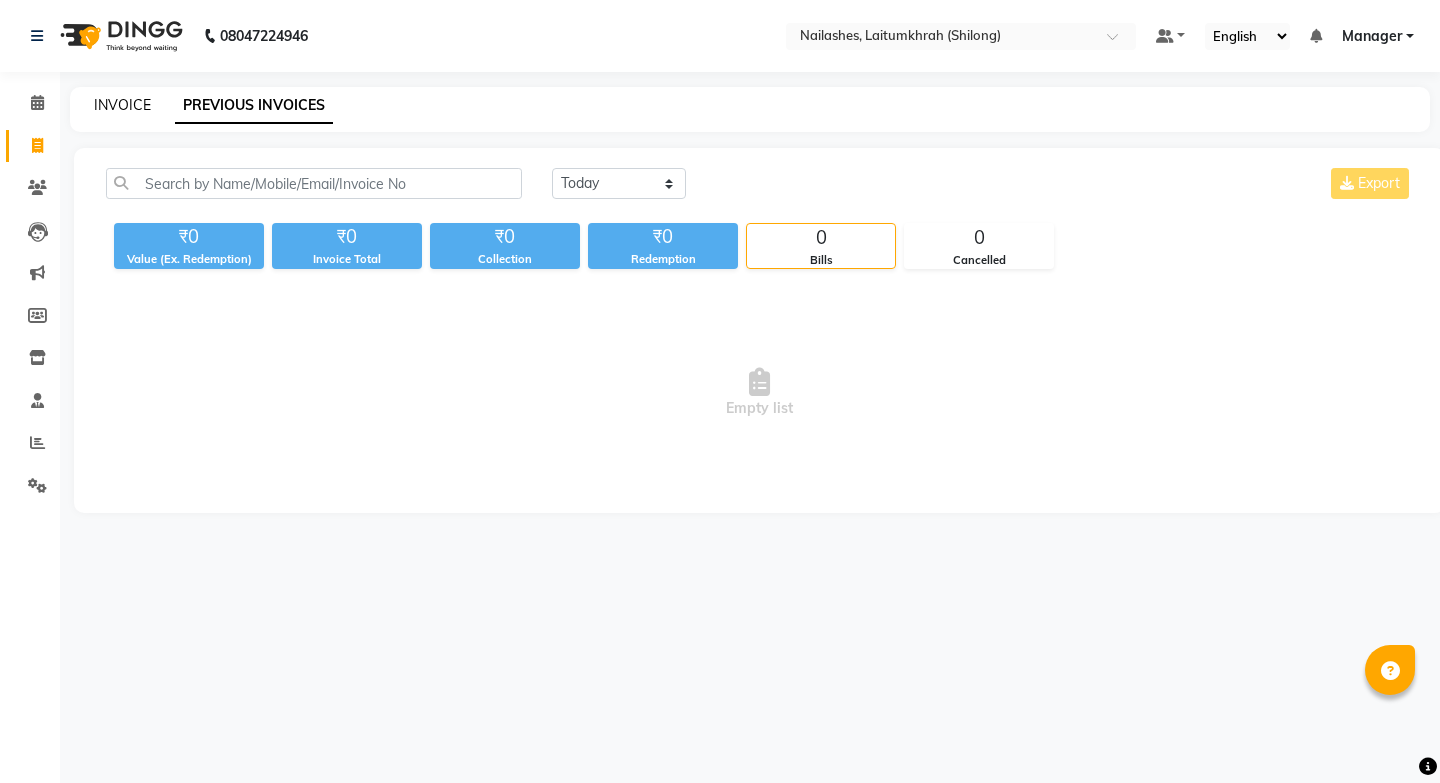 scroll, scrollTop: 0, scrollLeft: 0, axis: both 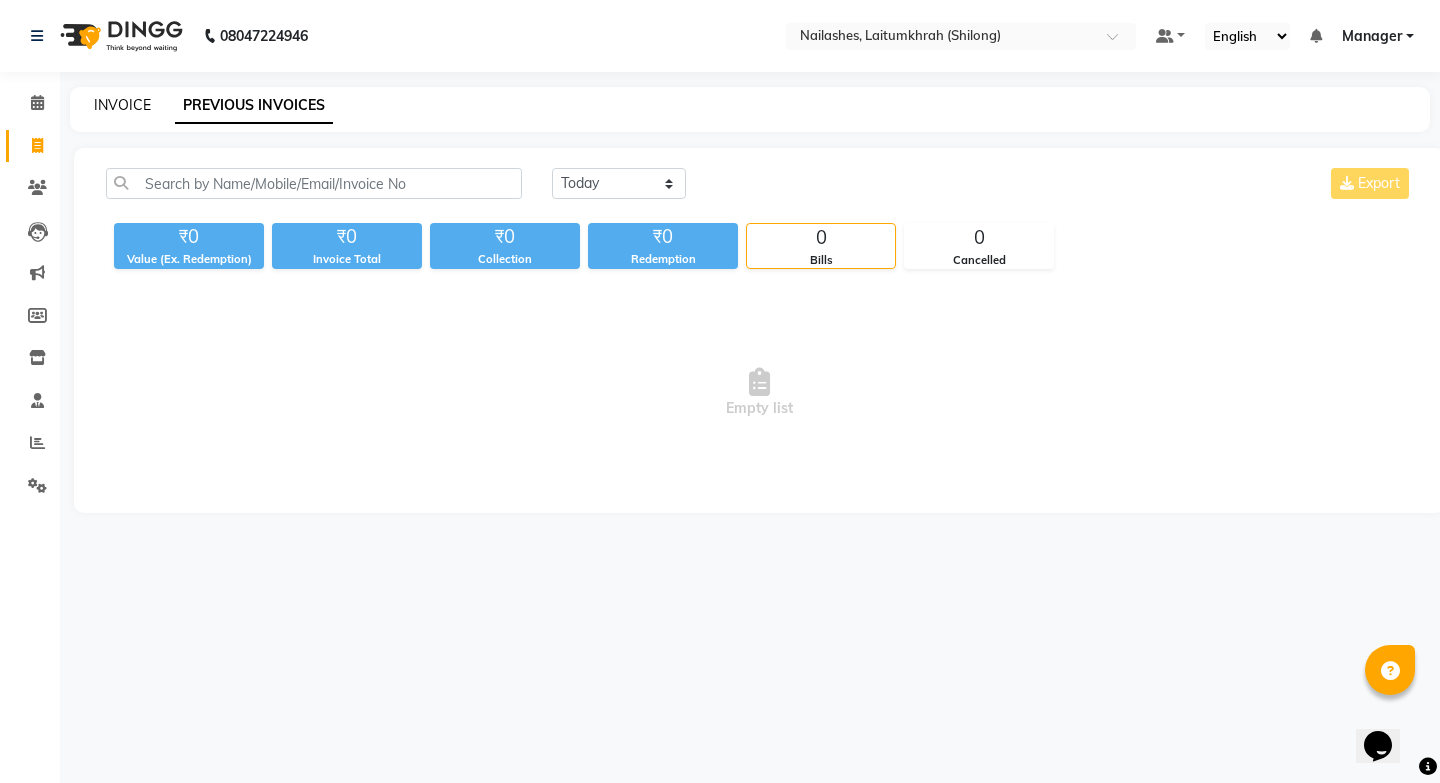 click on "INVOICE" 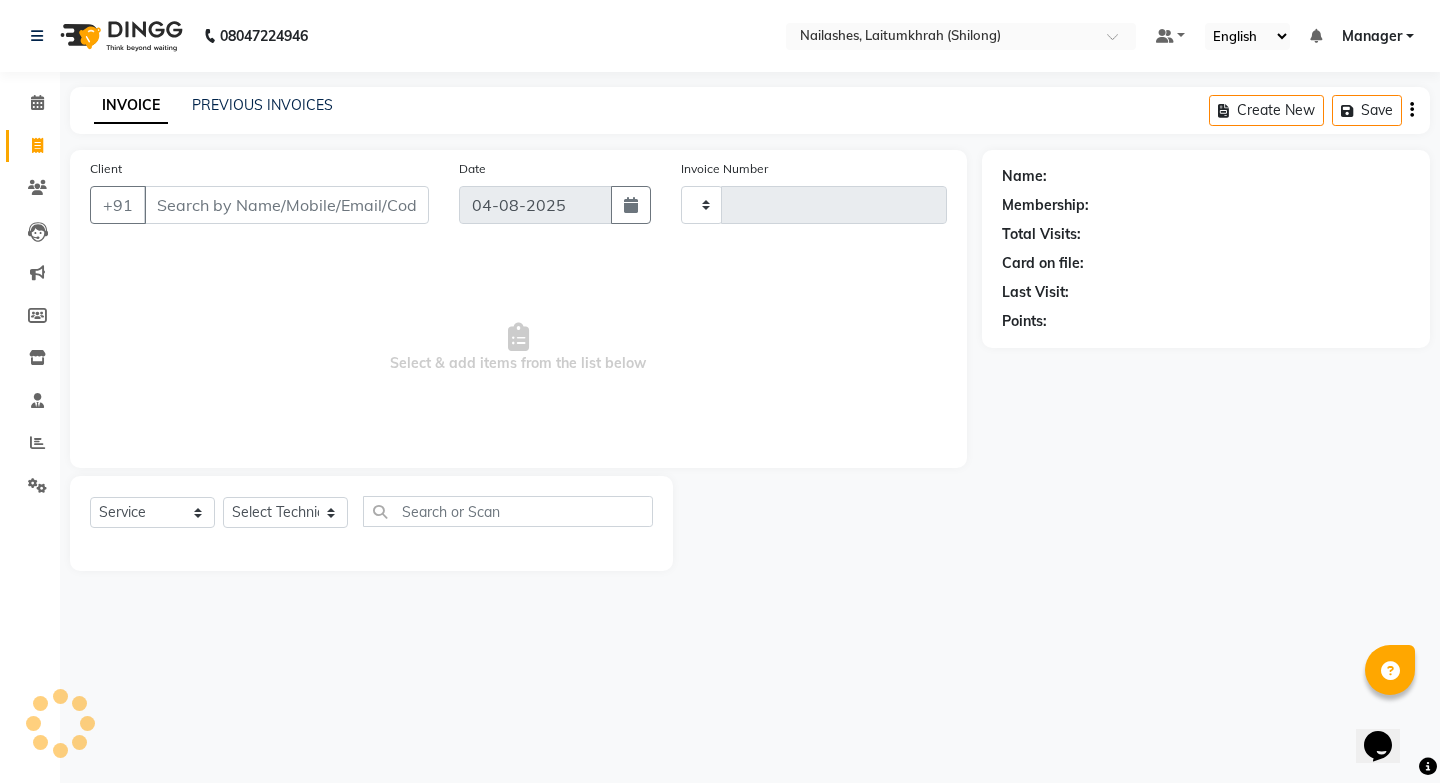 type on "0282" 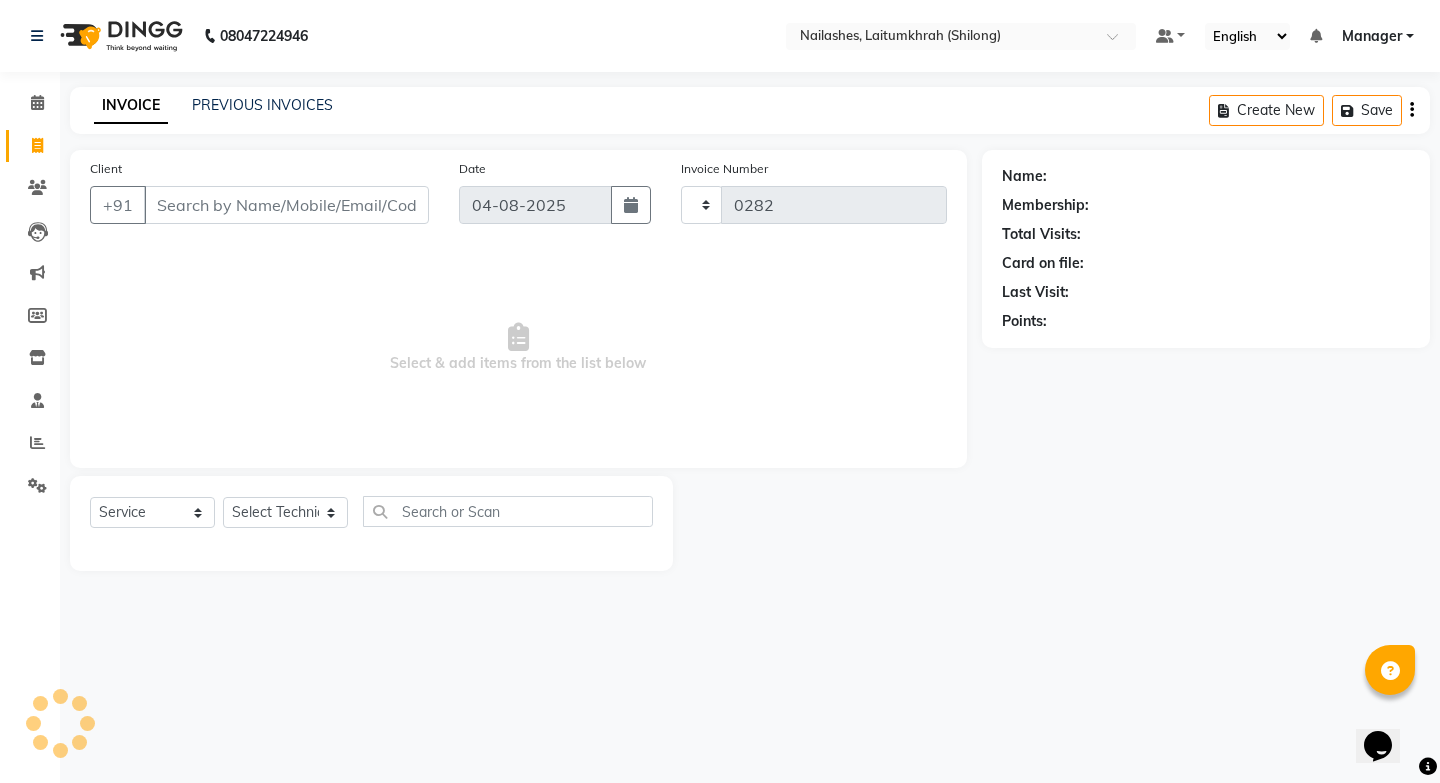 select on "3812" 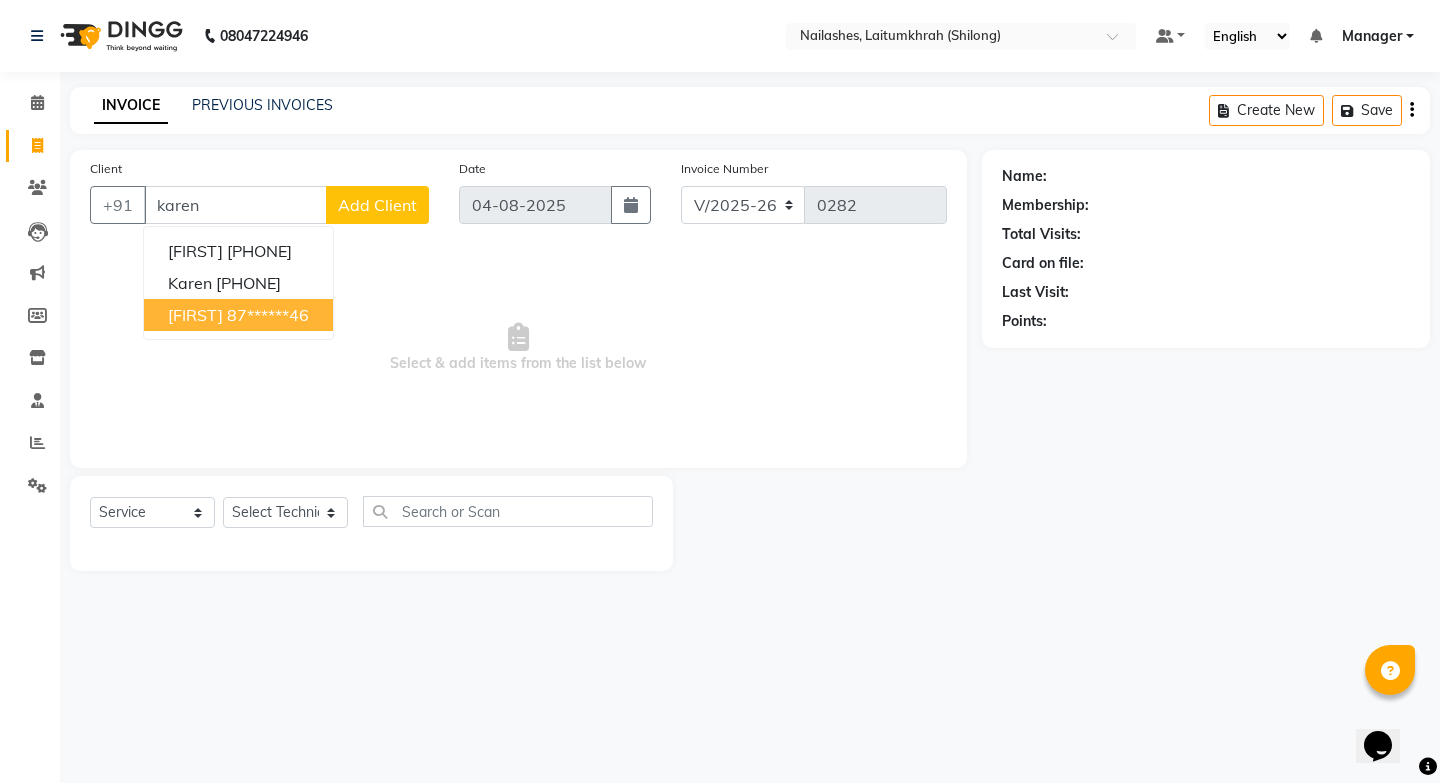 click on "87******46" at bounding box center [268, 315] 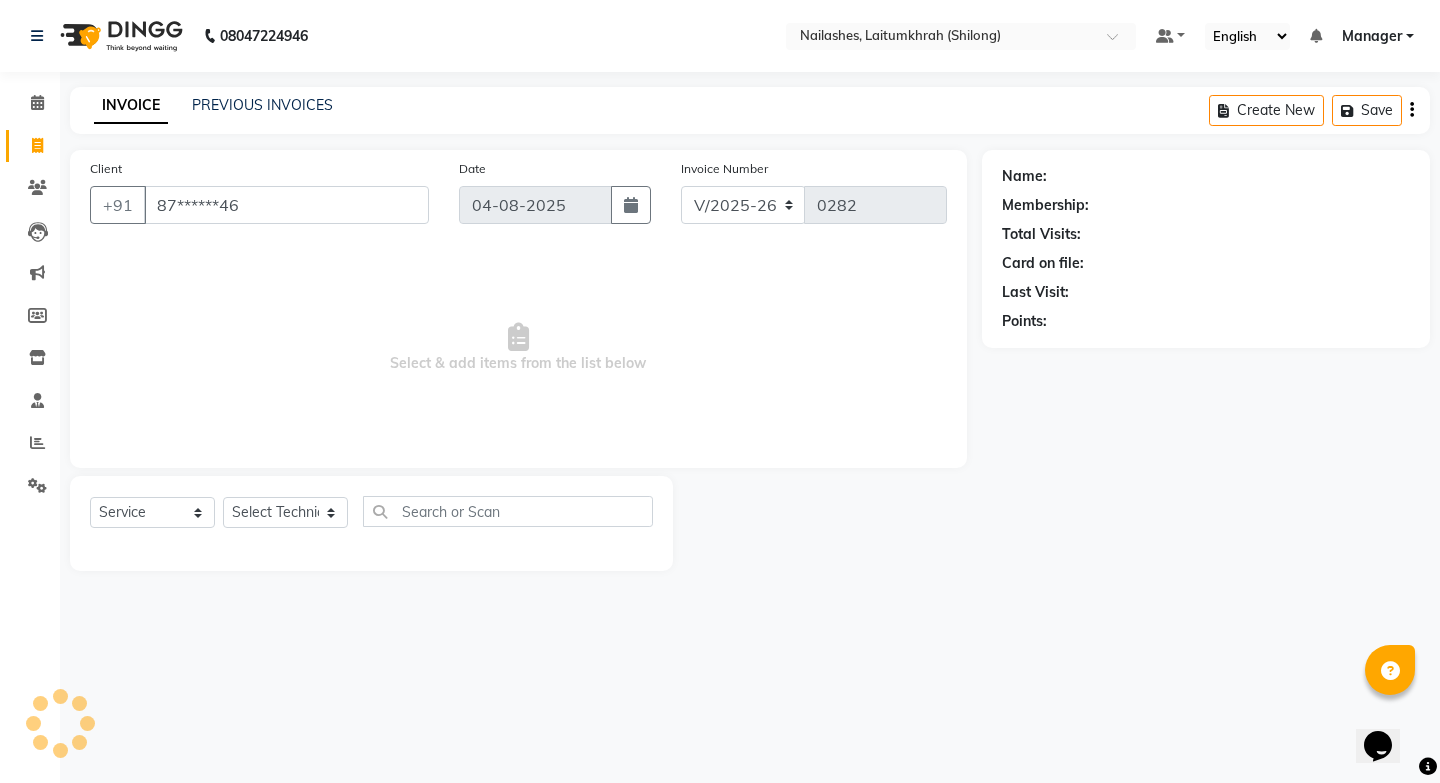 type on "87******46" 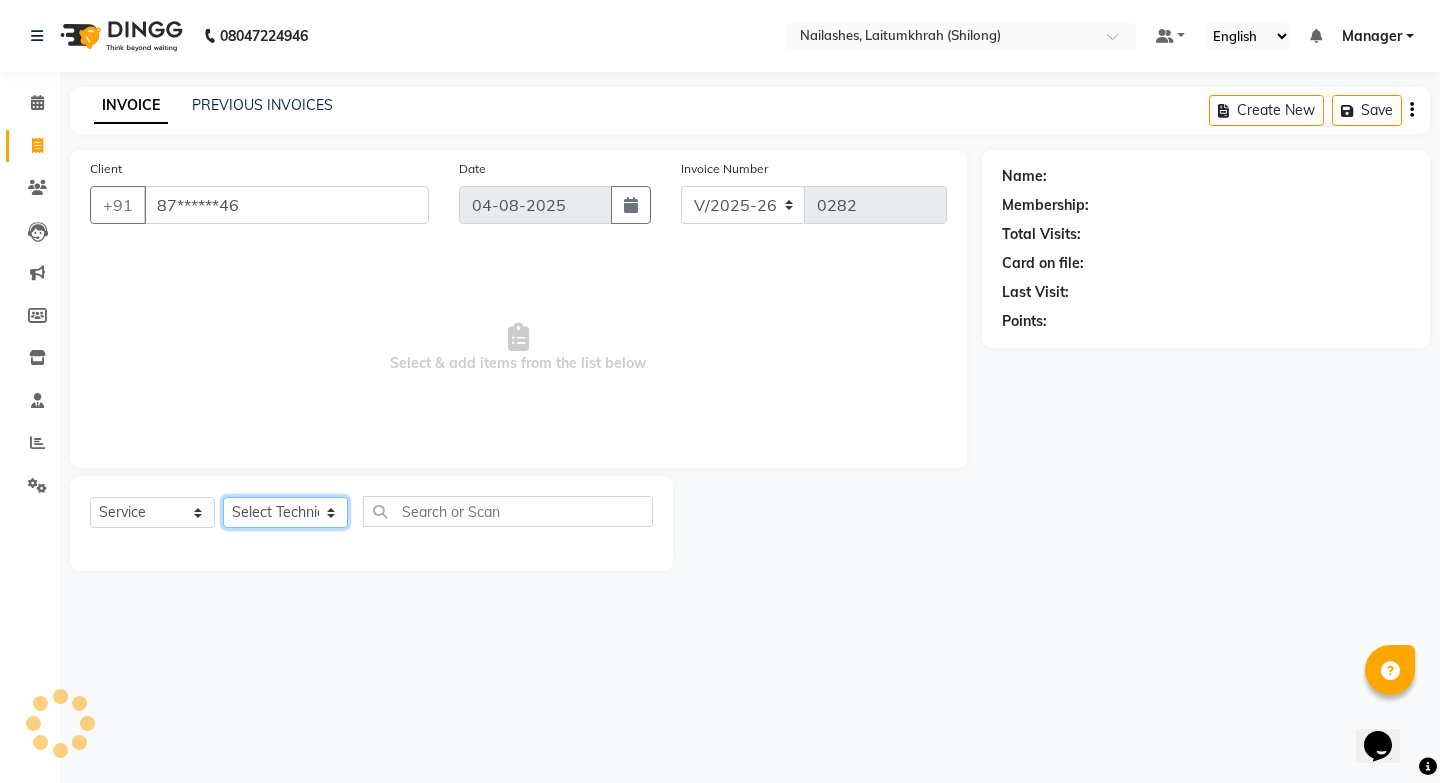 click on "Select Technician Akok Imsen Manager Thangpi Thoi  Xenia" 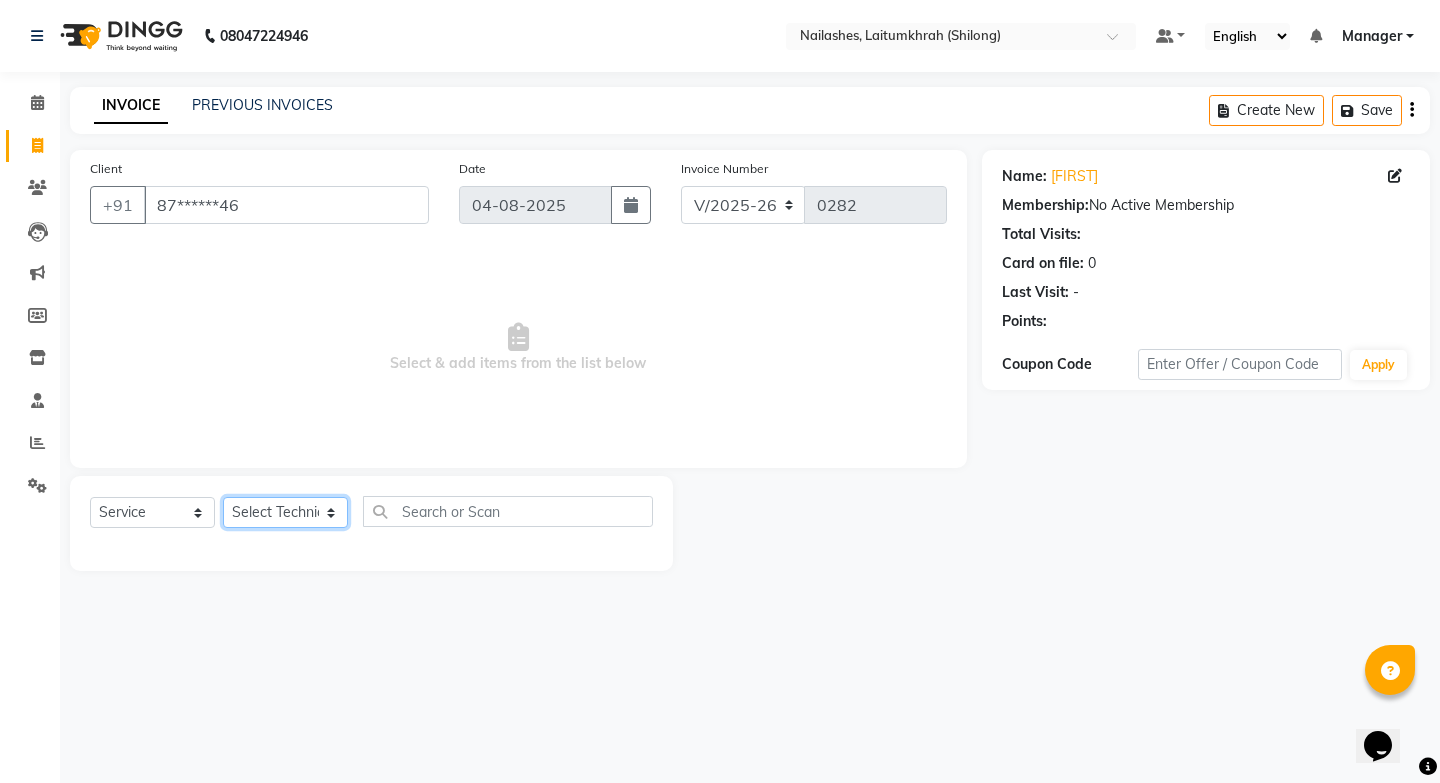 select on "18616" 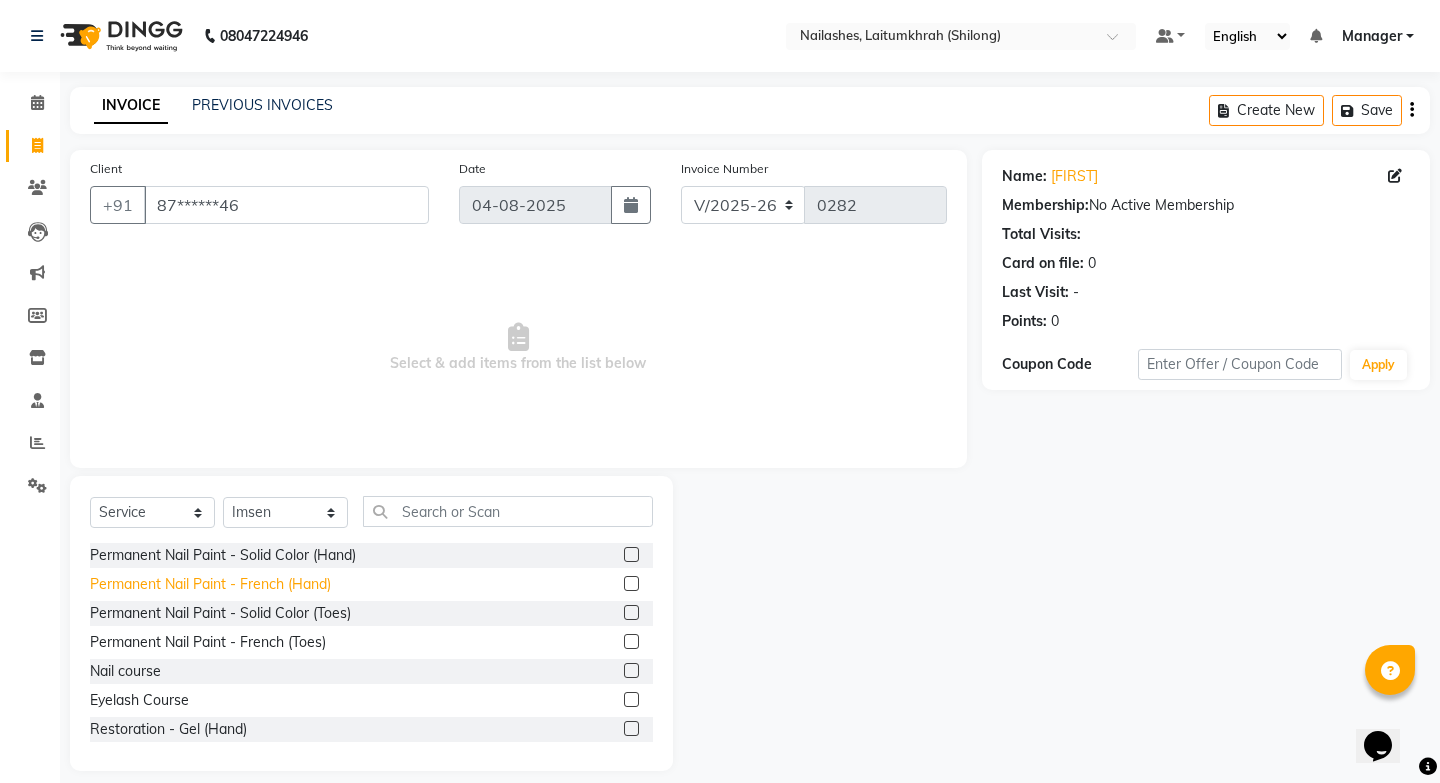 click on "Permanent Nail Paint - French (Hand)" 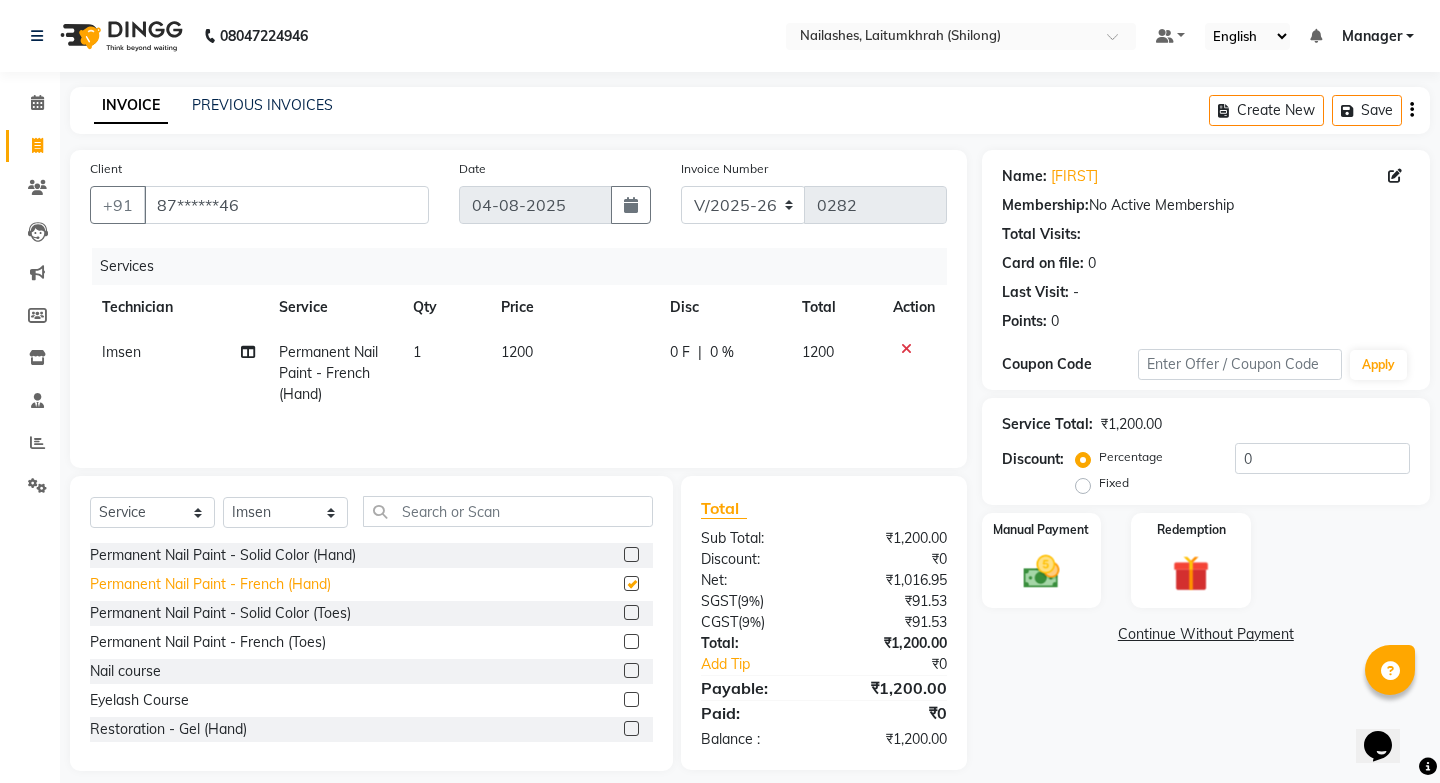 checkbox on "false" 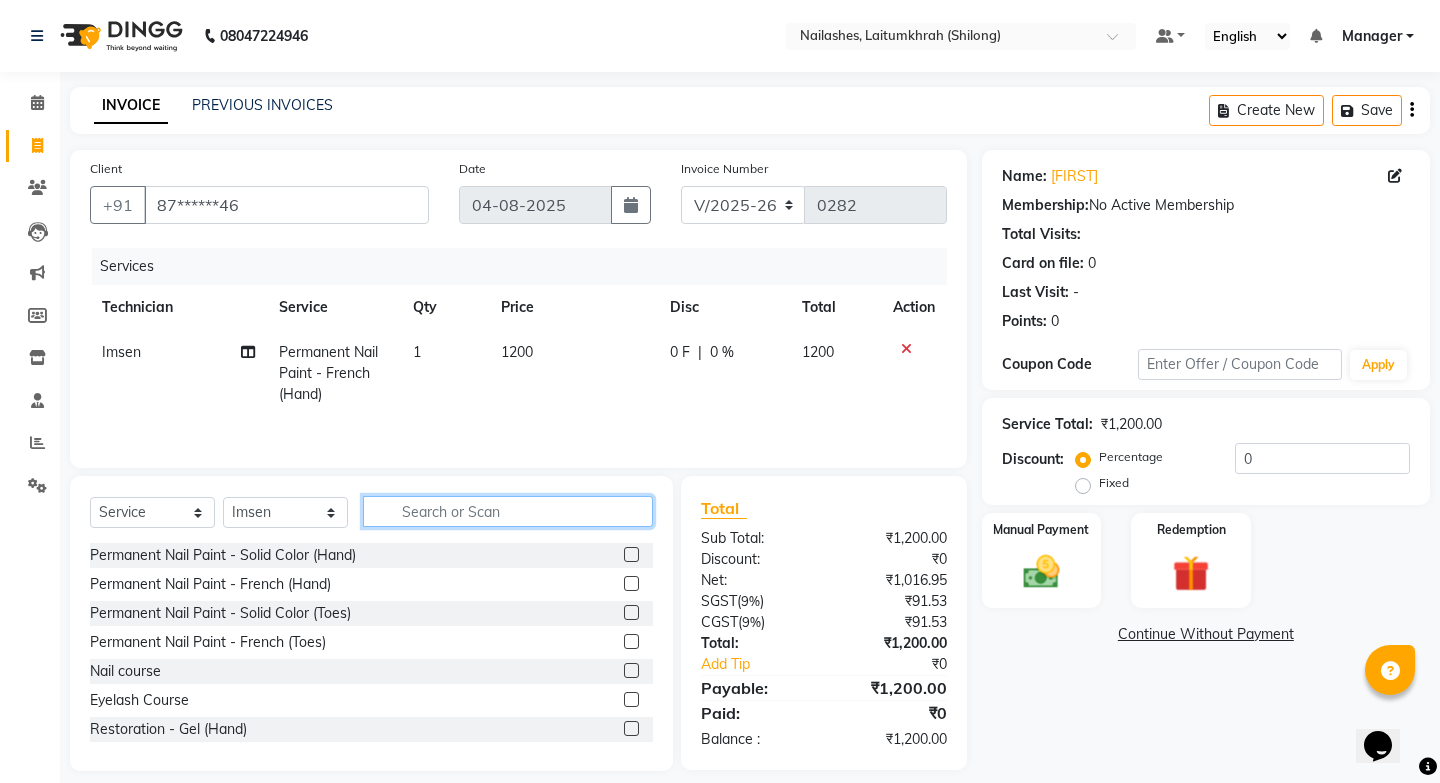 click 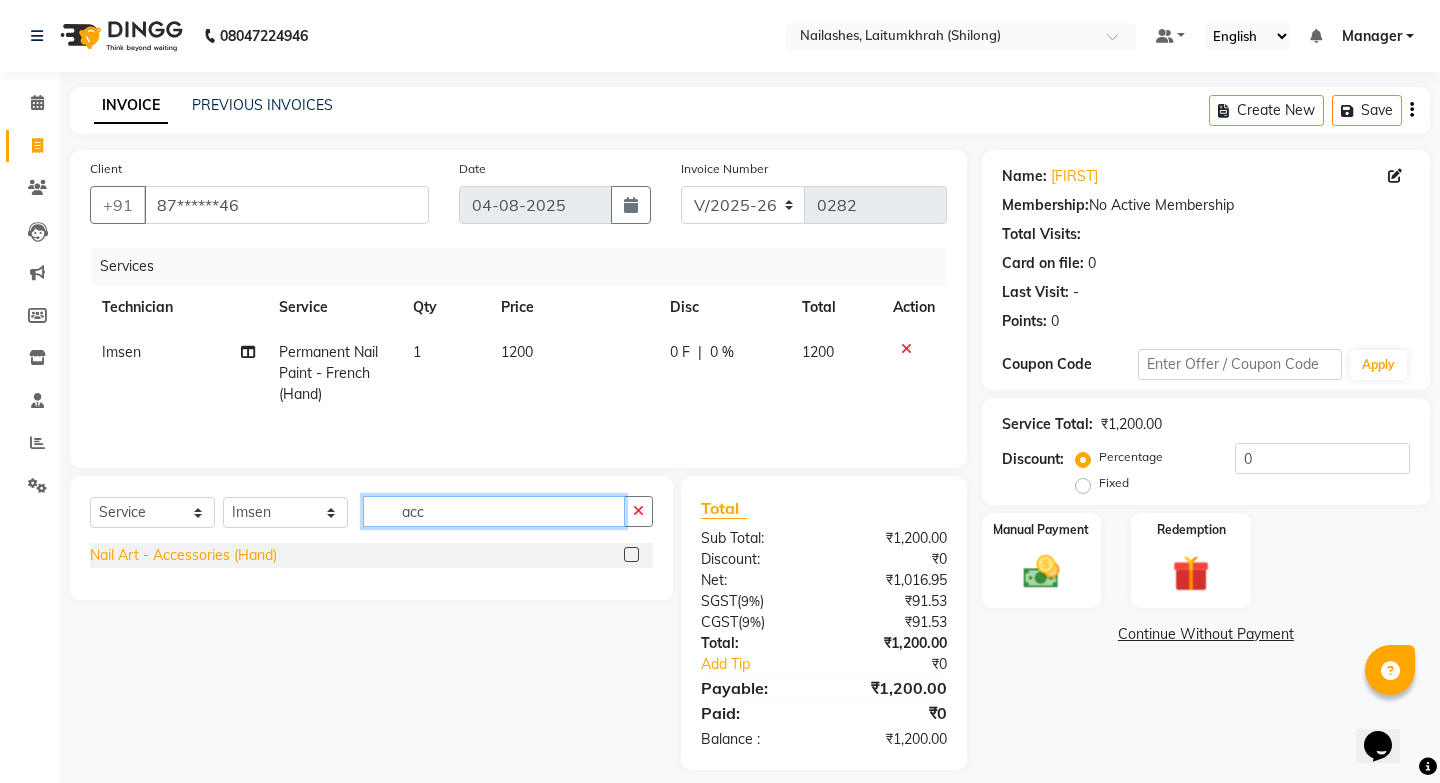 type on "acc" 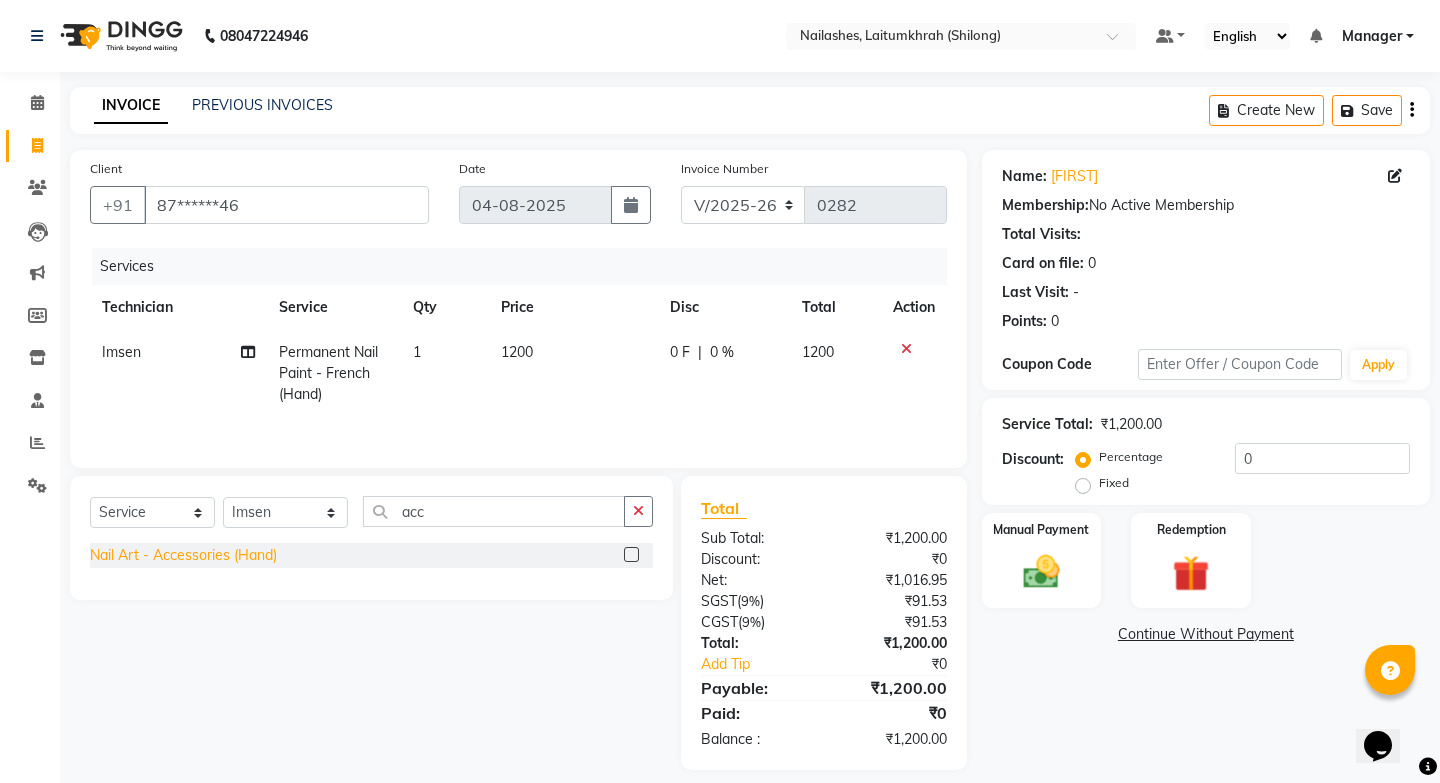 click on "Nail Art - Accessories (Hand)" 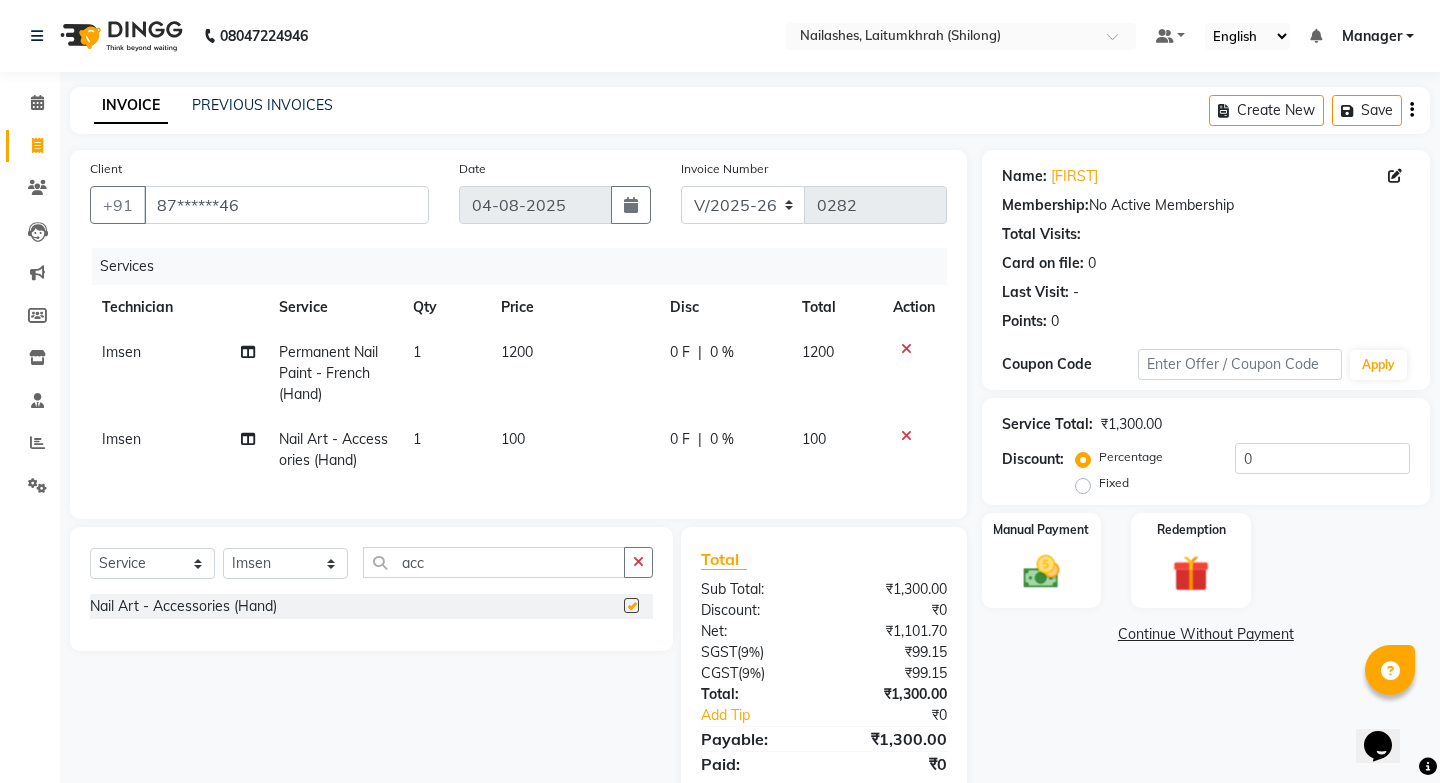 checkbox on "false" 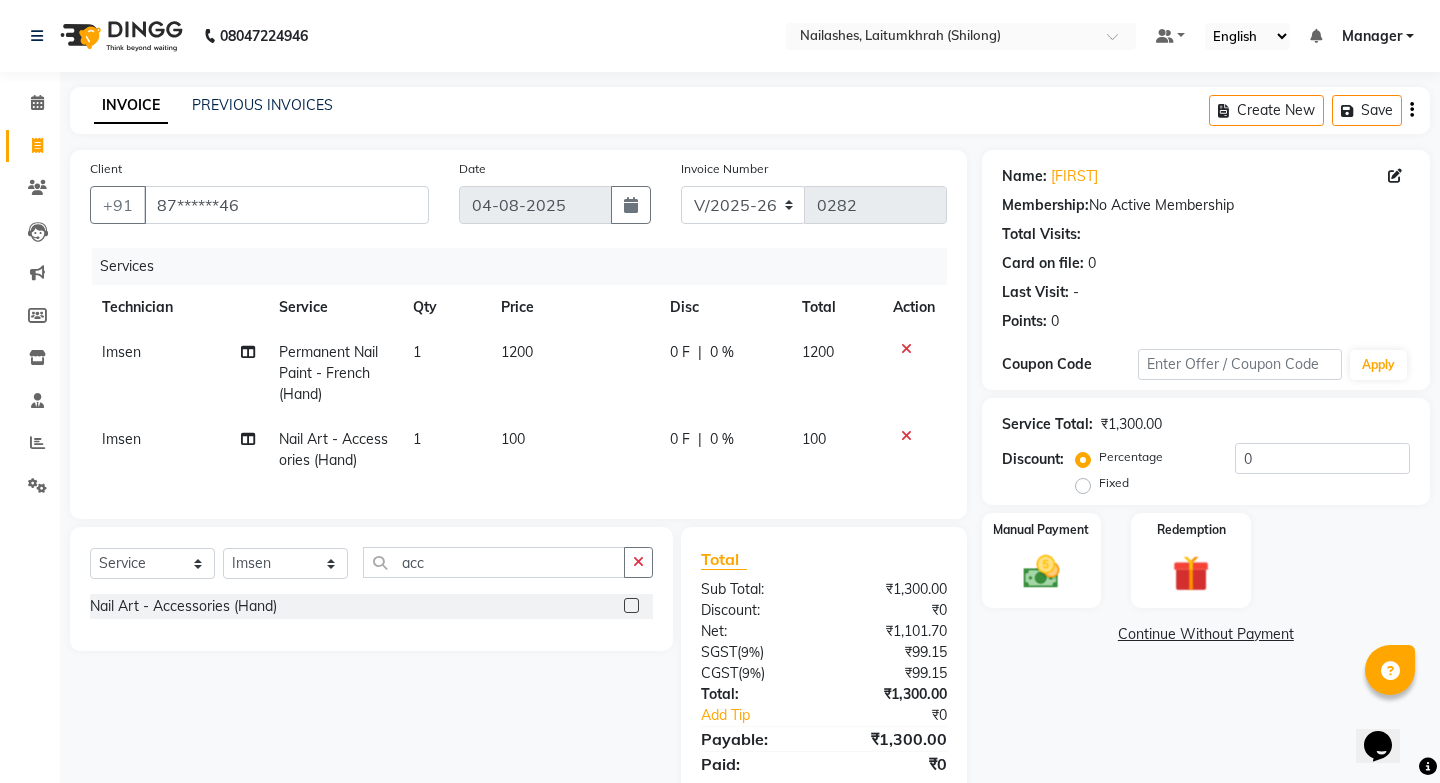 click on "1" 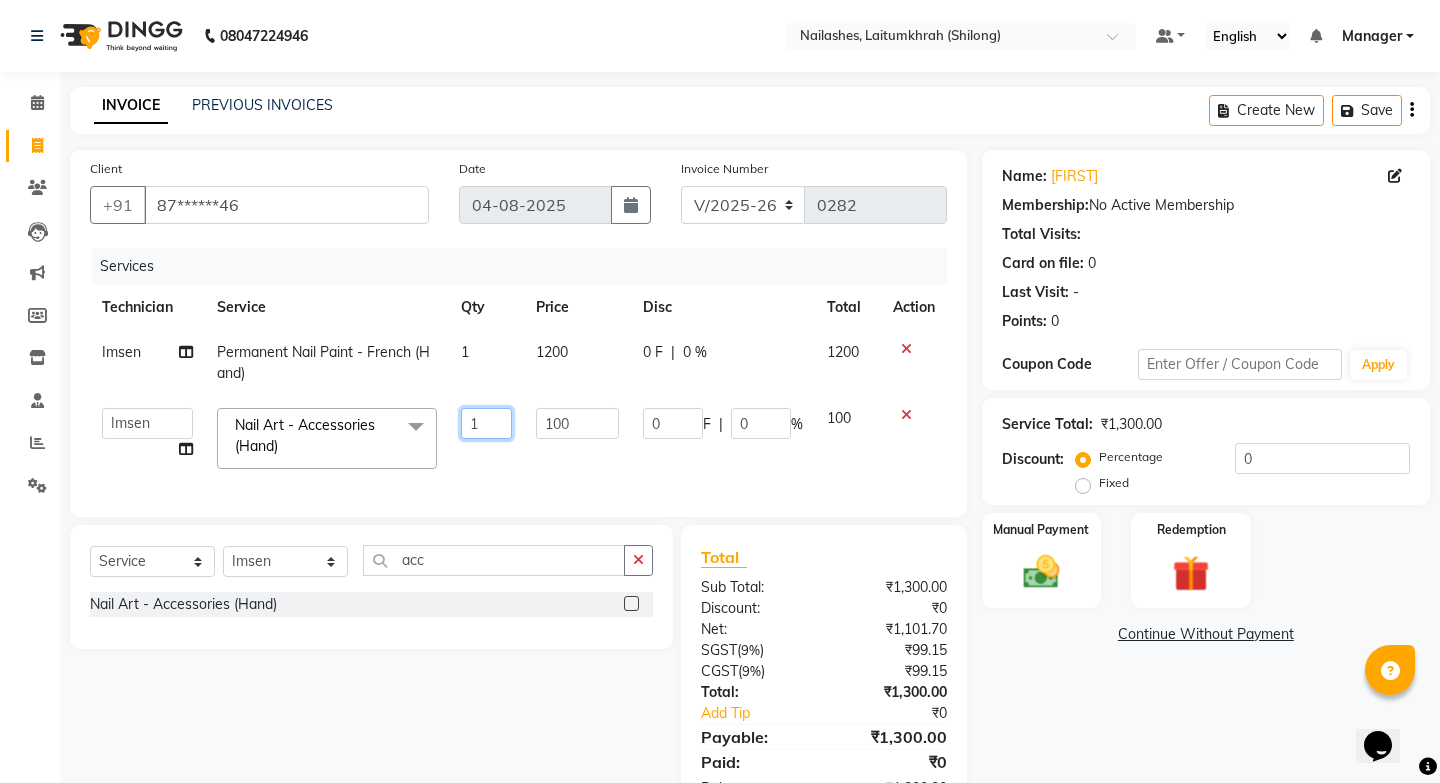 click on "1" 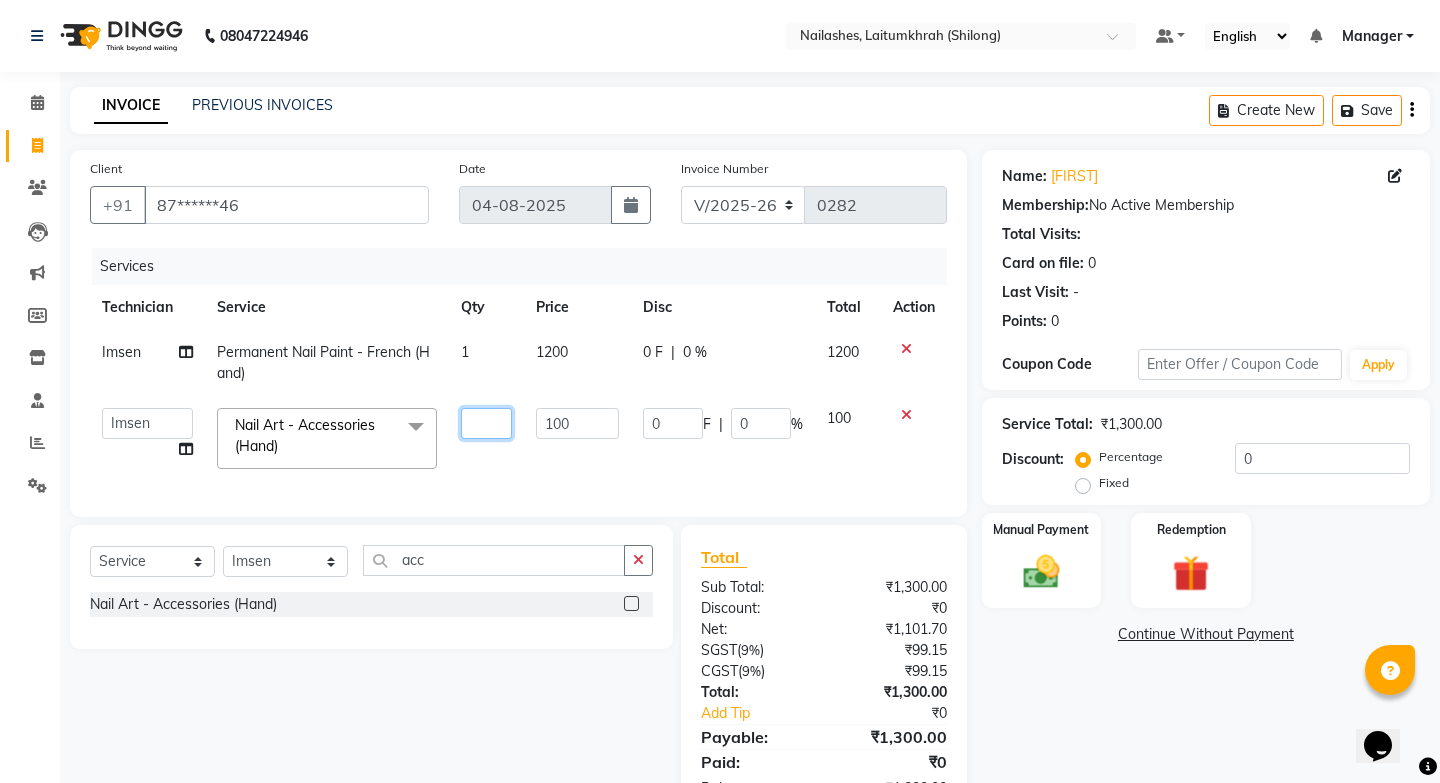 type on "2" 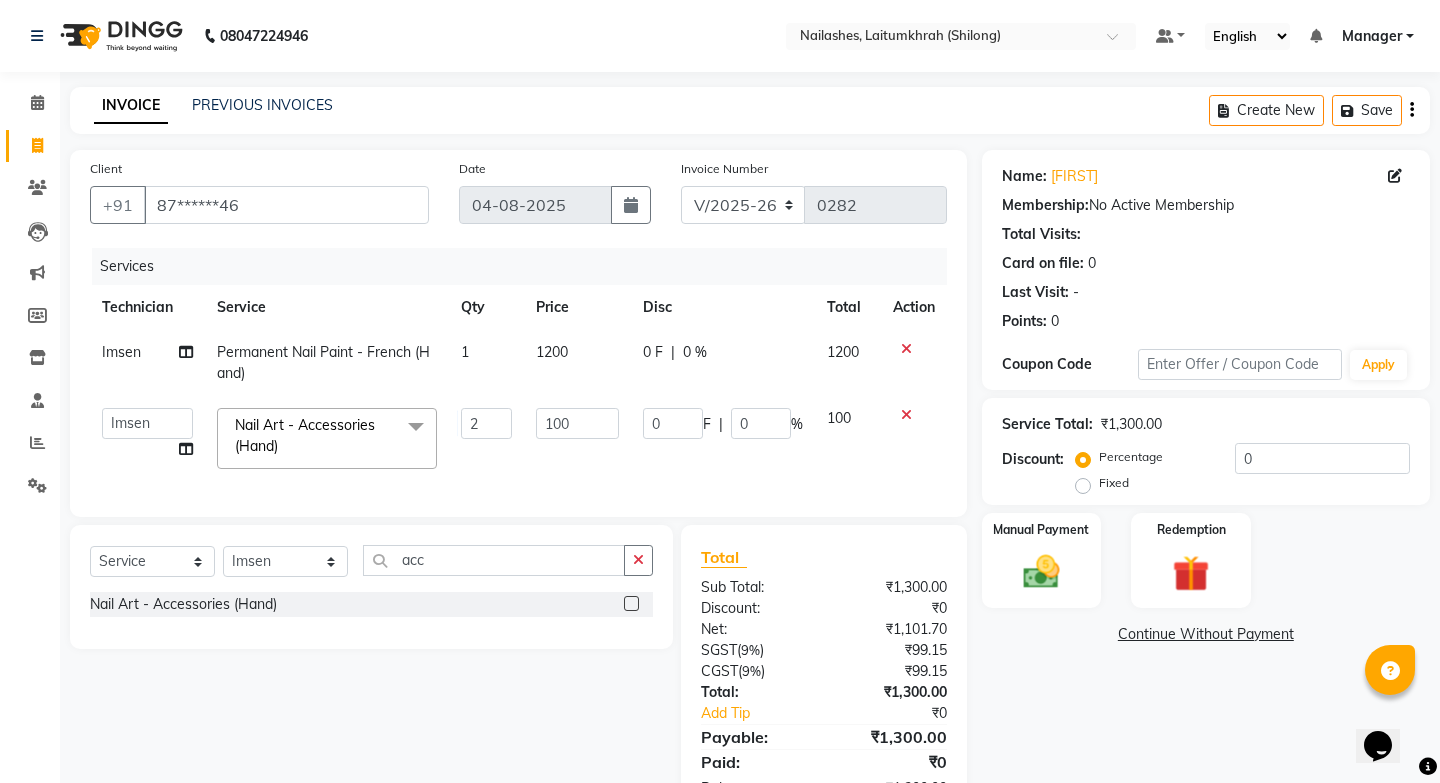 click on "1200" 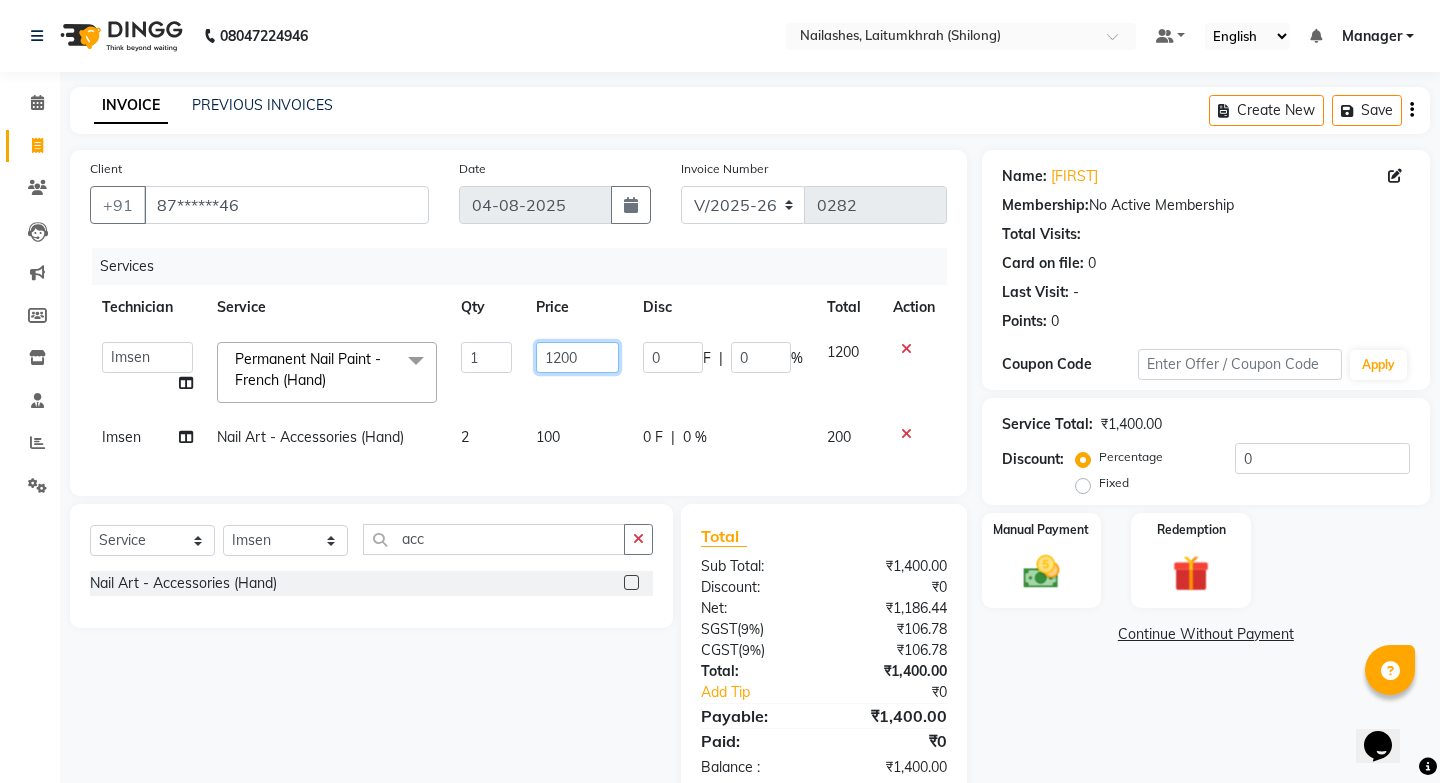 click on "1200" 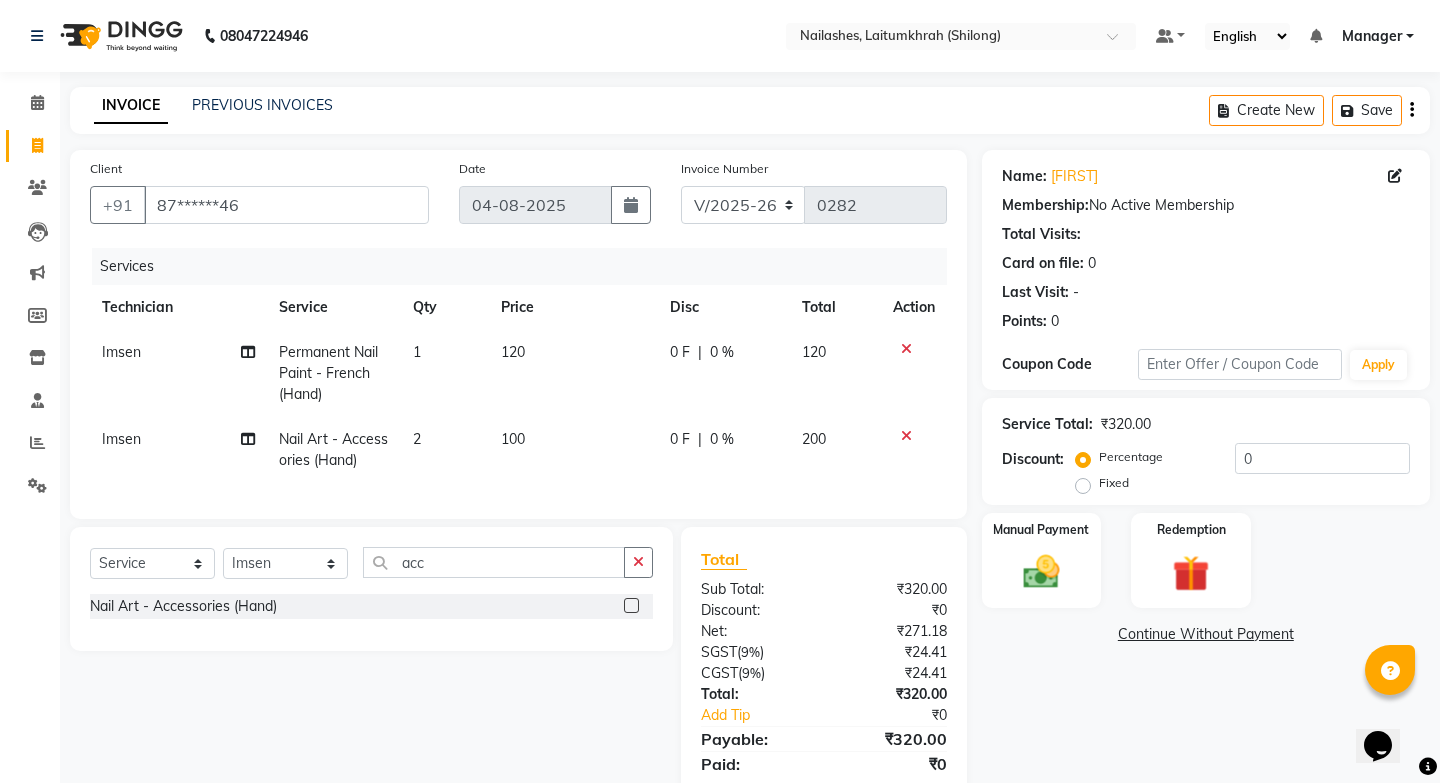 click on "1" 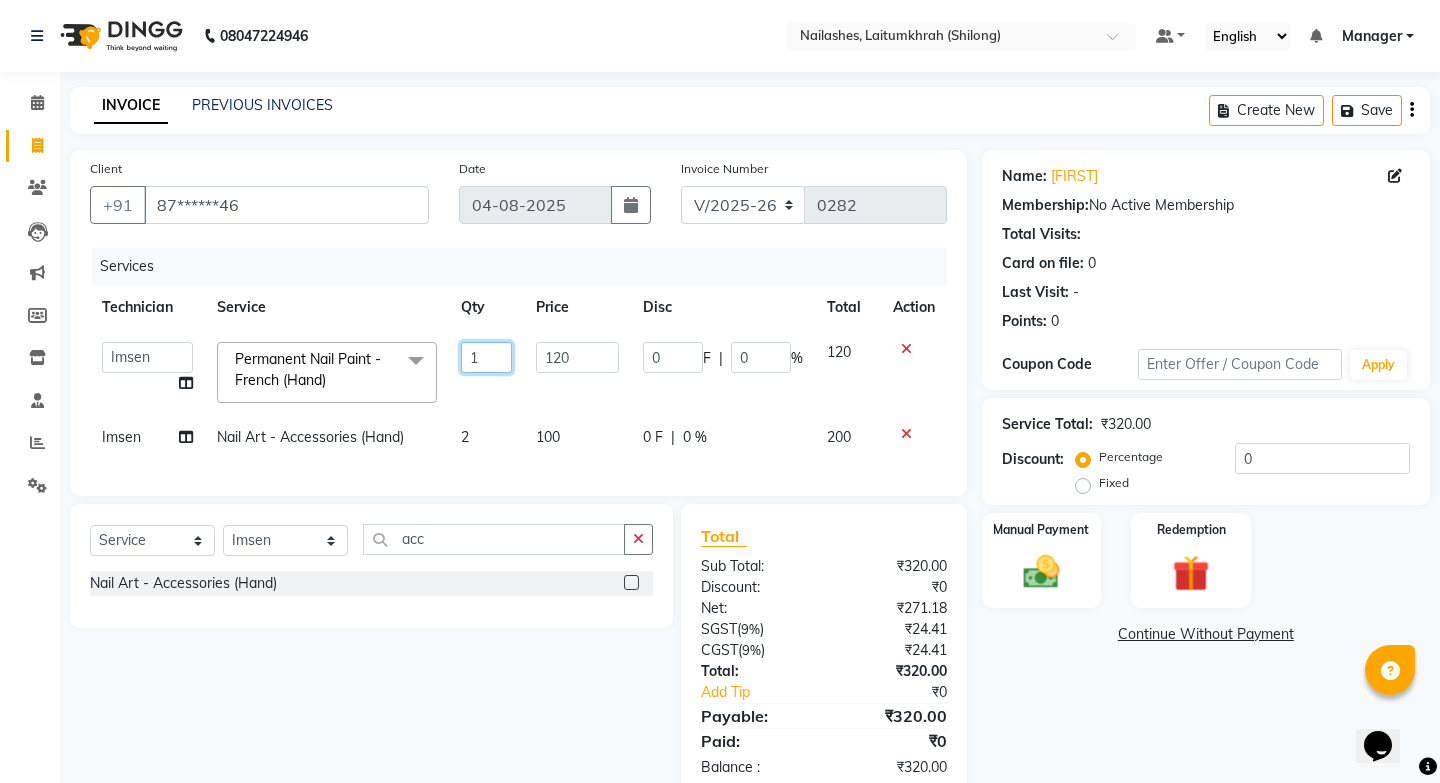 click on "1" 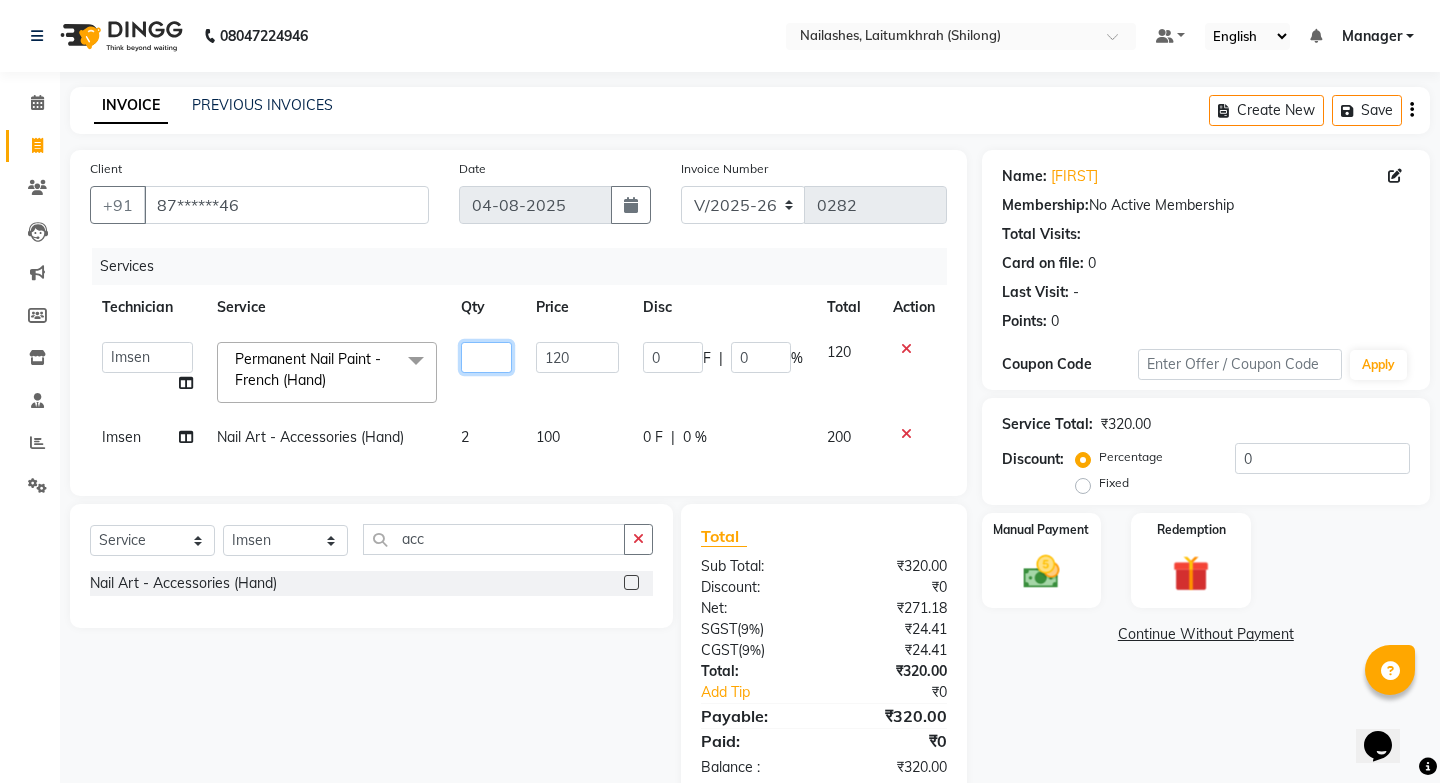 type on "8" 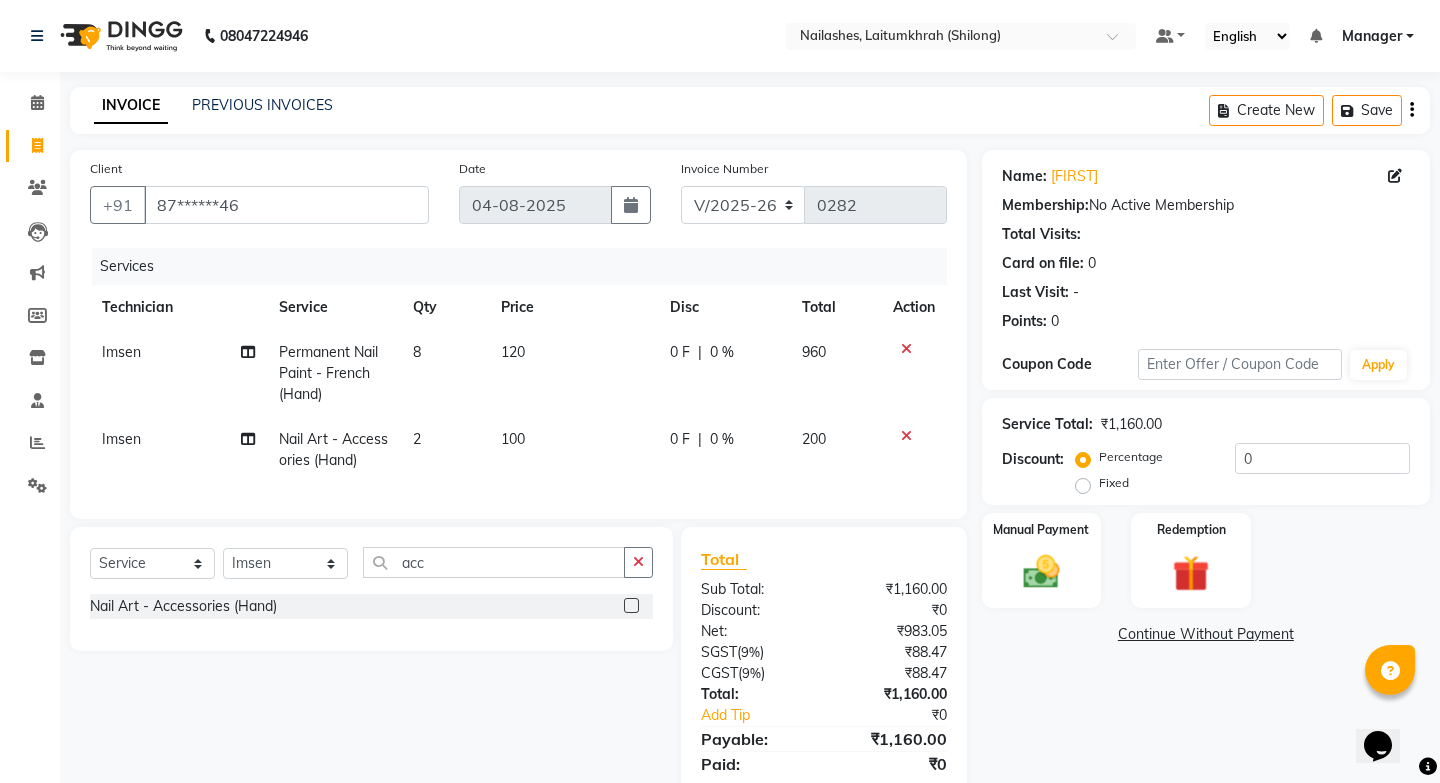 click on "Services Technician Service Qty Price Disc Total Action Imsen Permanent Nail Paint - French (Hand) 8 120 0 F | 0 % 960 Imsen Nail Art - Accessories (Hand) 2 100 0 F | 0 % 200" 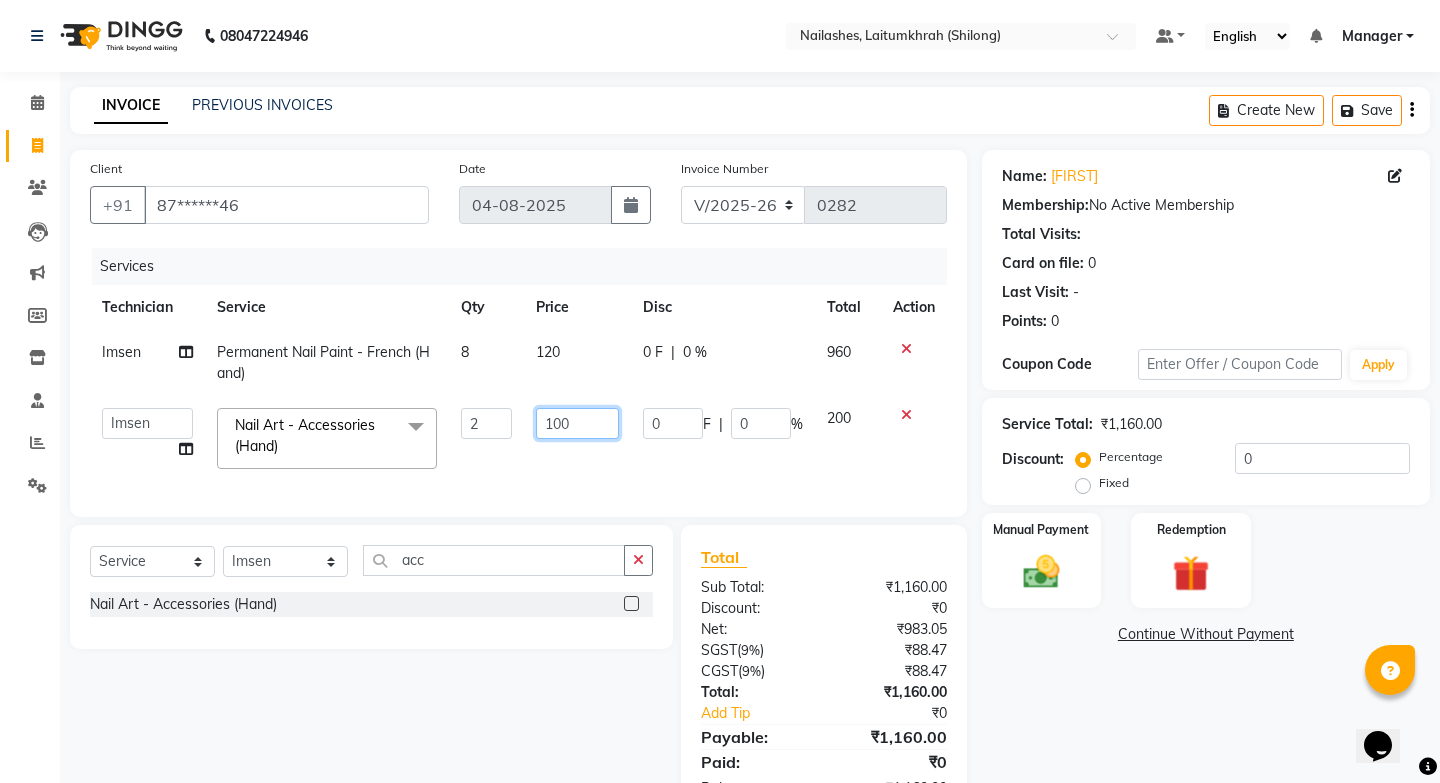 click on "100" 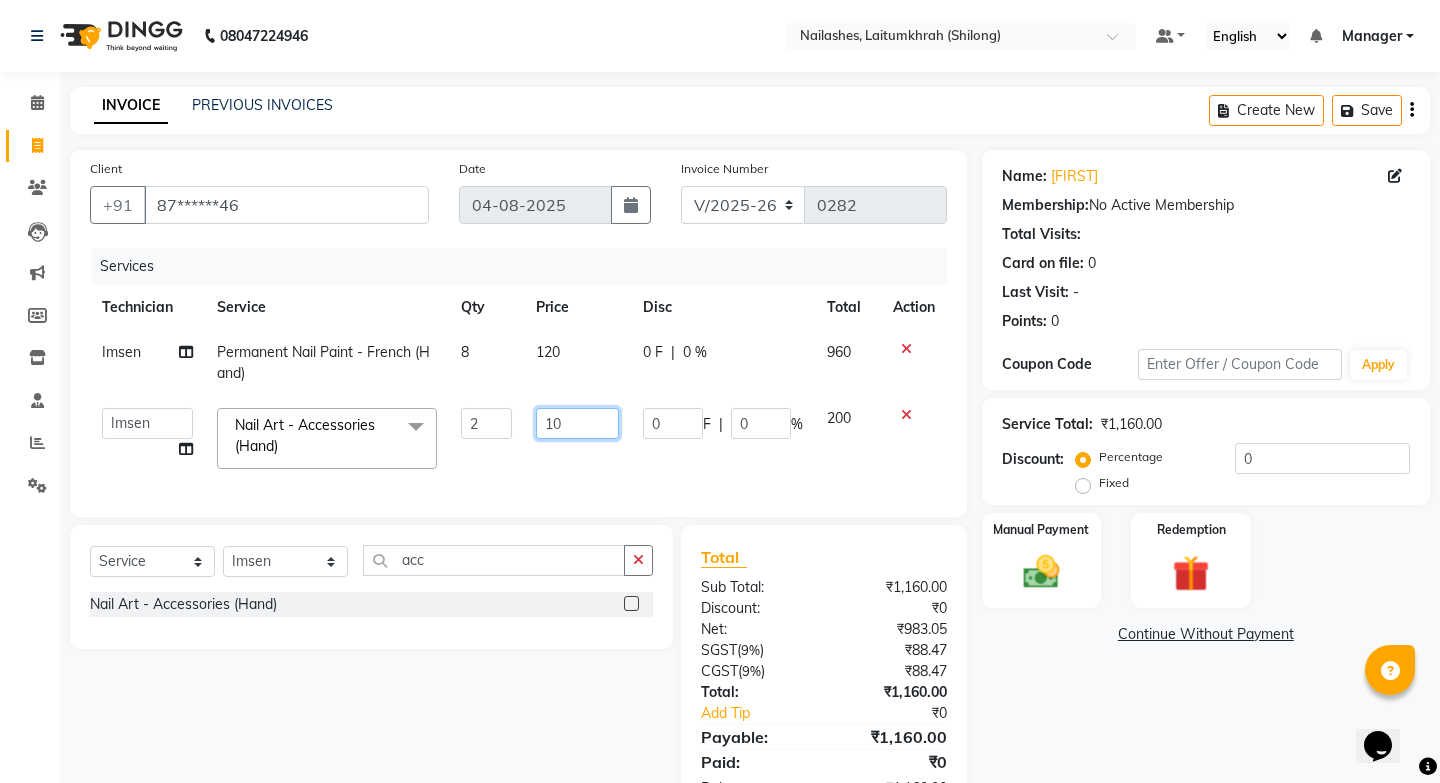 type on "140" 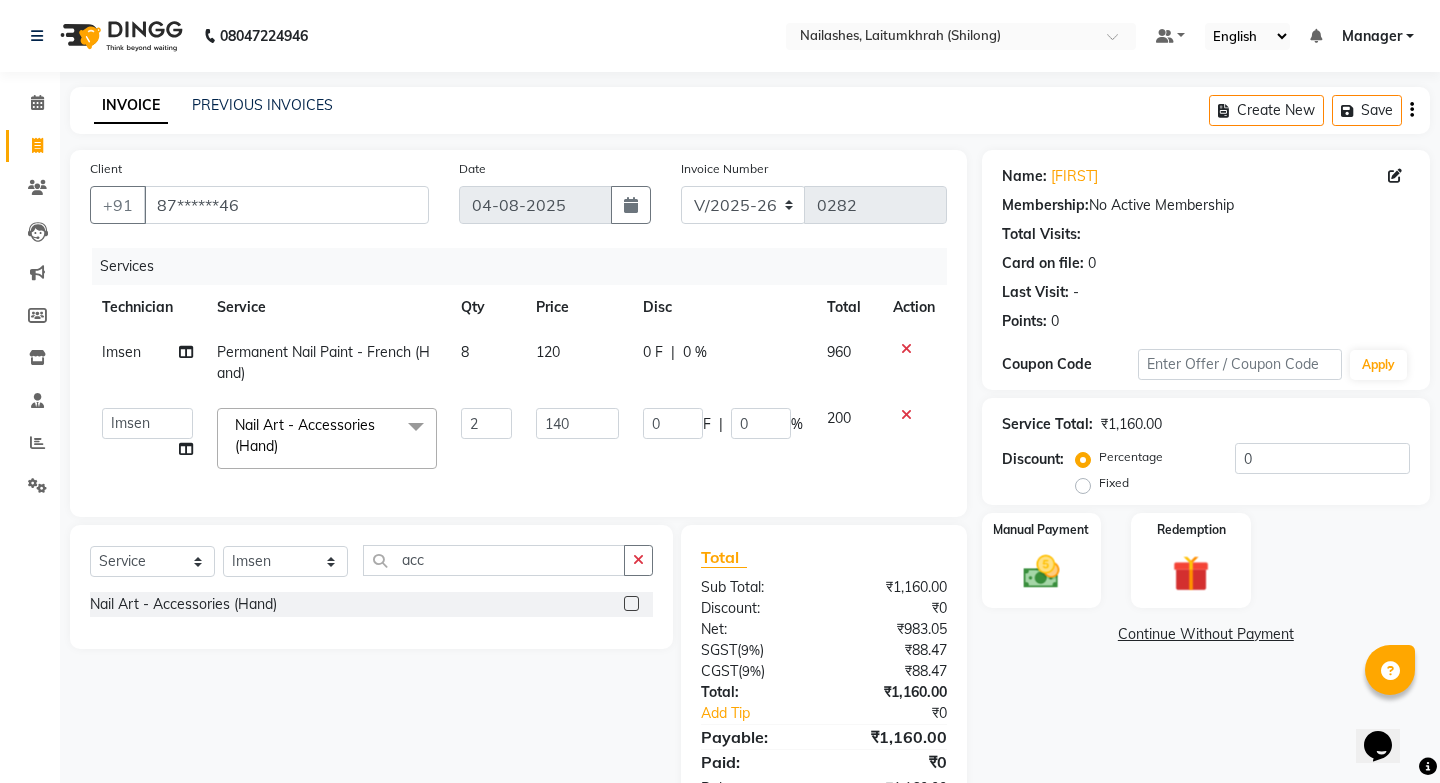 click on "Total Sub Total: ₹1,160.00 Discount: ₹0 Net: ₹983.05 SGST  ( 9% ) ₹88.47 CGST  ( 9% ) ₹88.47 Total: ₹1,160.00 Add Tip ₹0 Payable: ₹1,160.00 Paid: ₹0 Balance   : ₹1,160.00" 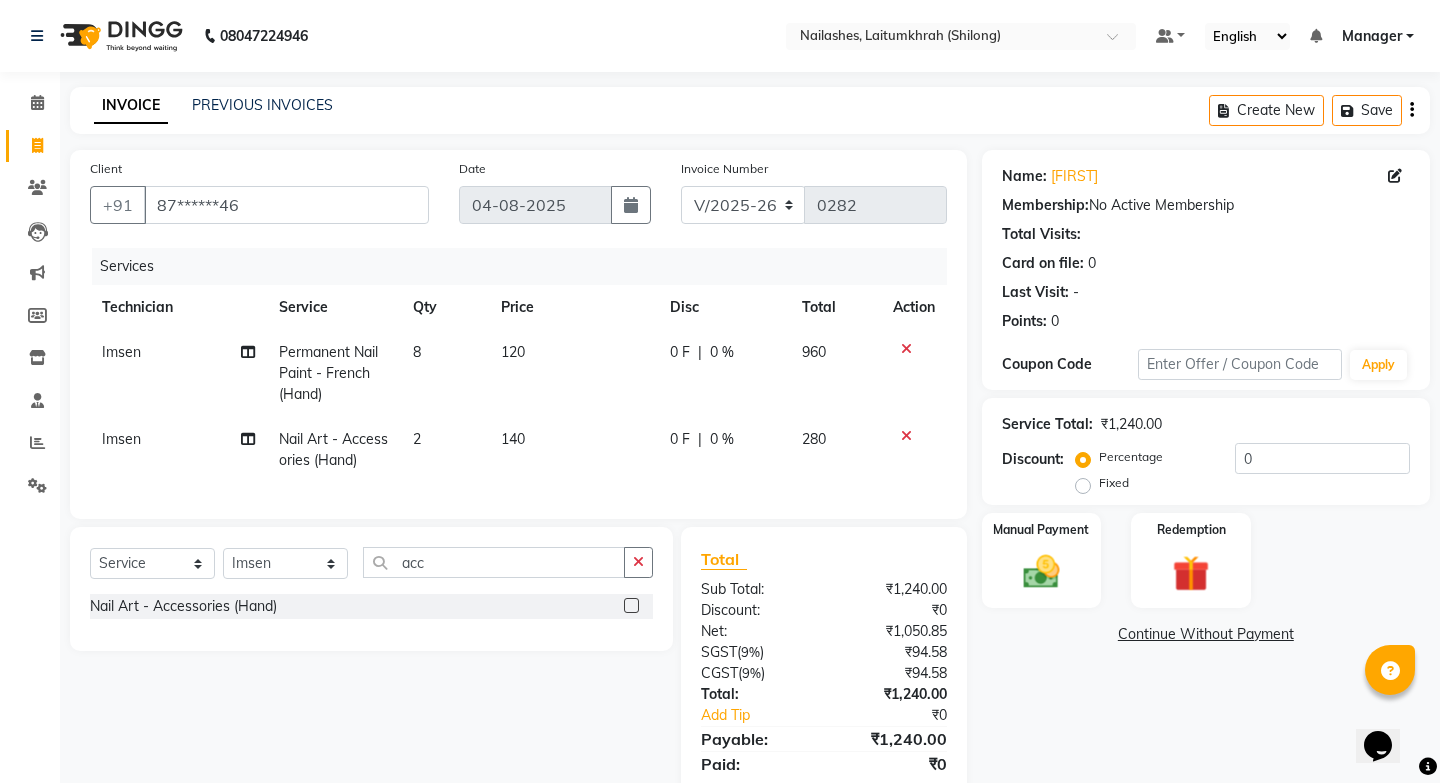 click on "2" 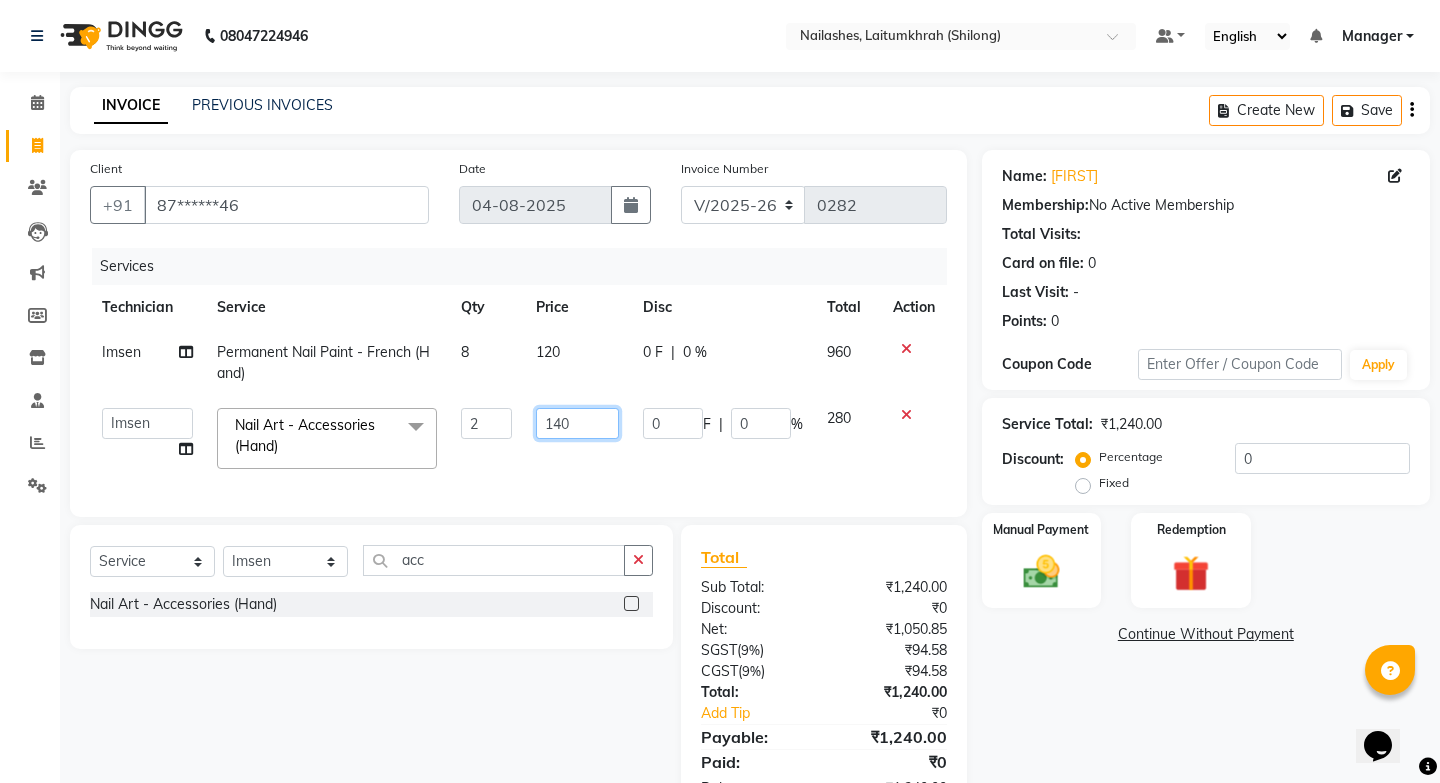 click on "140" 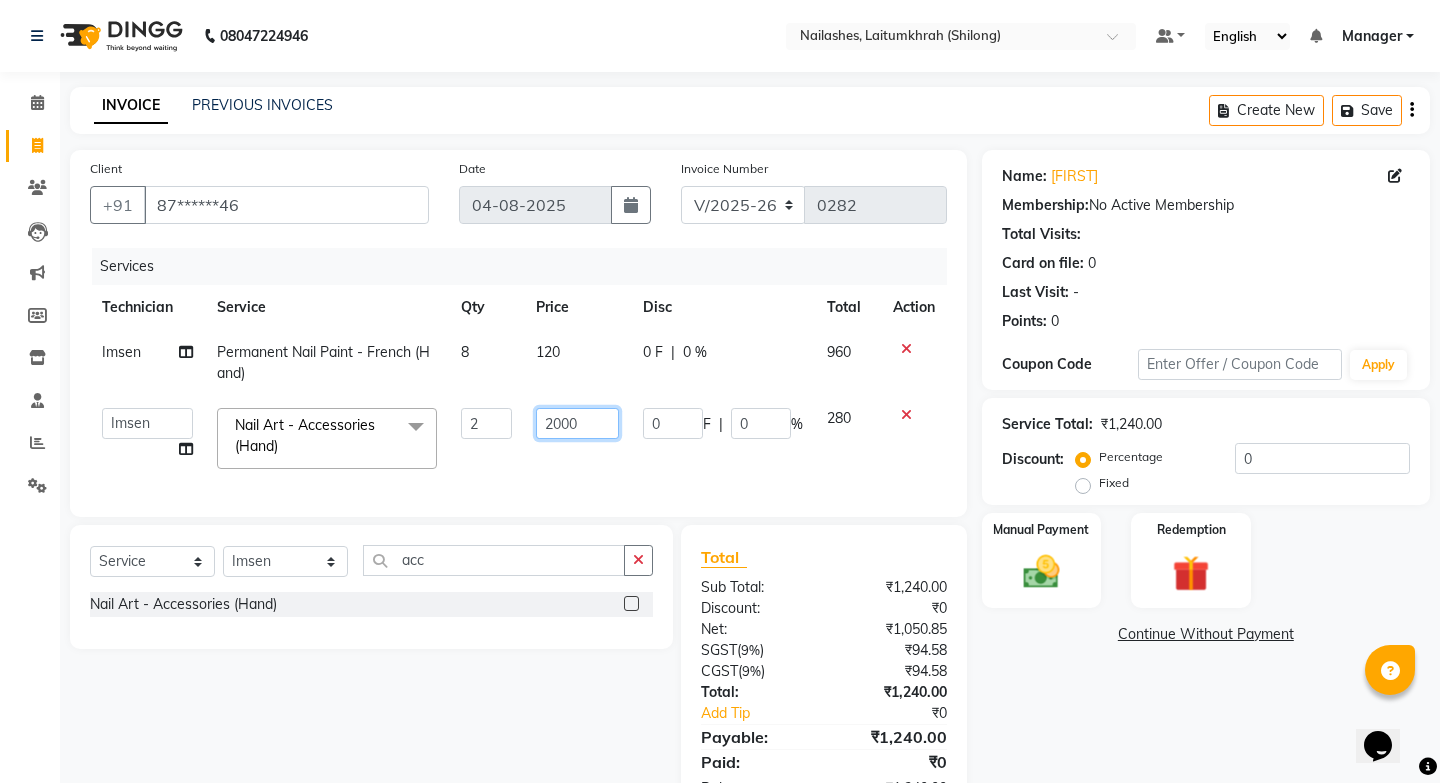 type on "200" 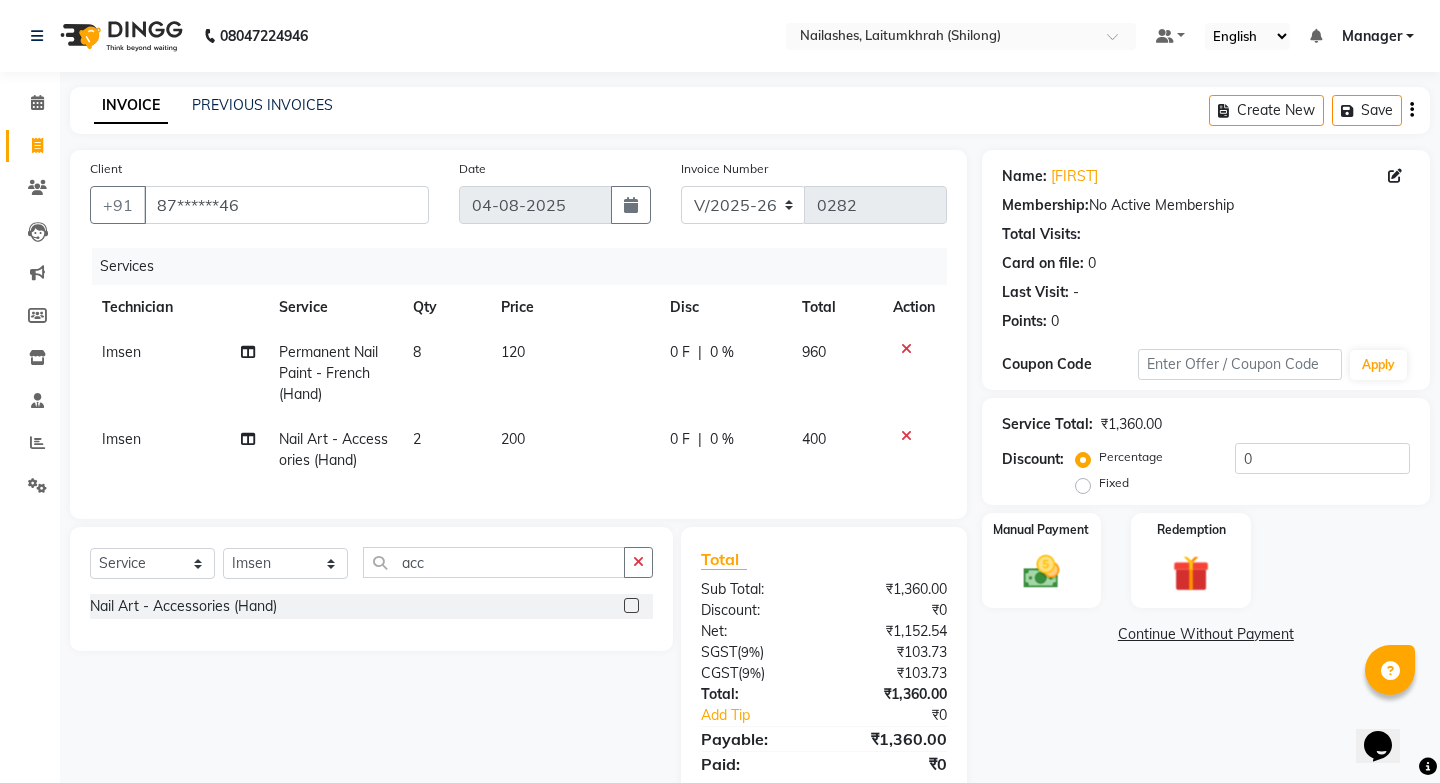 click on "Client +91 87******46 Date 04-08-2025 Invoice Number V/2025 V/2025-26 0282 Services Technician Service Qty Price Disc Total Action Imsen Permanent Nail Paint - French (Hand) 8 120 0 F | 0 % 960 Imsen Nail Art - Accessories (Hand) 2 200 0 F | 0 % 400" 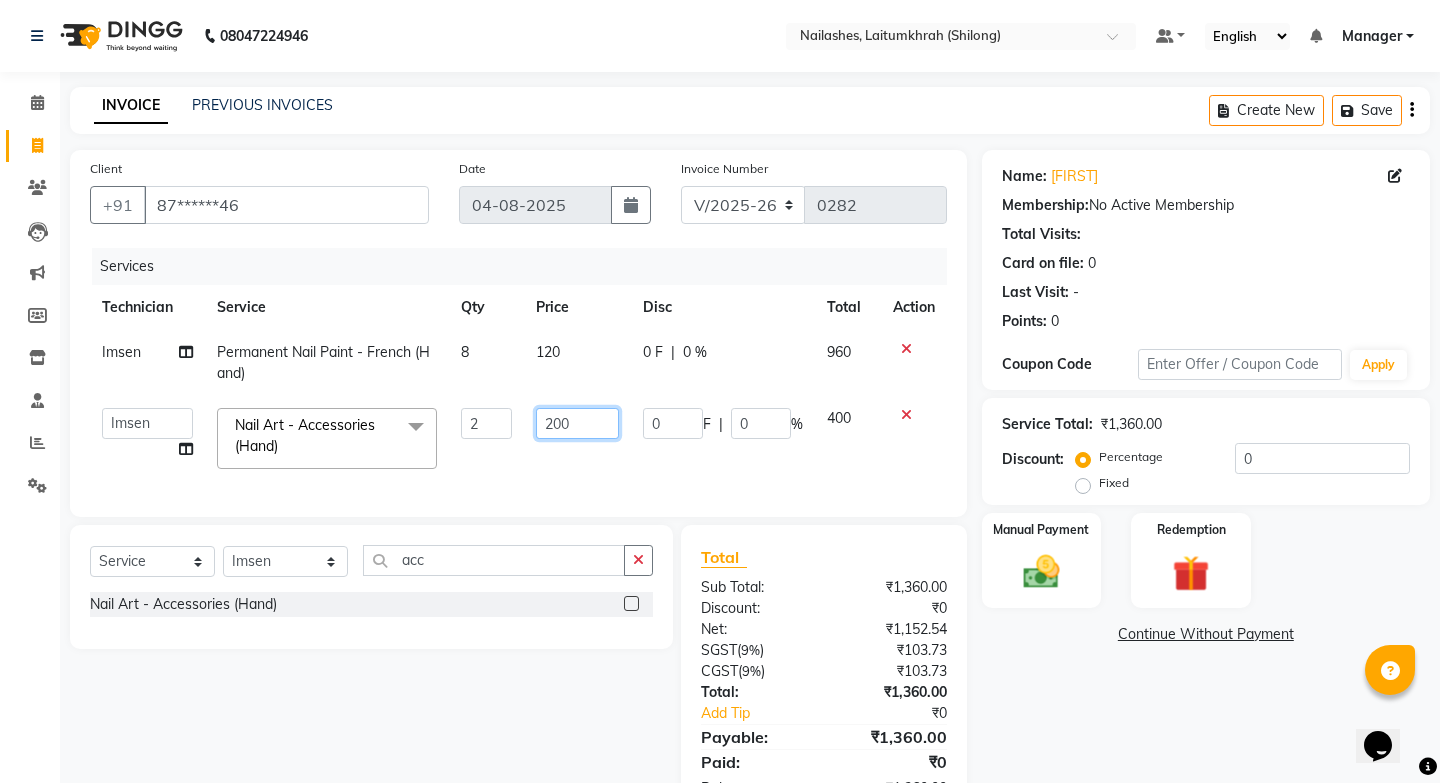 click on "200" 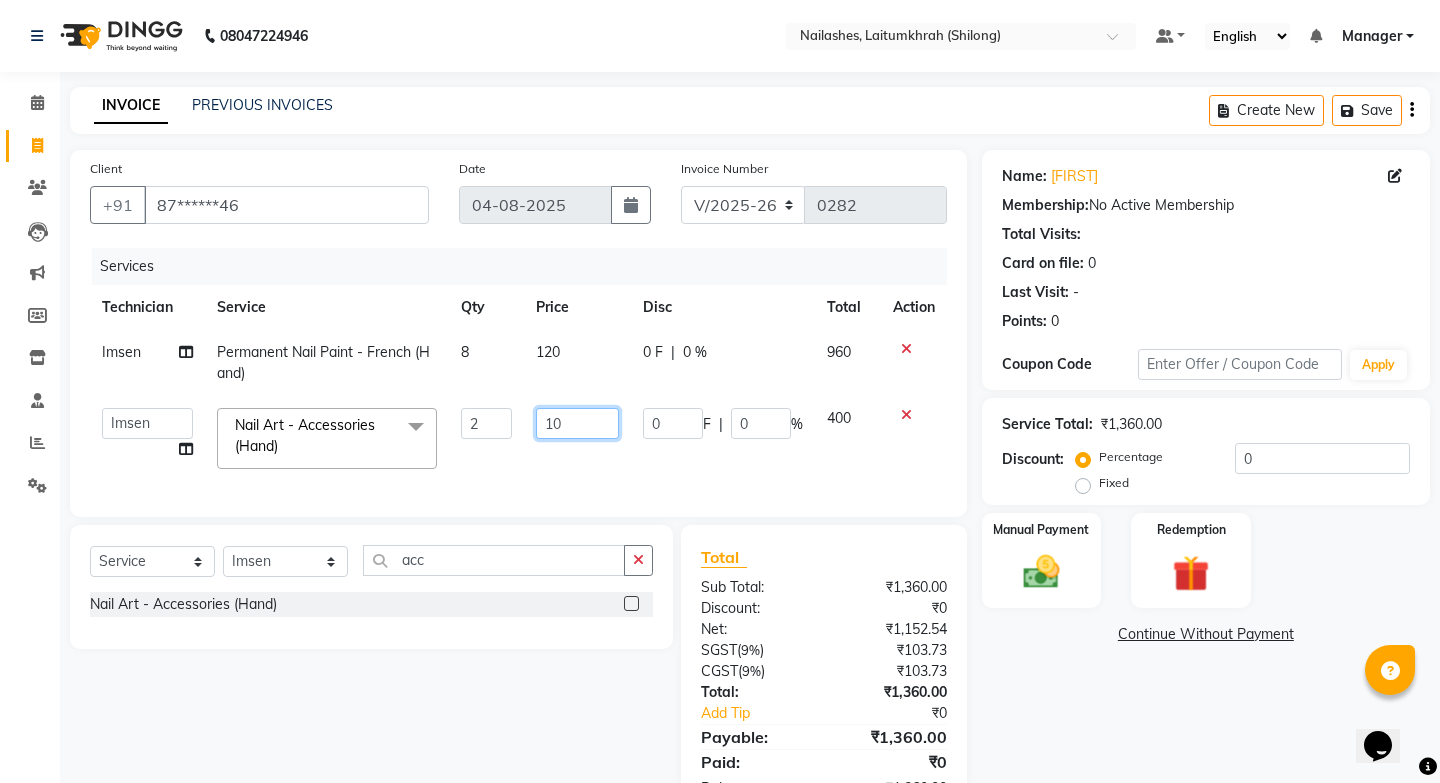 type on "160" 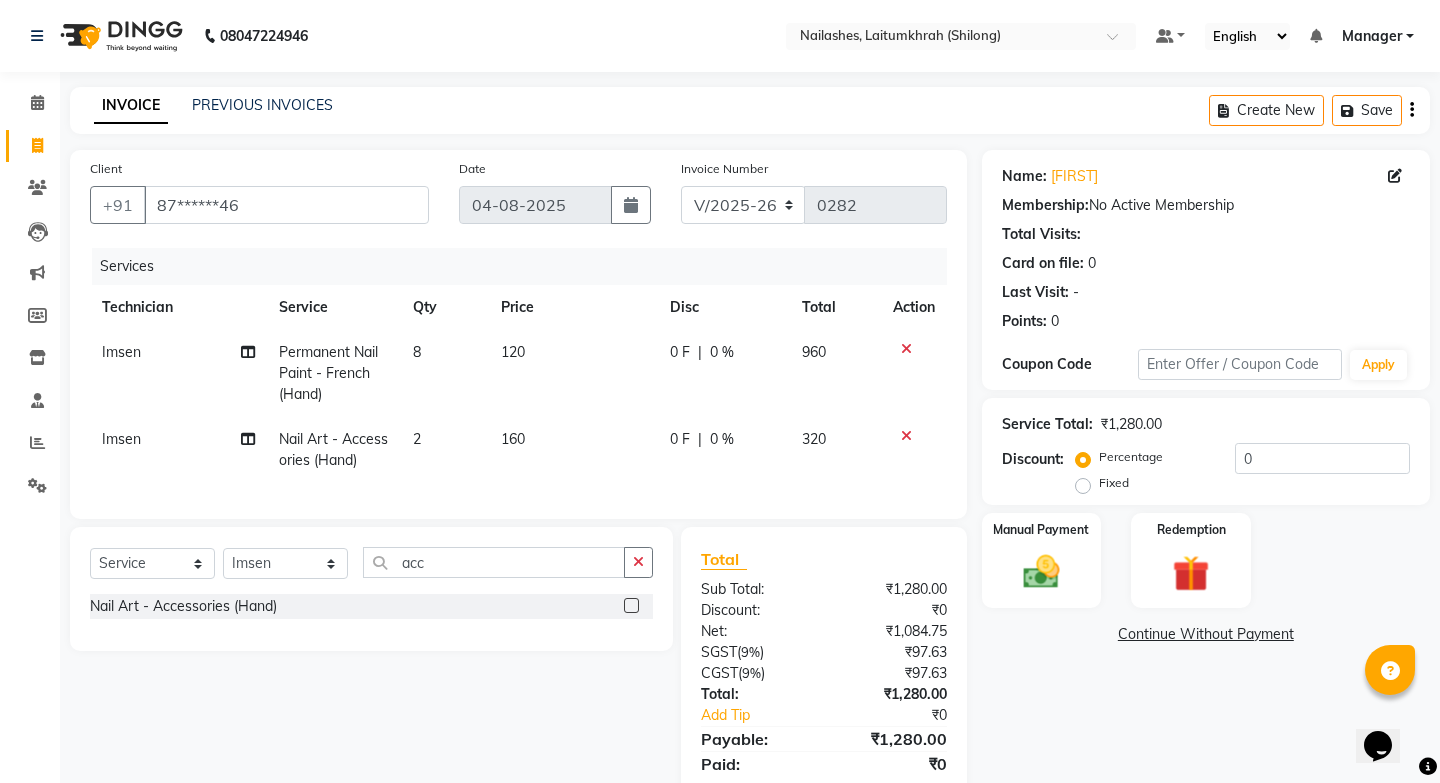 click on "Imsen Nail Art - Accessories (Hand) 2 160 0 F | 0 % 320" 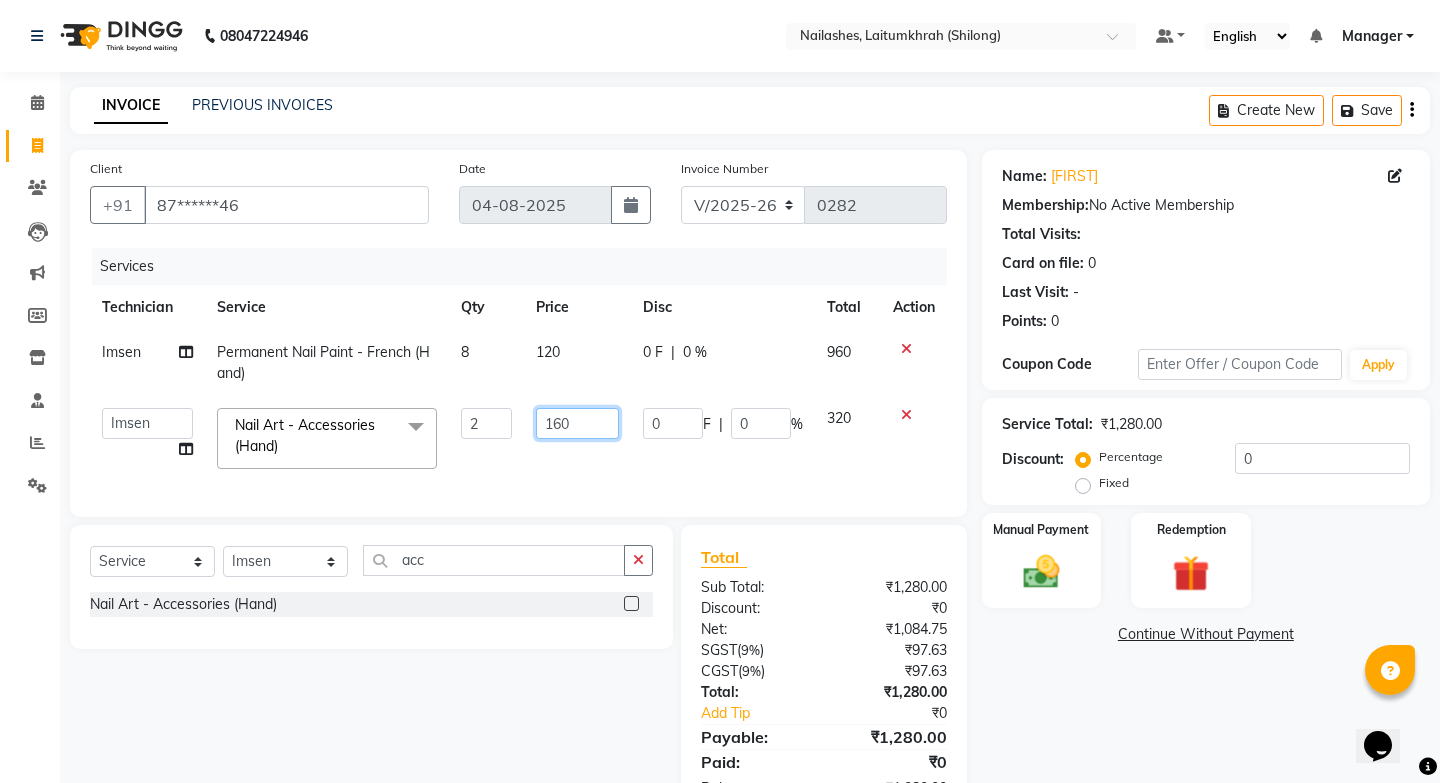 click on "160" 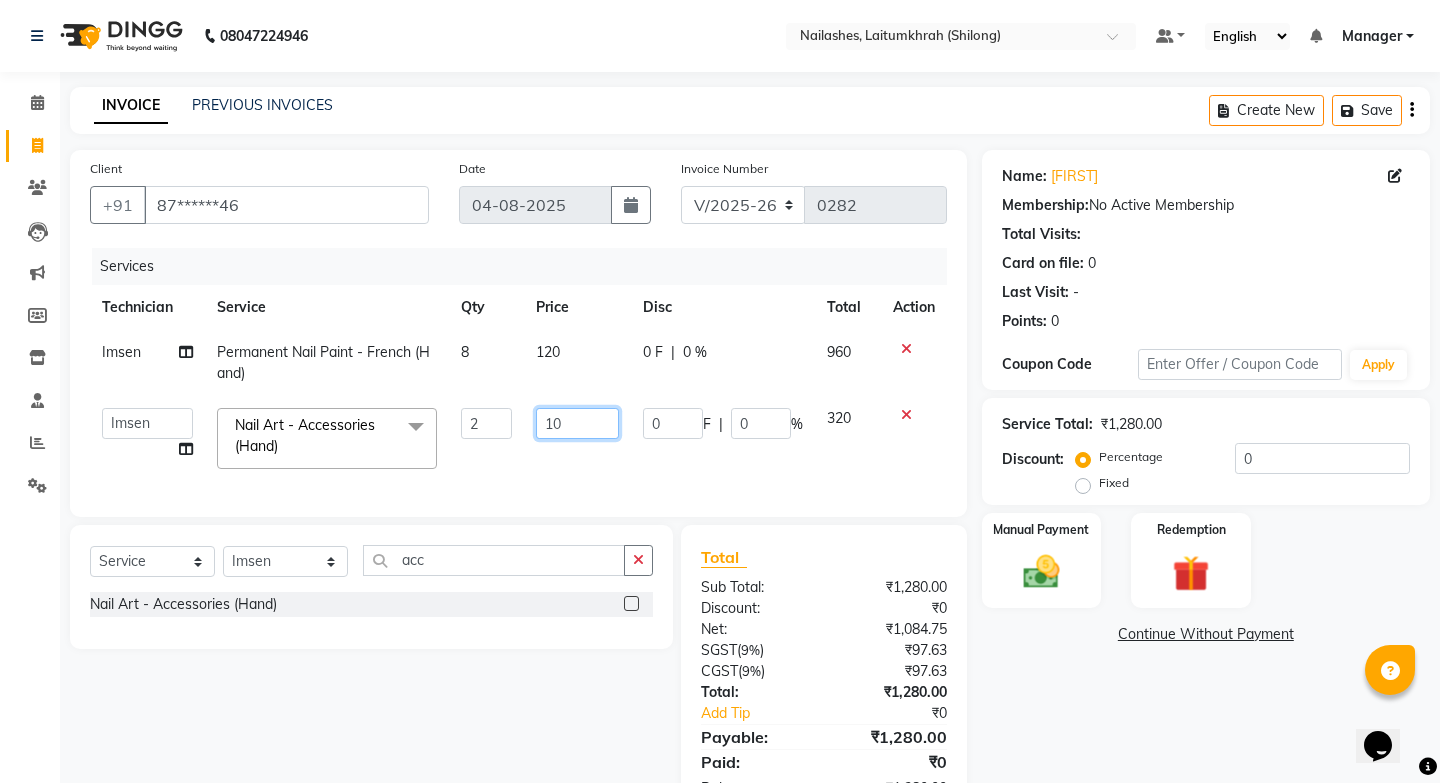 type on "170" 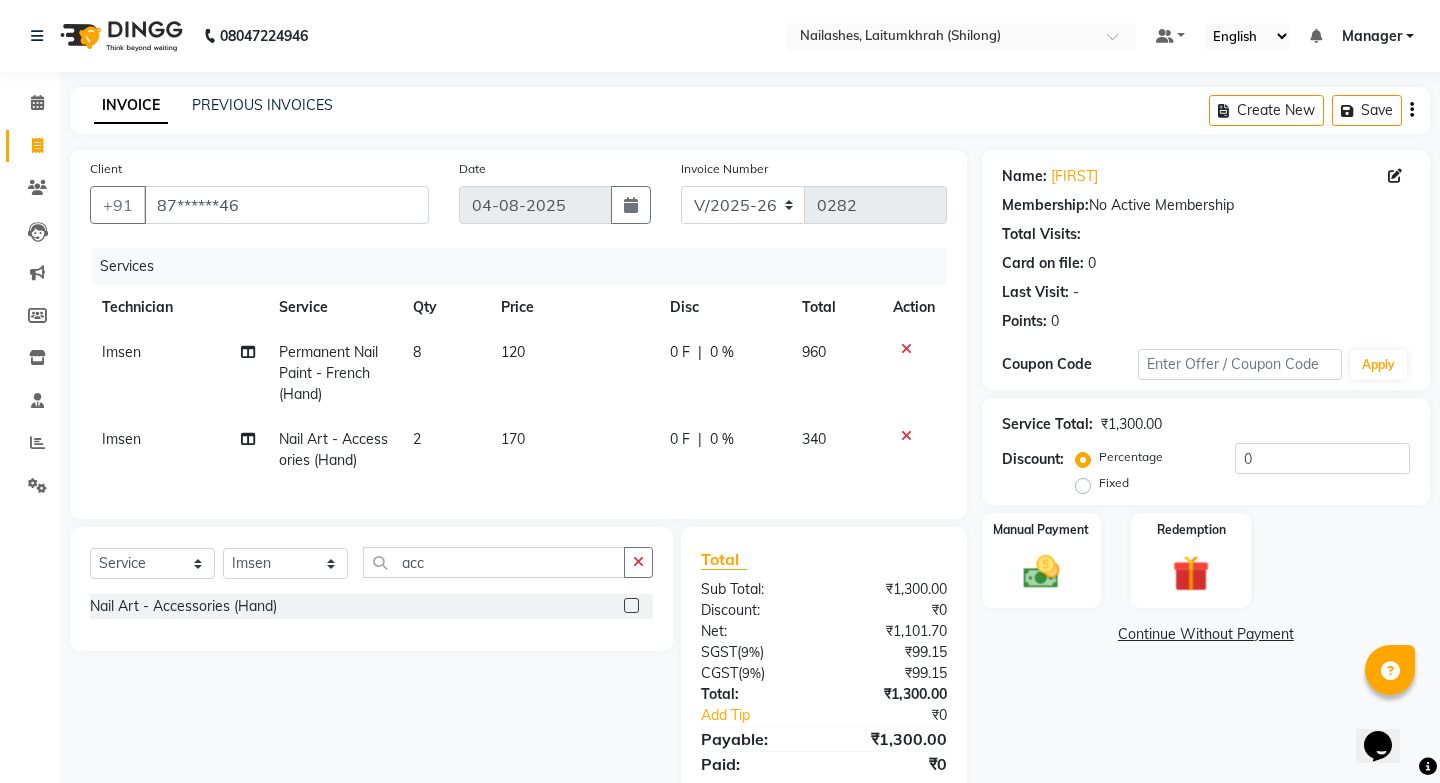 click on "Net:" 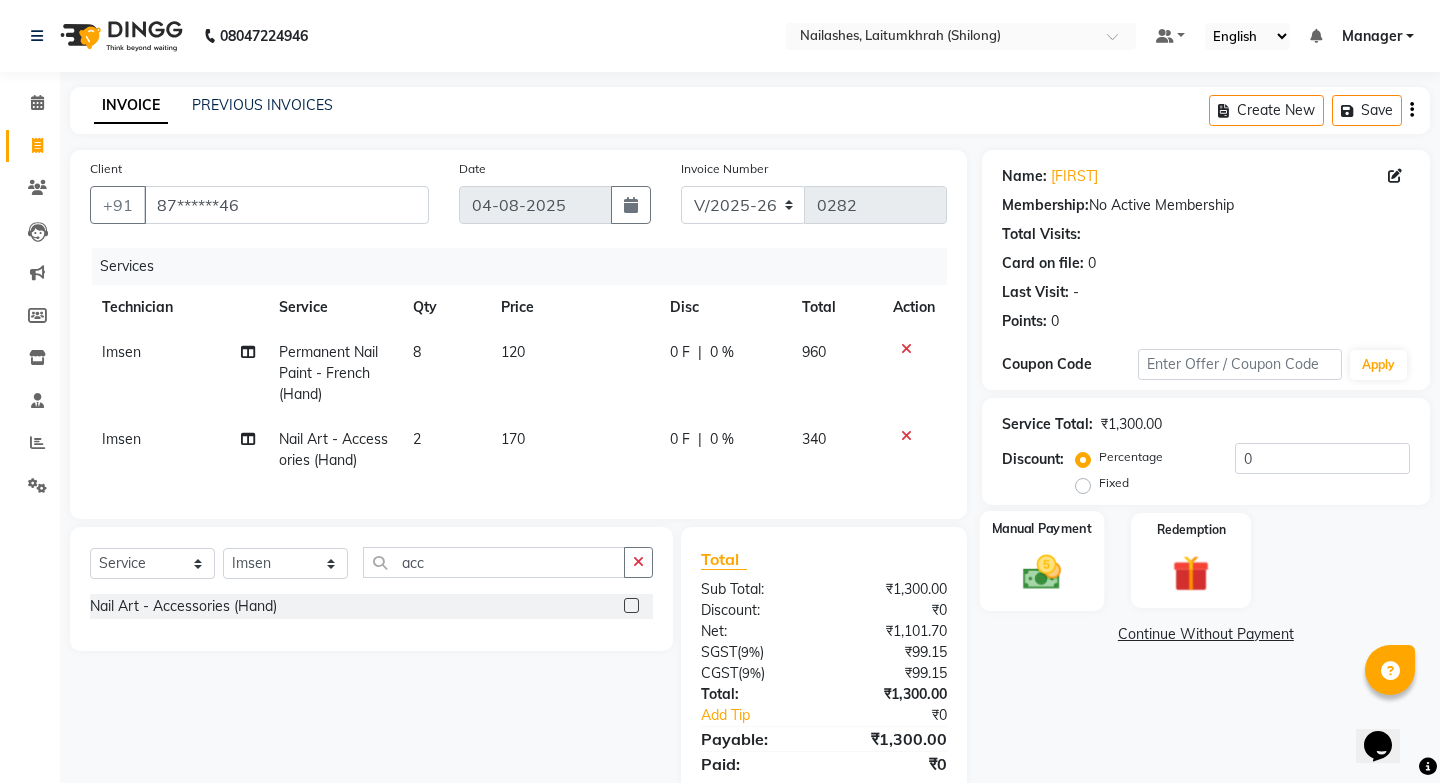 click 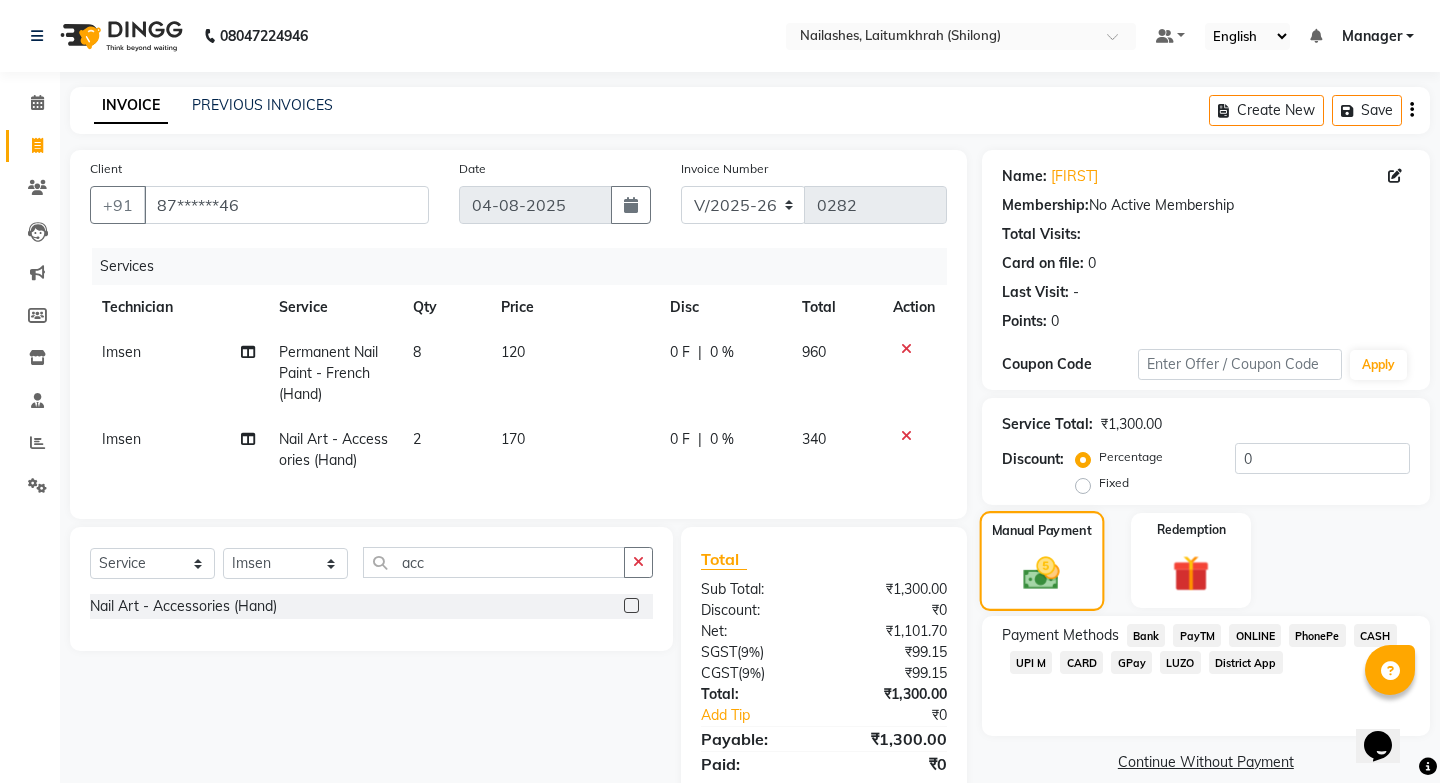 scroll, scrollTop: 68, scrollLeft: 0, axis: vertical 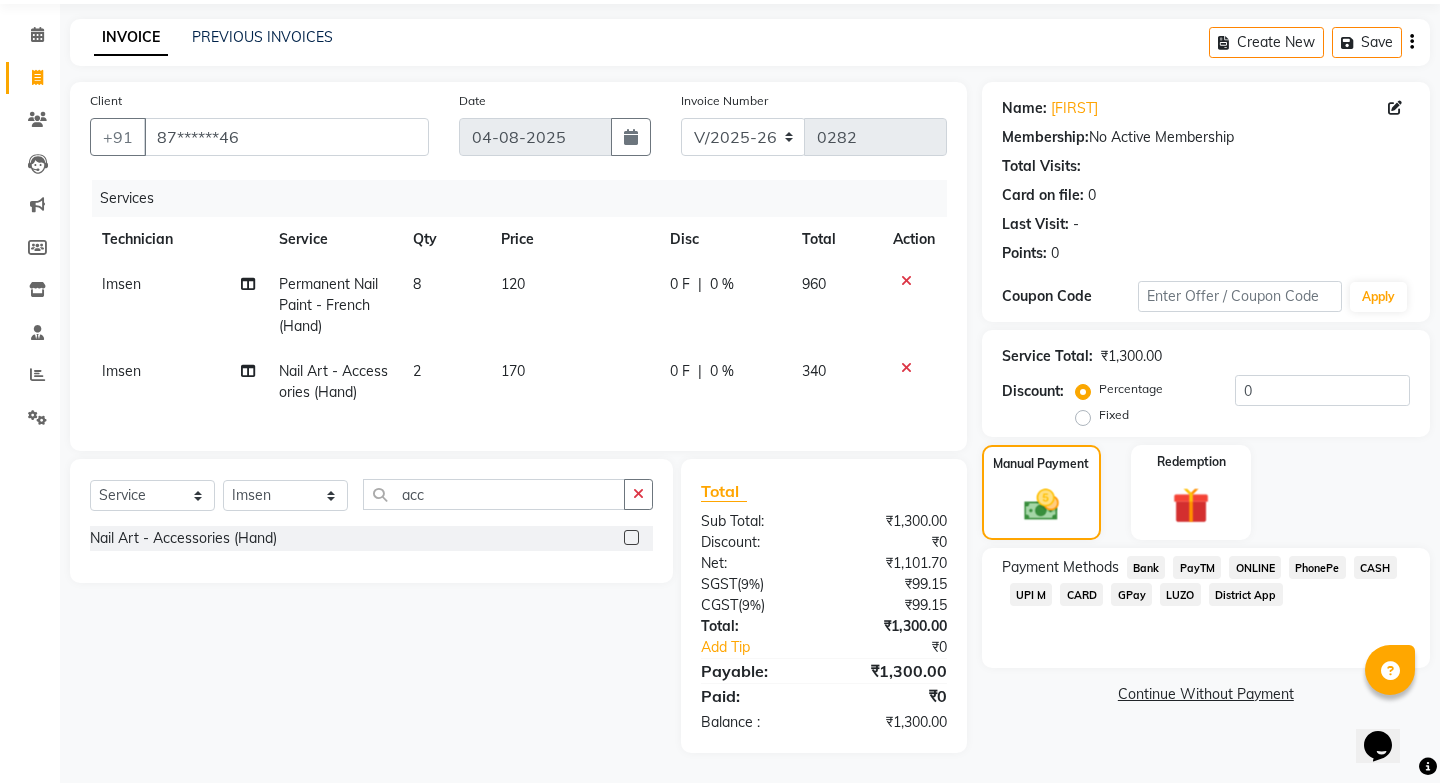 click on "GPay" 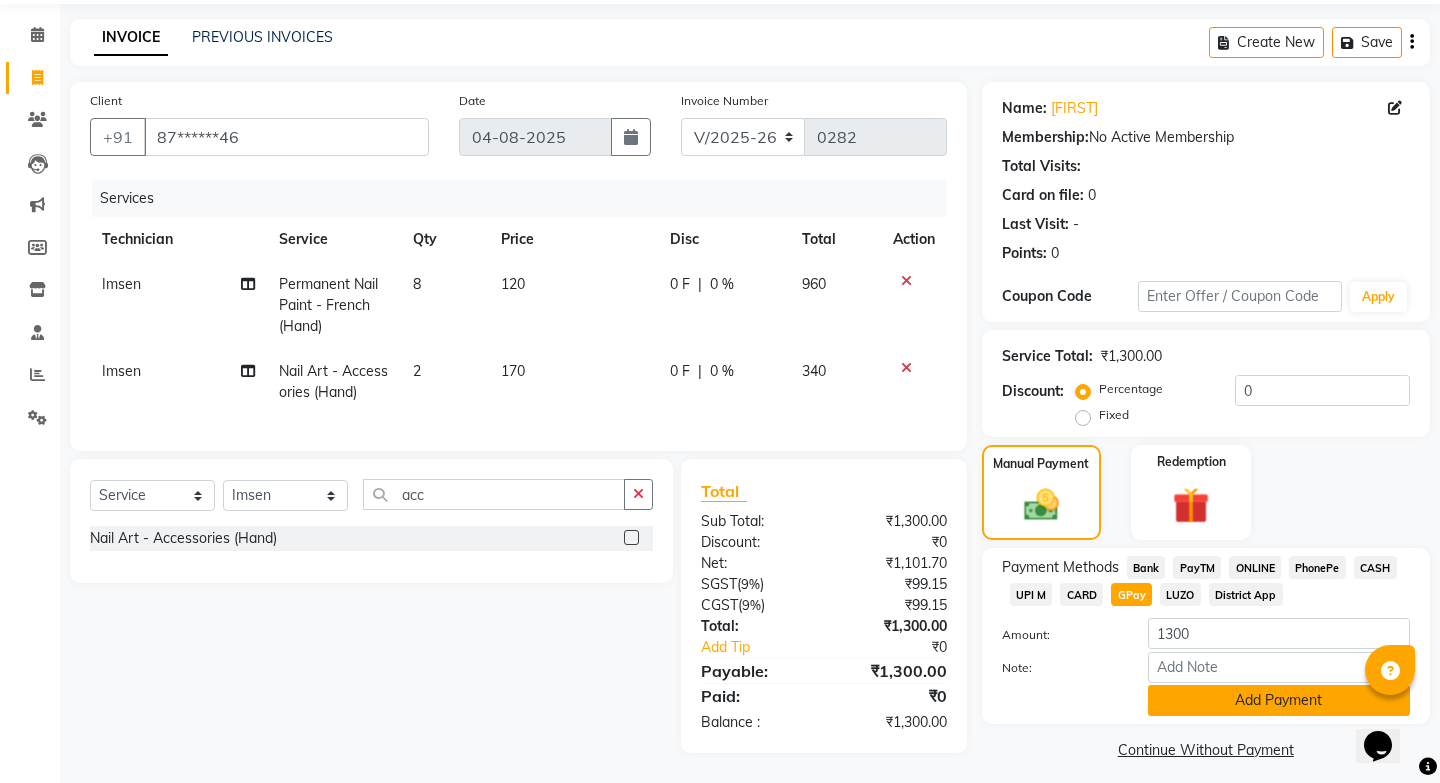 click on "Add Payment" 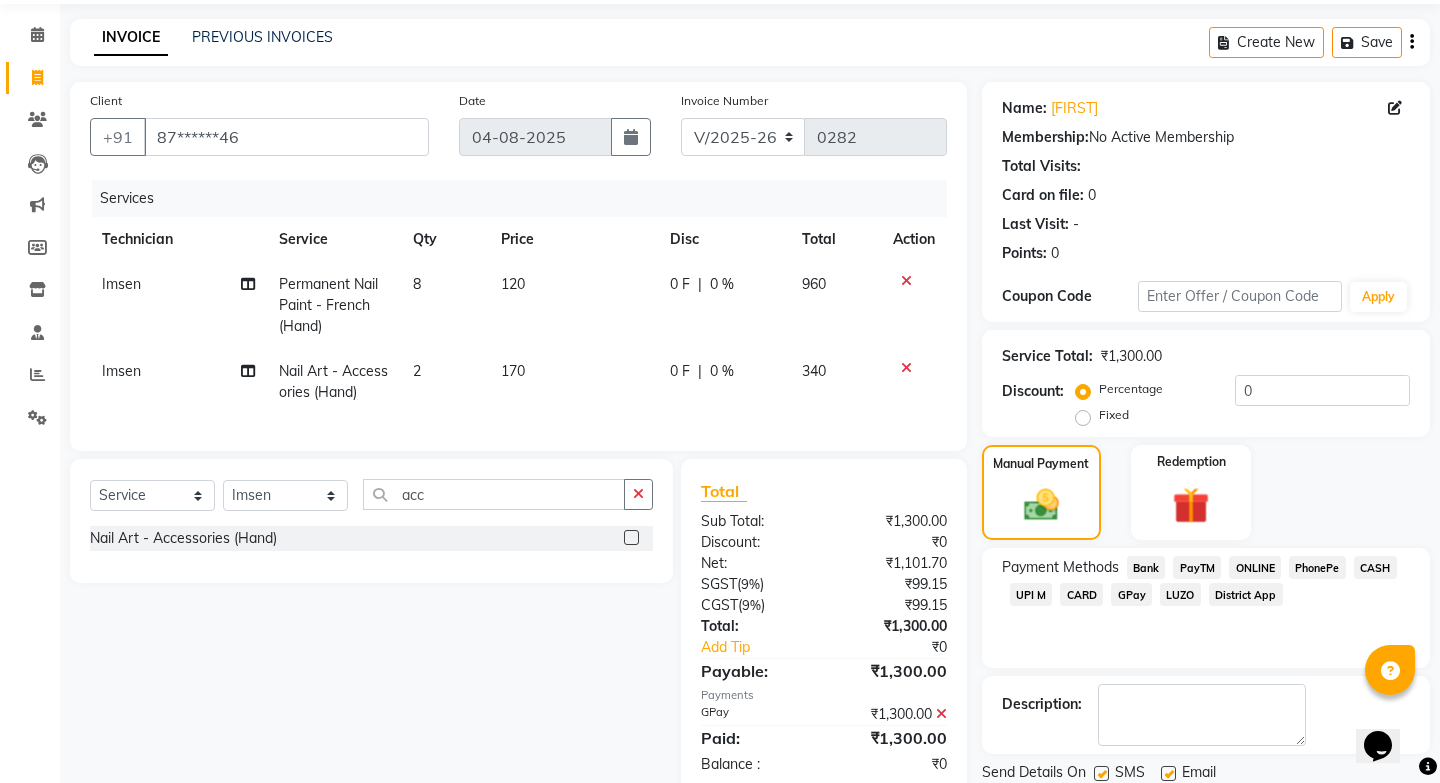 scroll, scrollTop: 115, scrollLeft: 0, axis: vertical 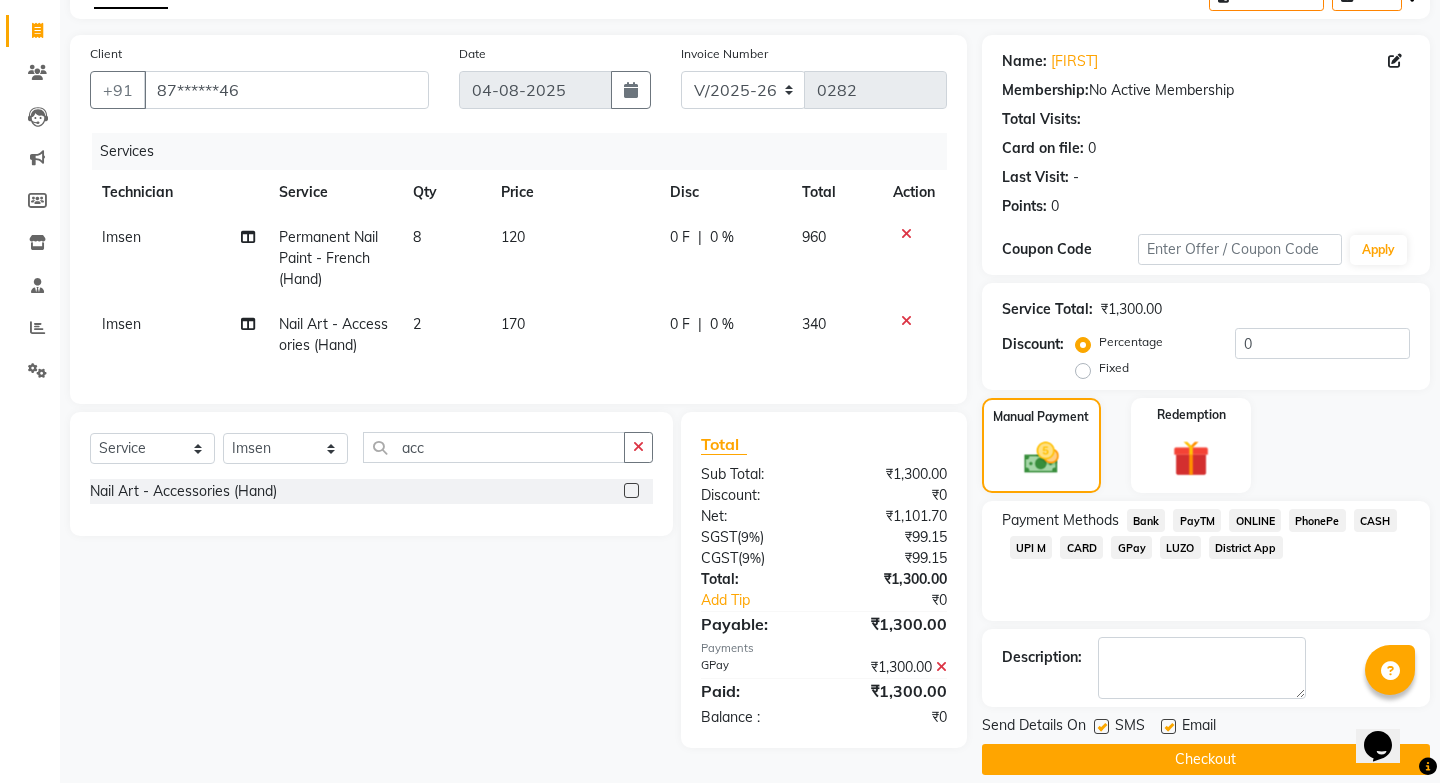 click on "Checkout" 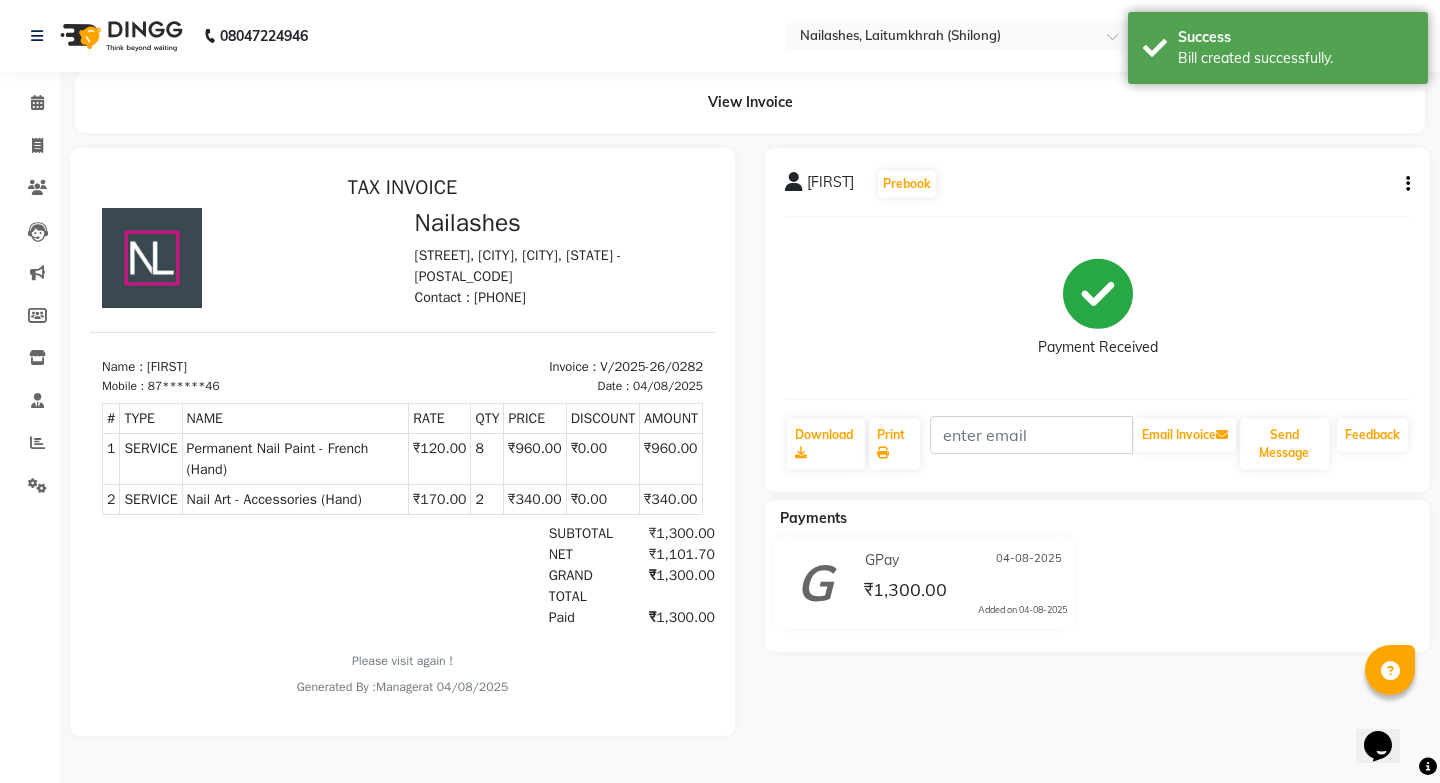 scroll, scrollTop: 0, scrollLeft: 0, axis: both 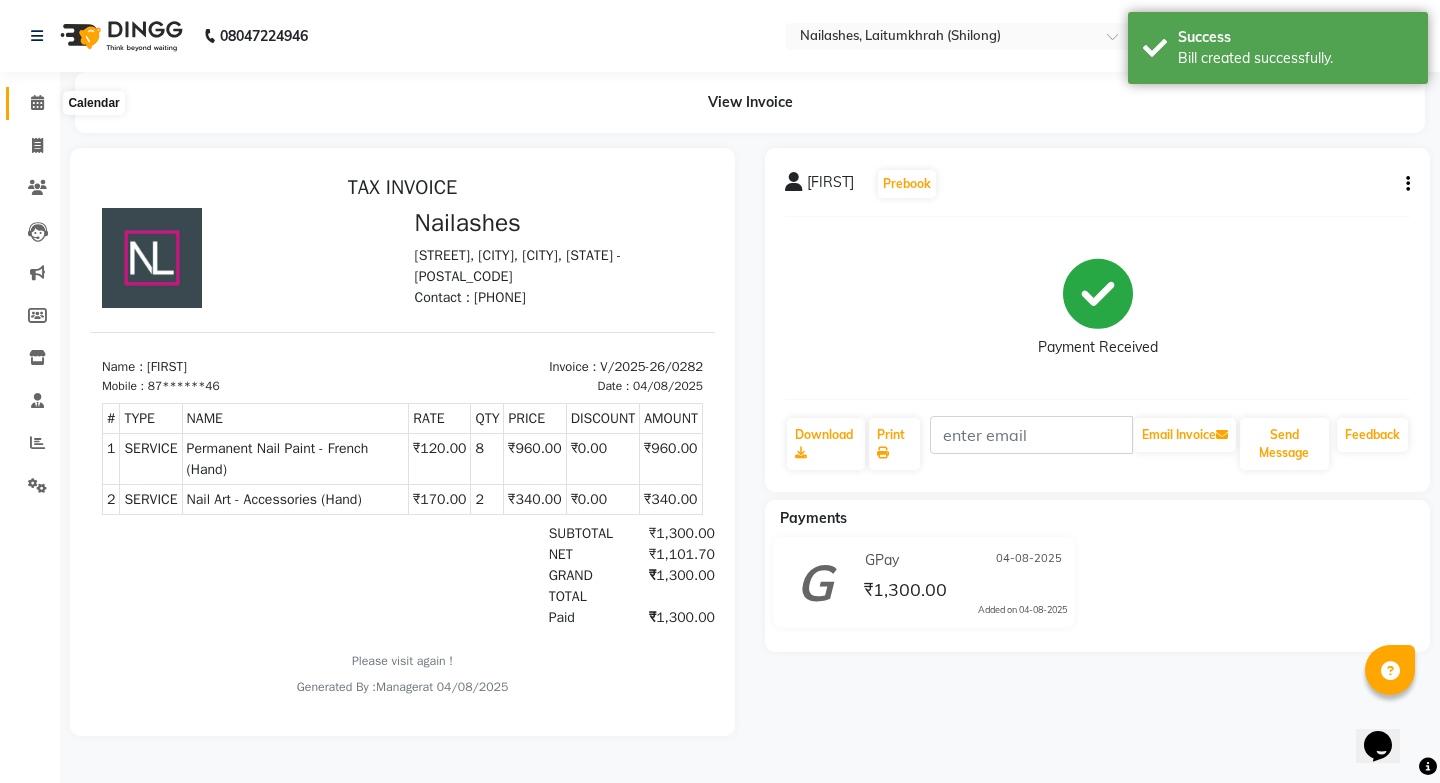 click 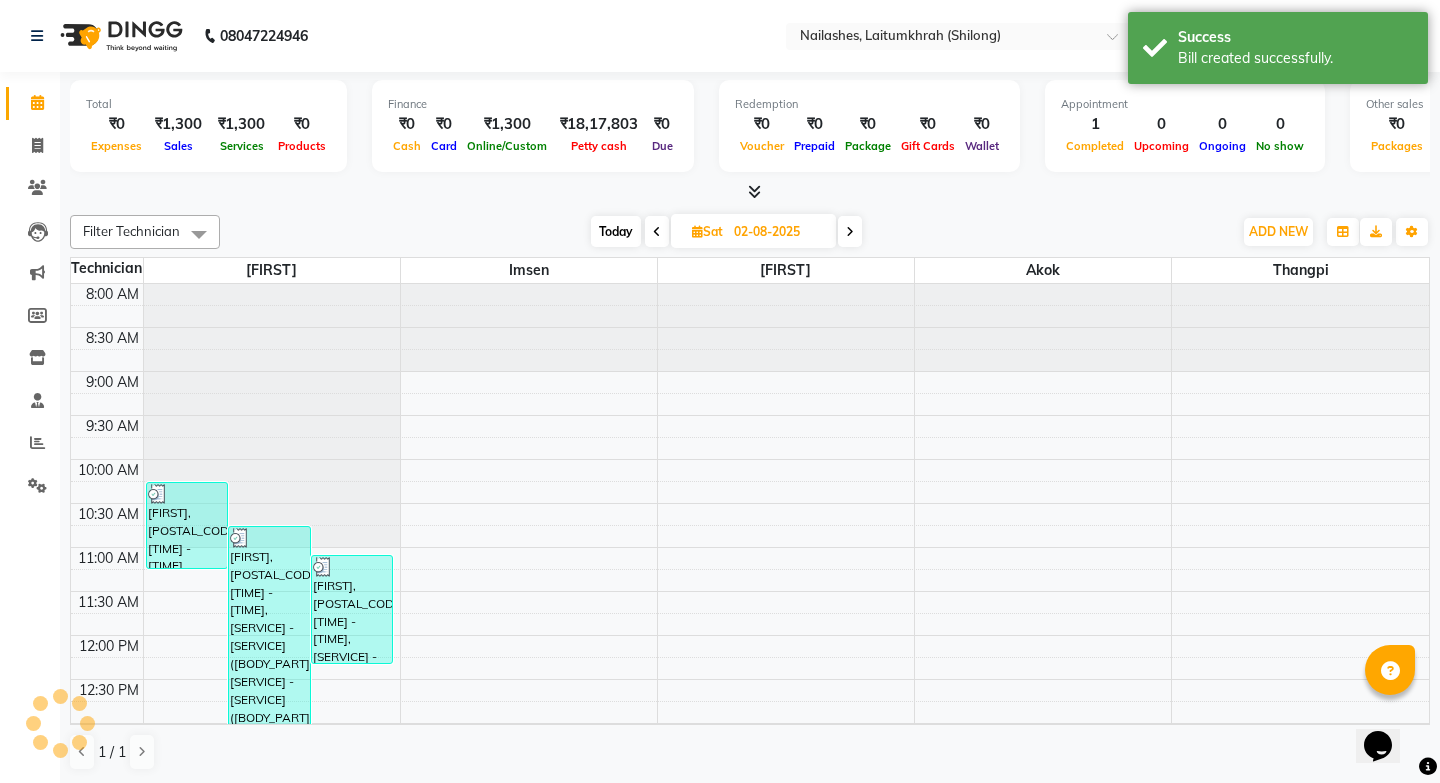 scroll, scrollTop: 0, scrollLeft: 0, axis: both 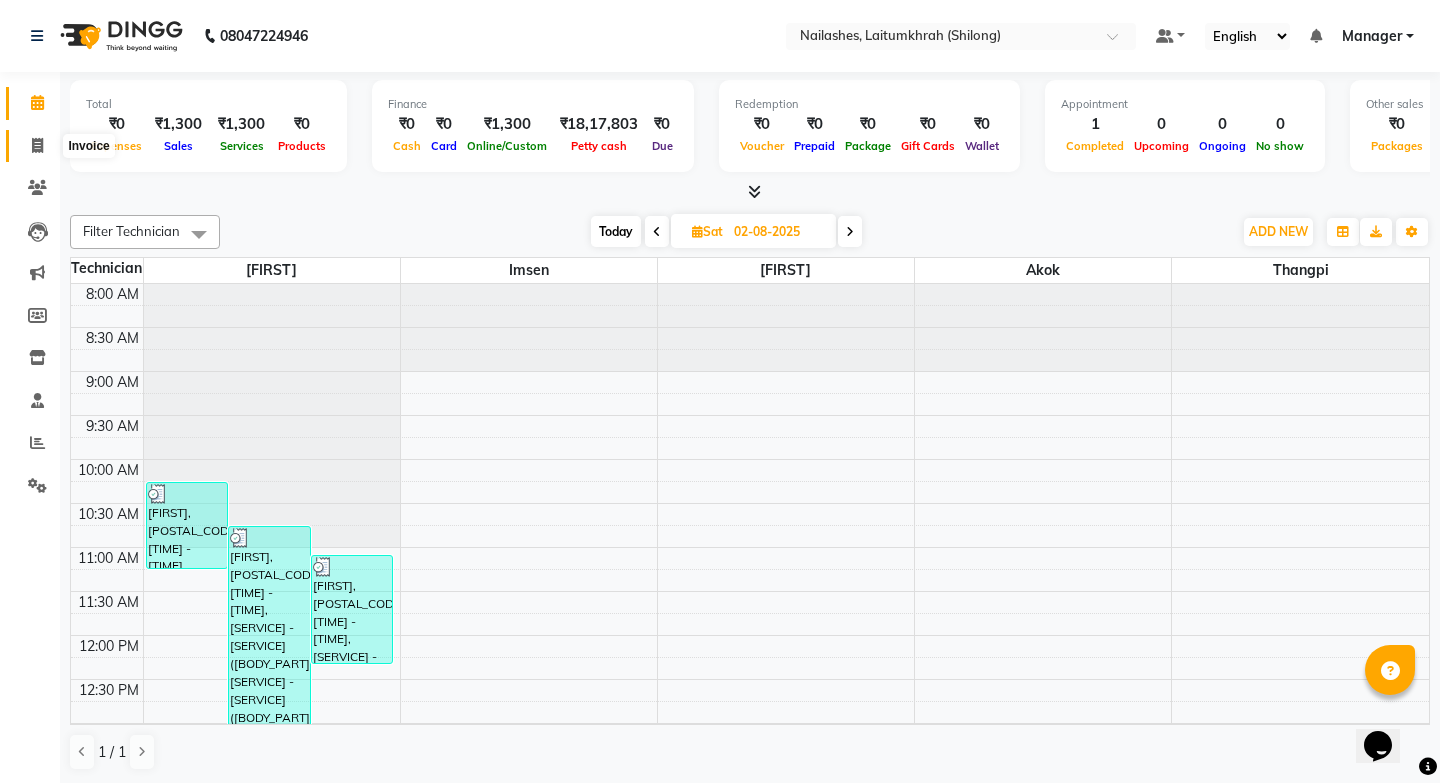 click 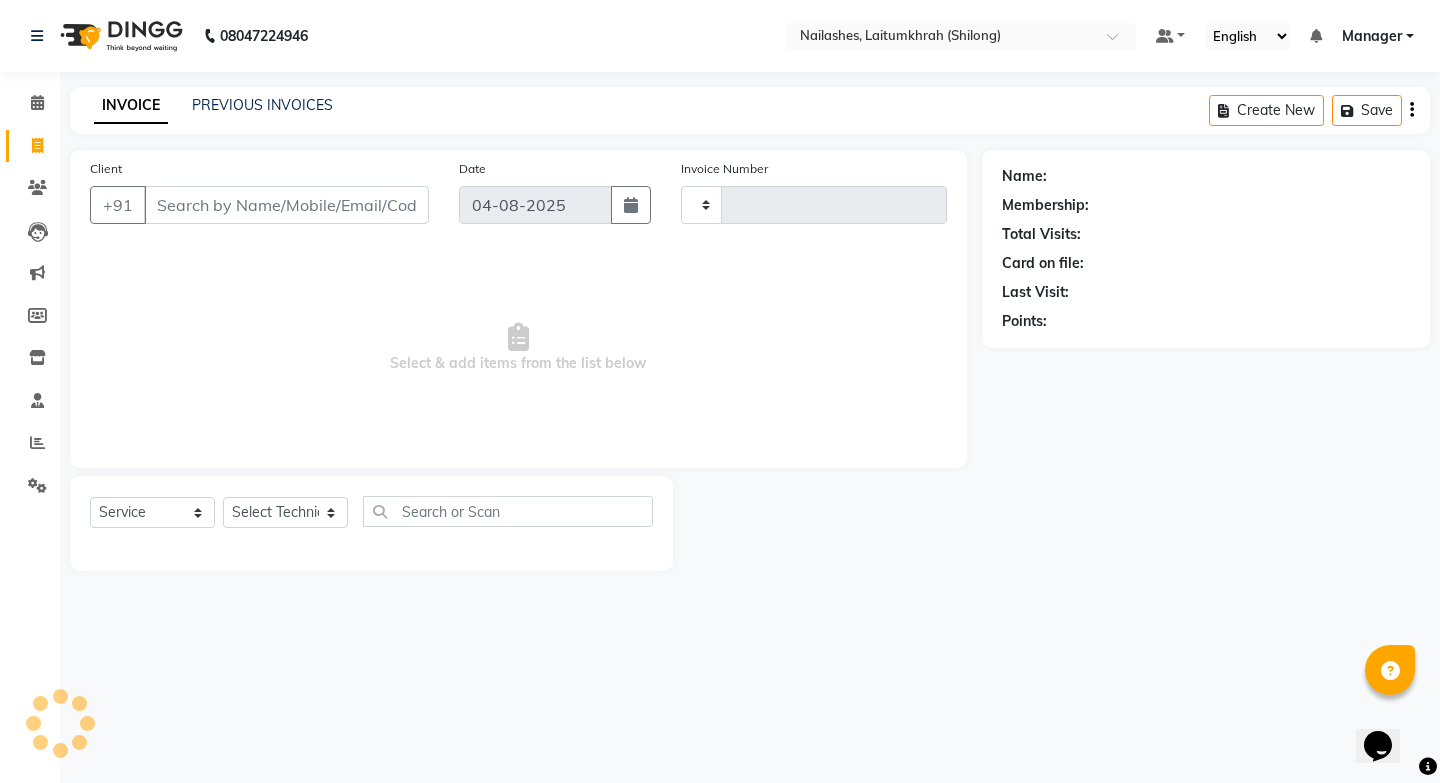 type on "0283" 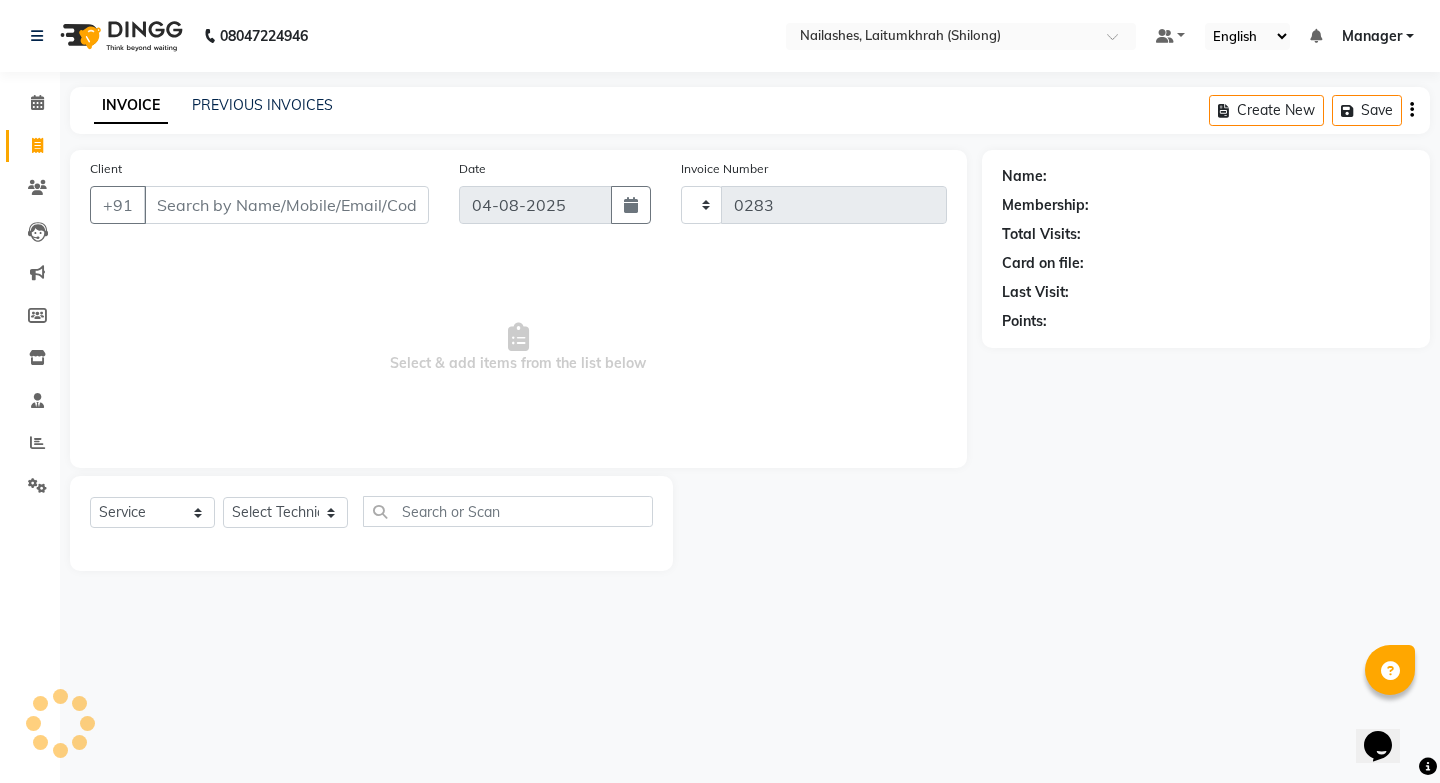 select on "3812" 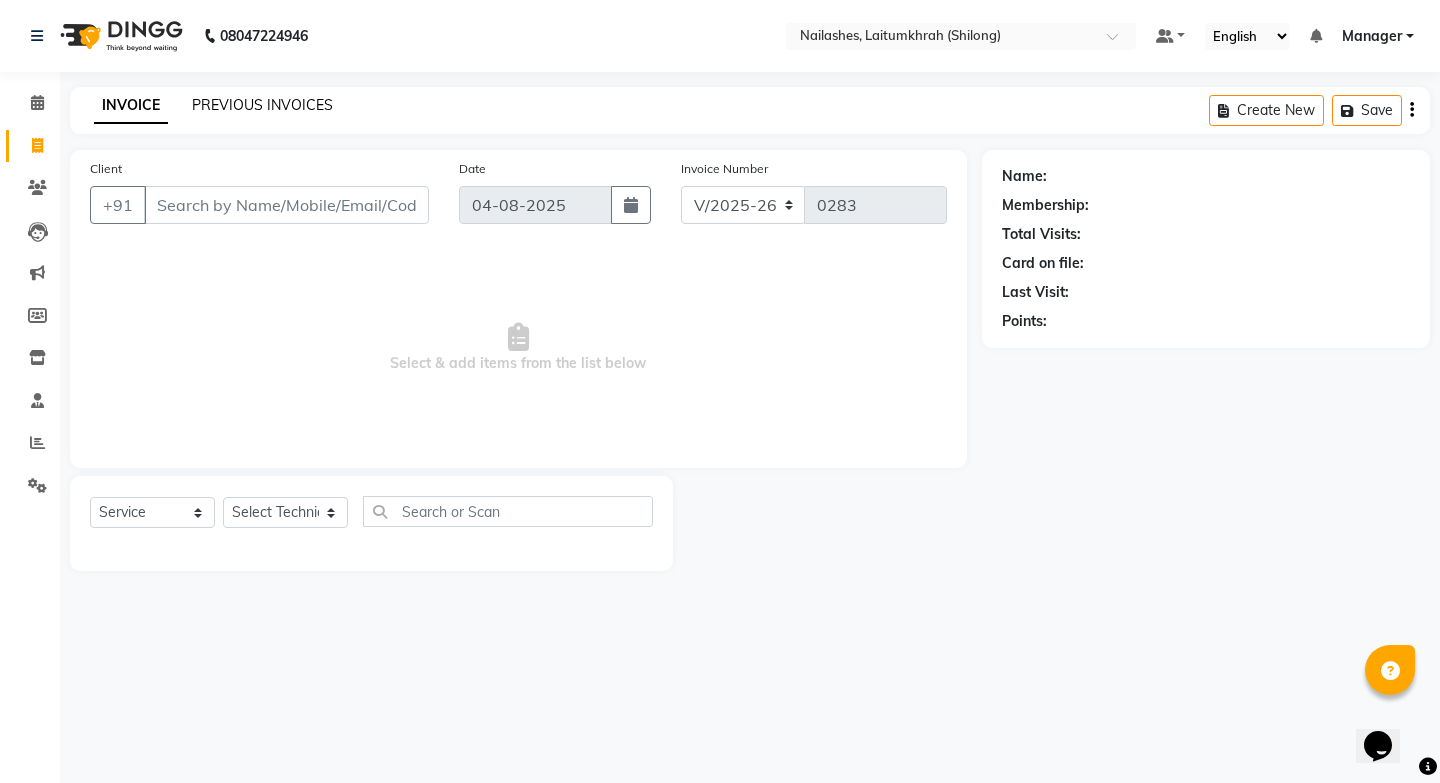click on "PREVIOUS INVOICES" 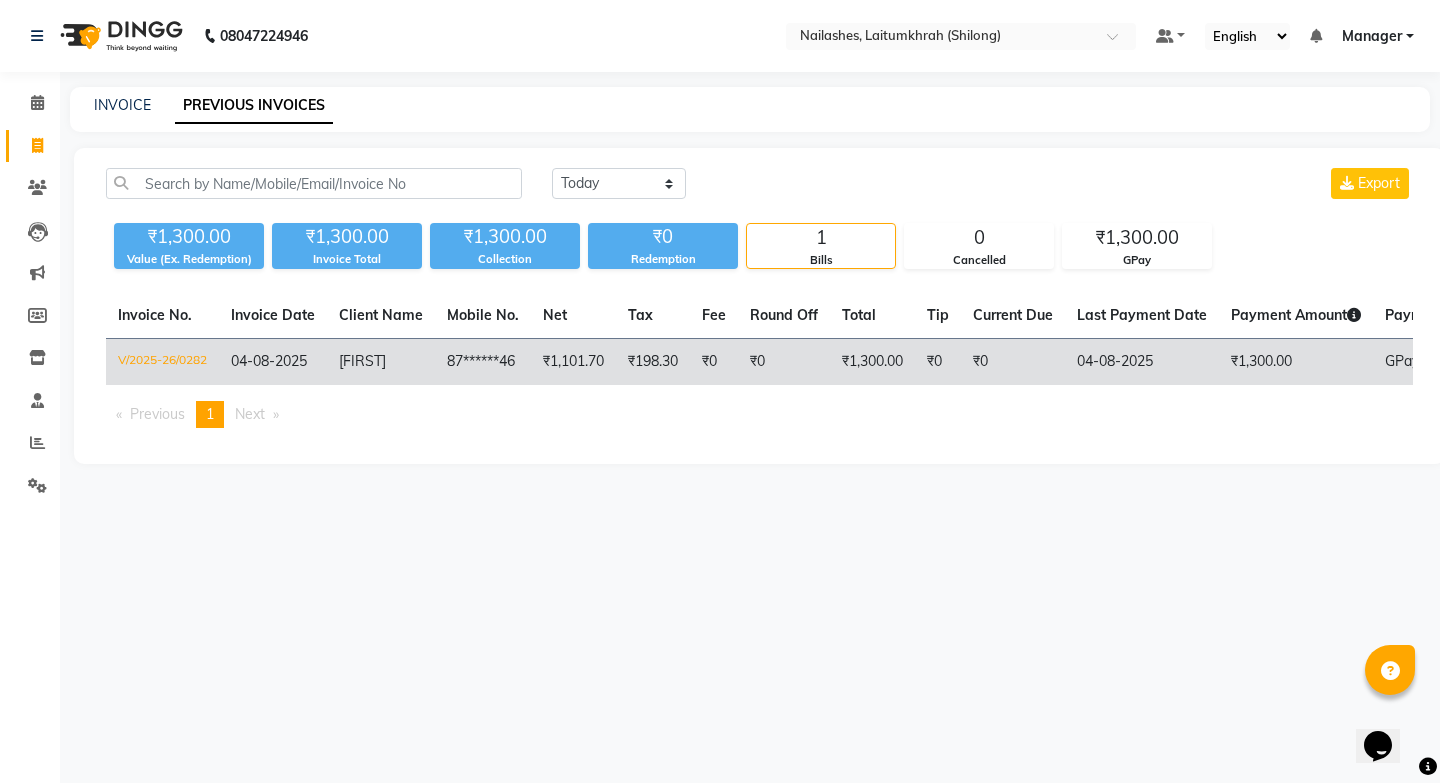 click on "V/2025-26/0282" 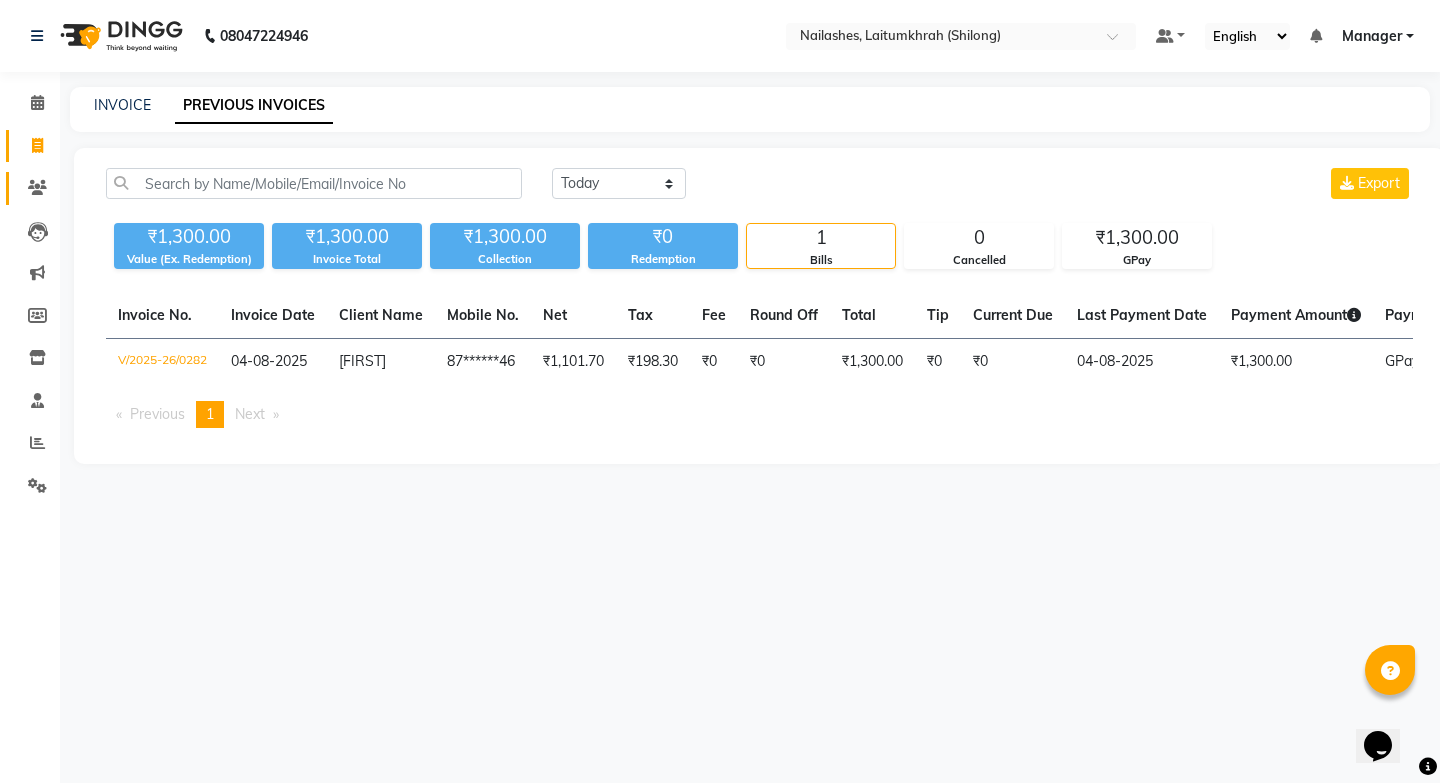 drag, startPoint x: 37, startPoint y: 181, endPoint x: 48, endPoint y: 188, distance: 13.038404 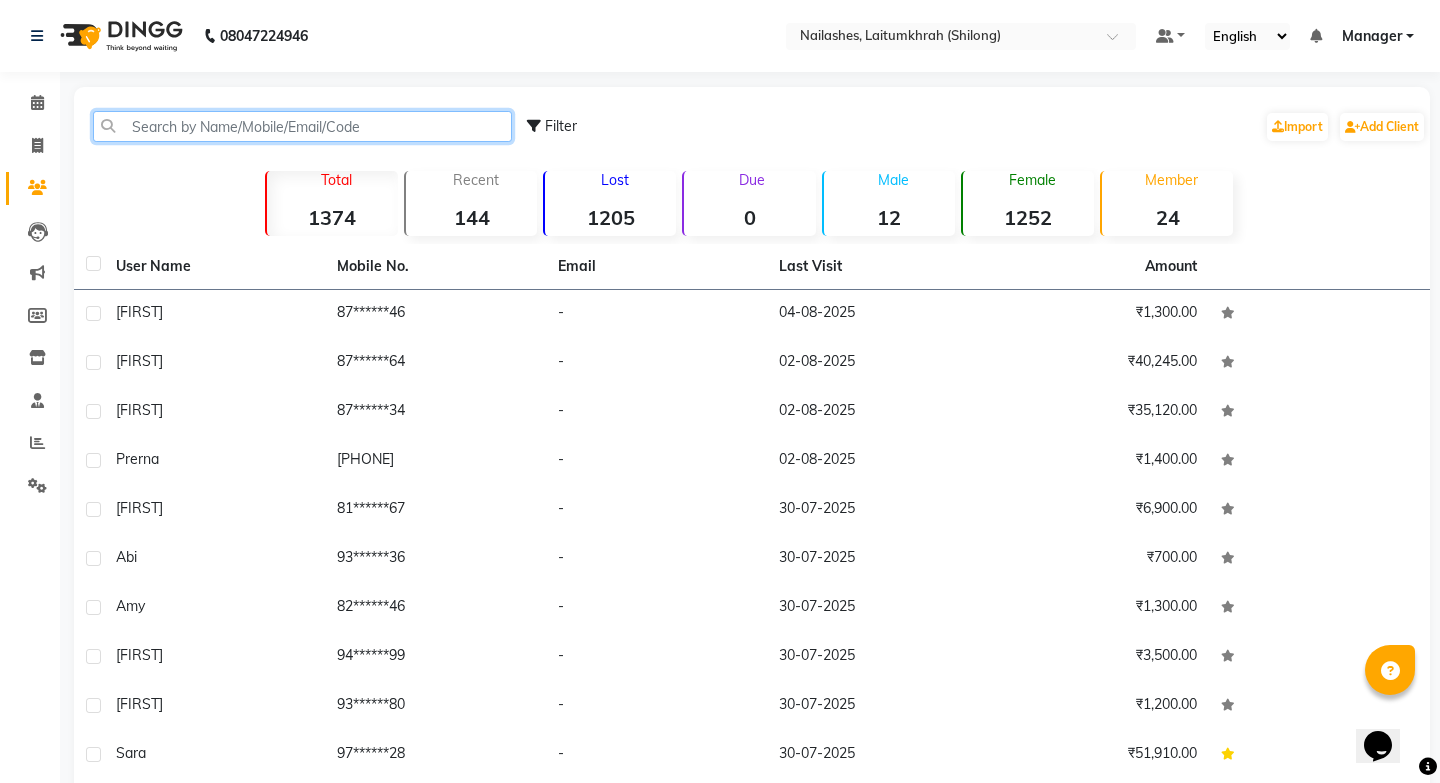 click 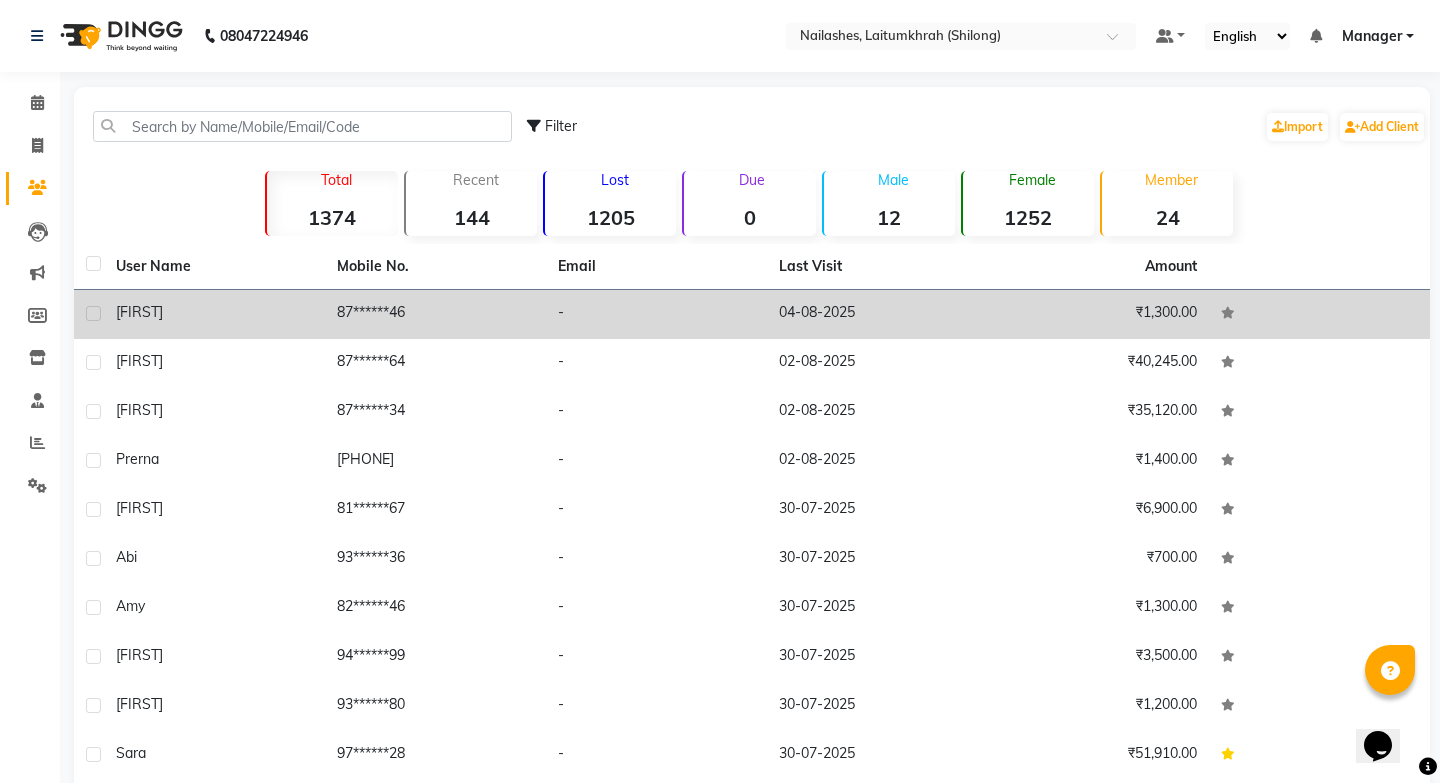 click on "87******46" 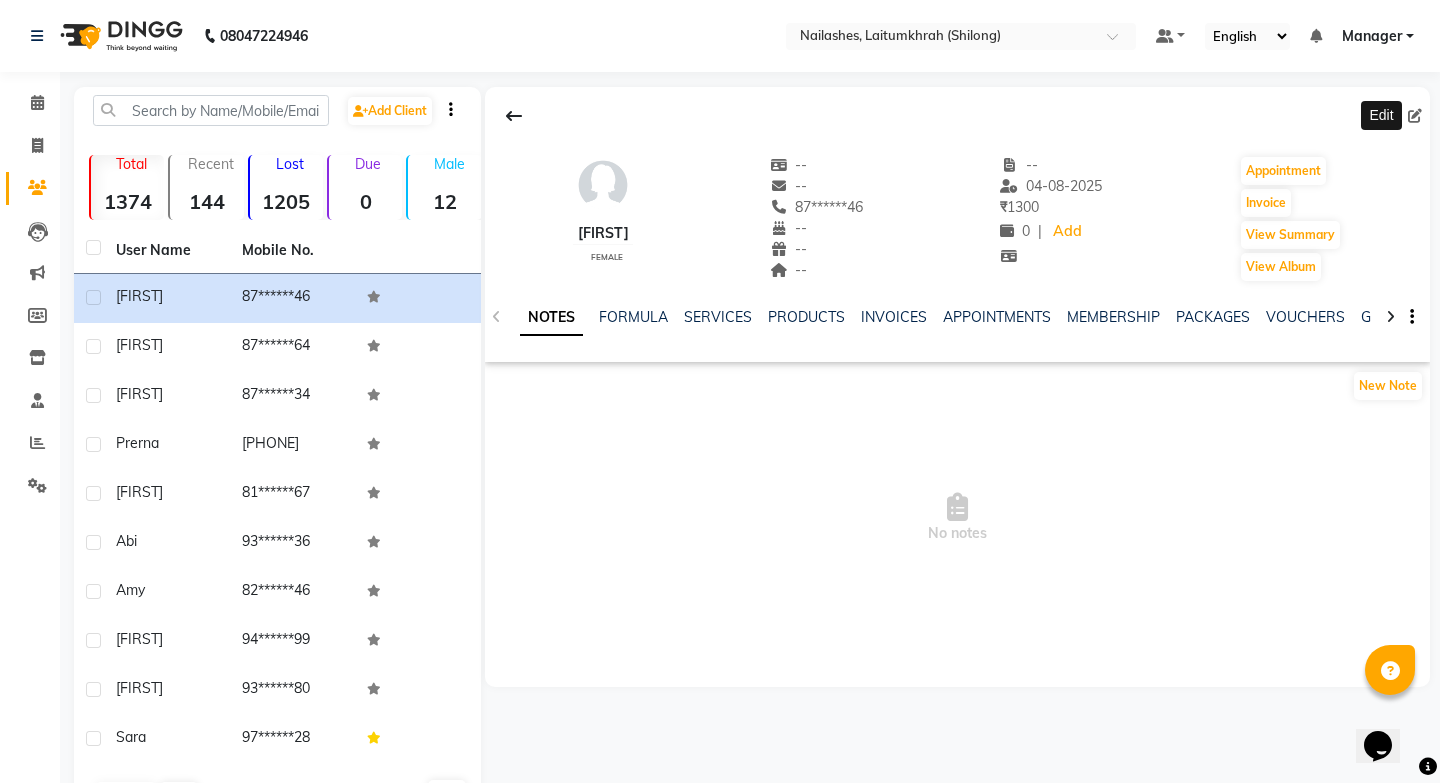 click 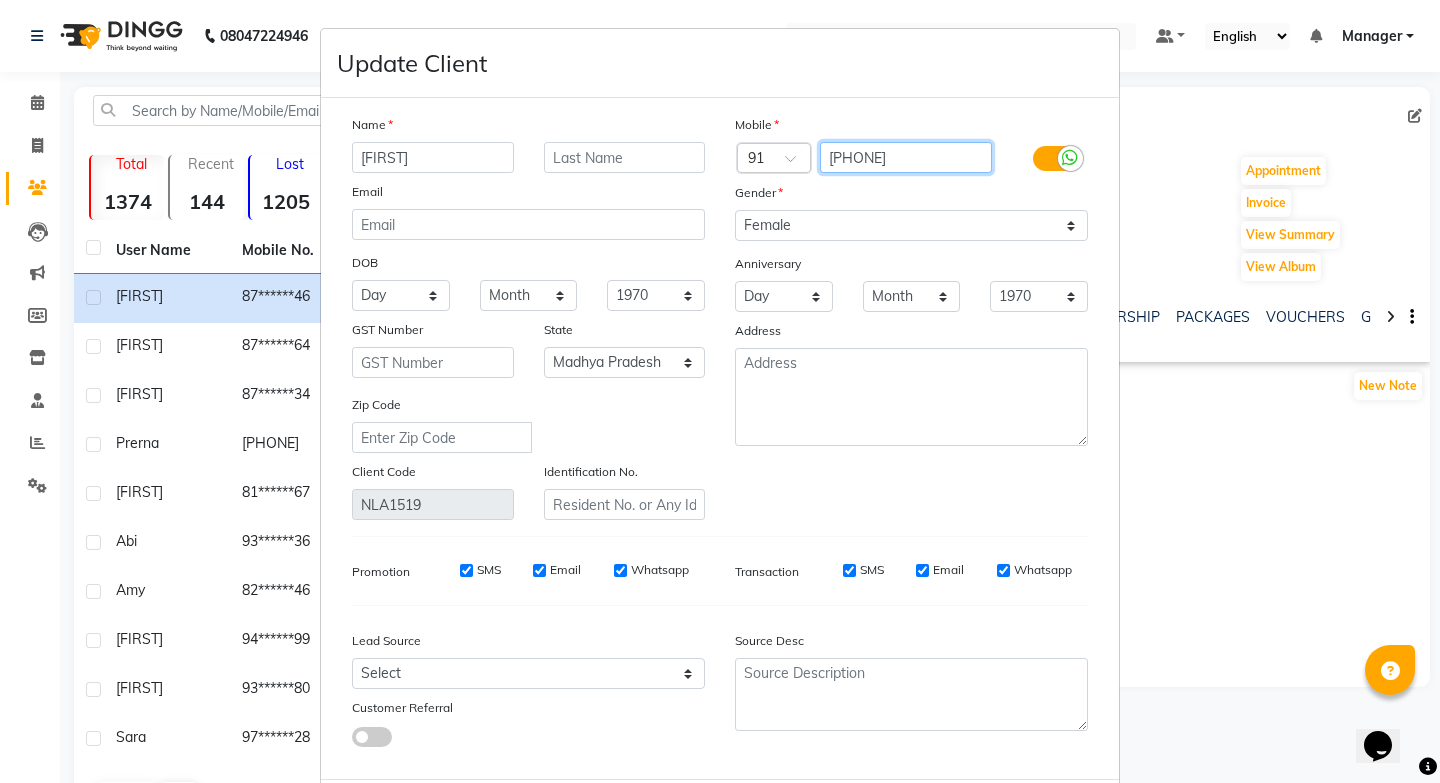 click on "8732847546" at bounding box center [906, 157] 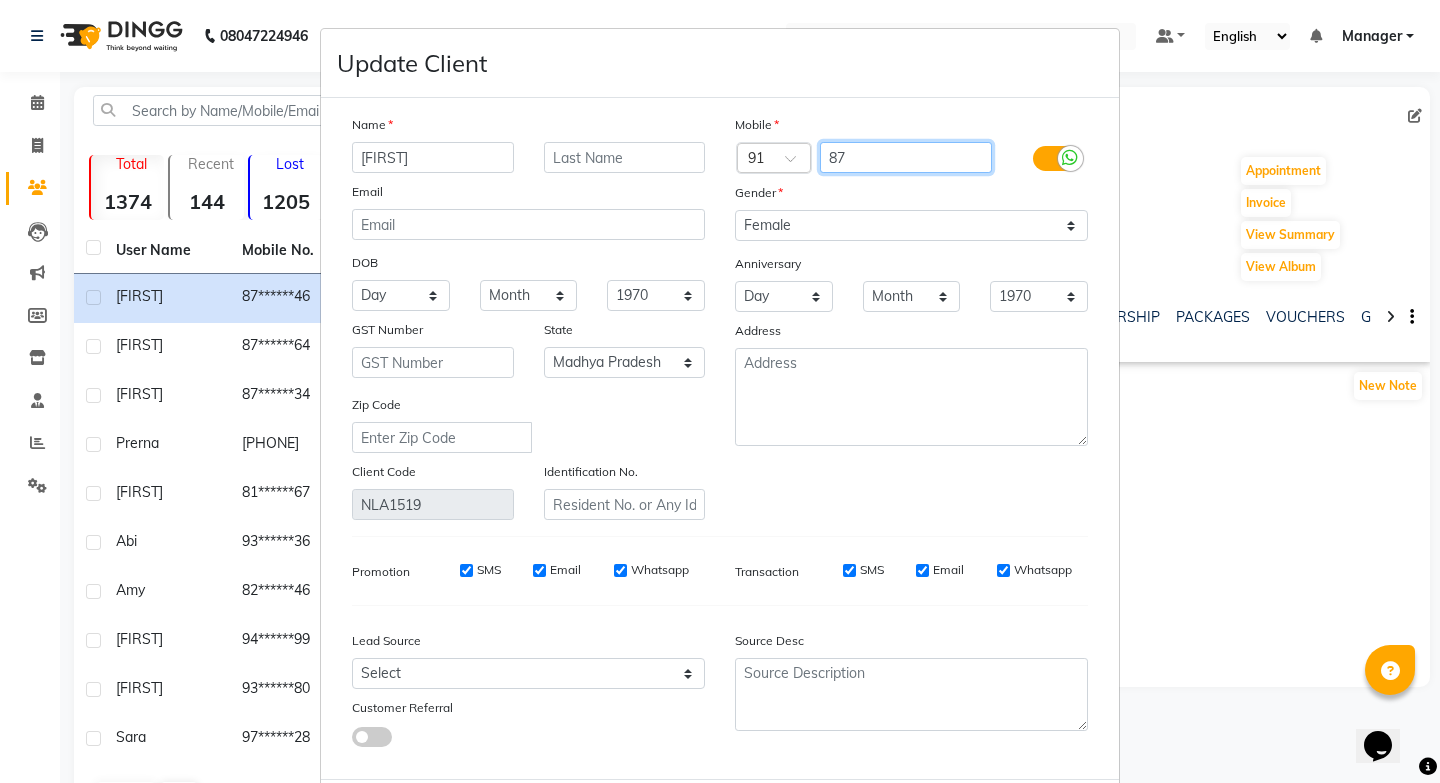 type on "8" 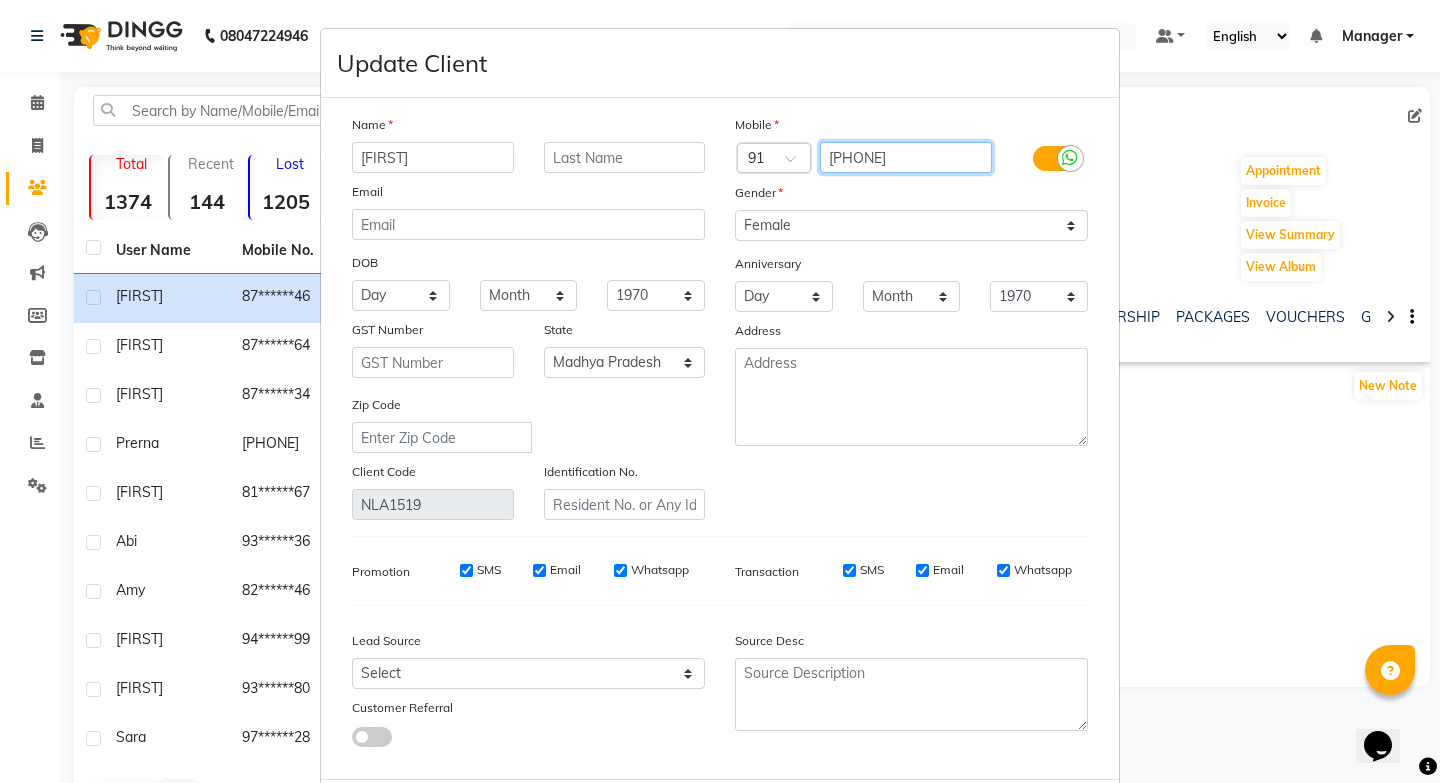 scroll, scrollTop: 104, scrollLeft: 0, axis: vertical 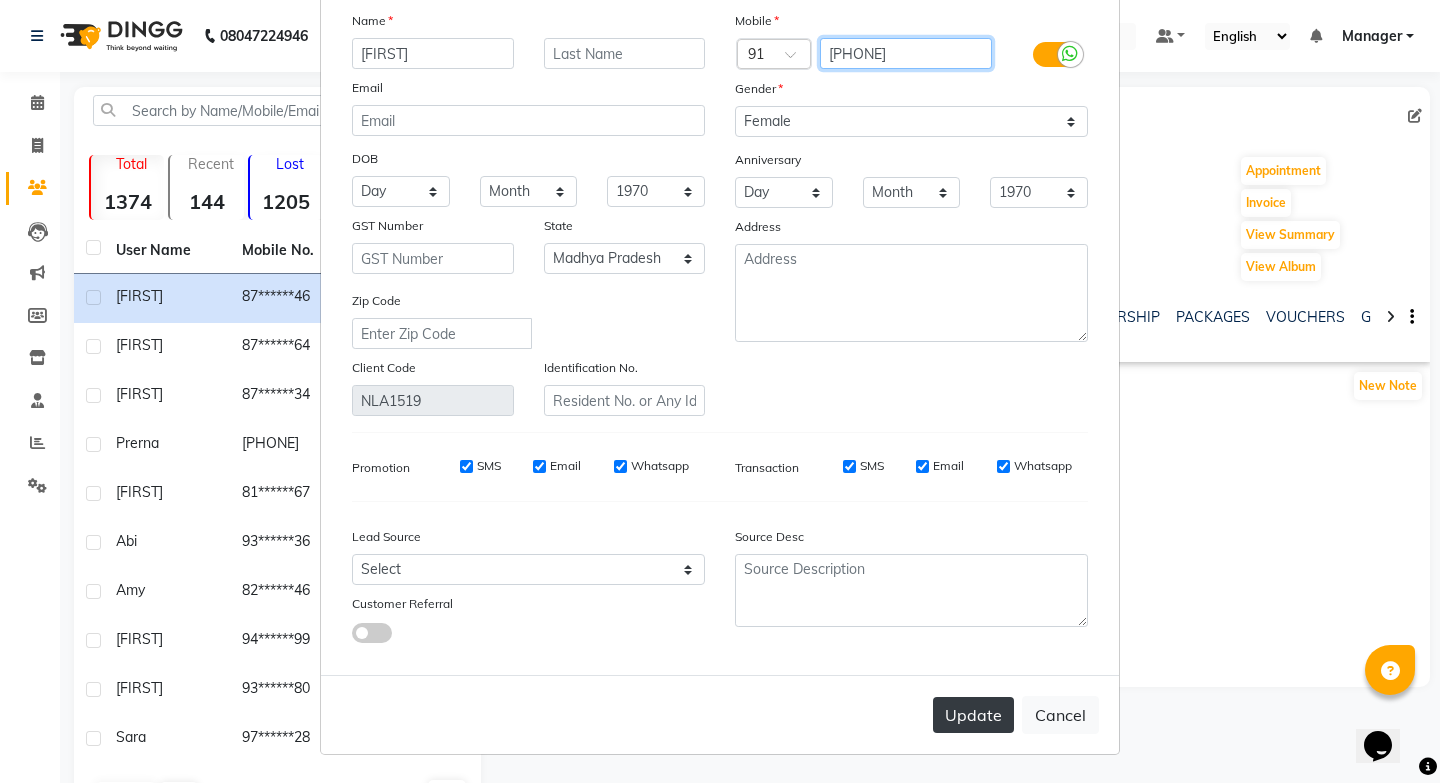 type on "8787589111" 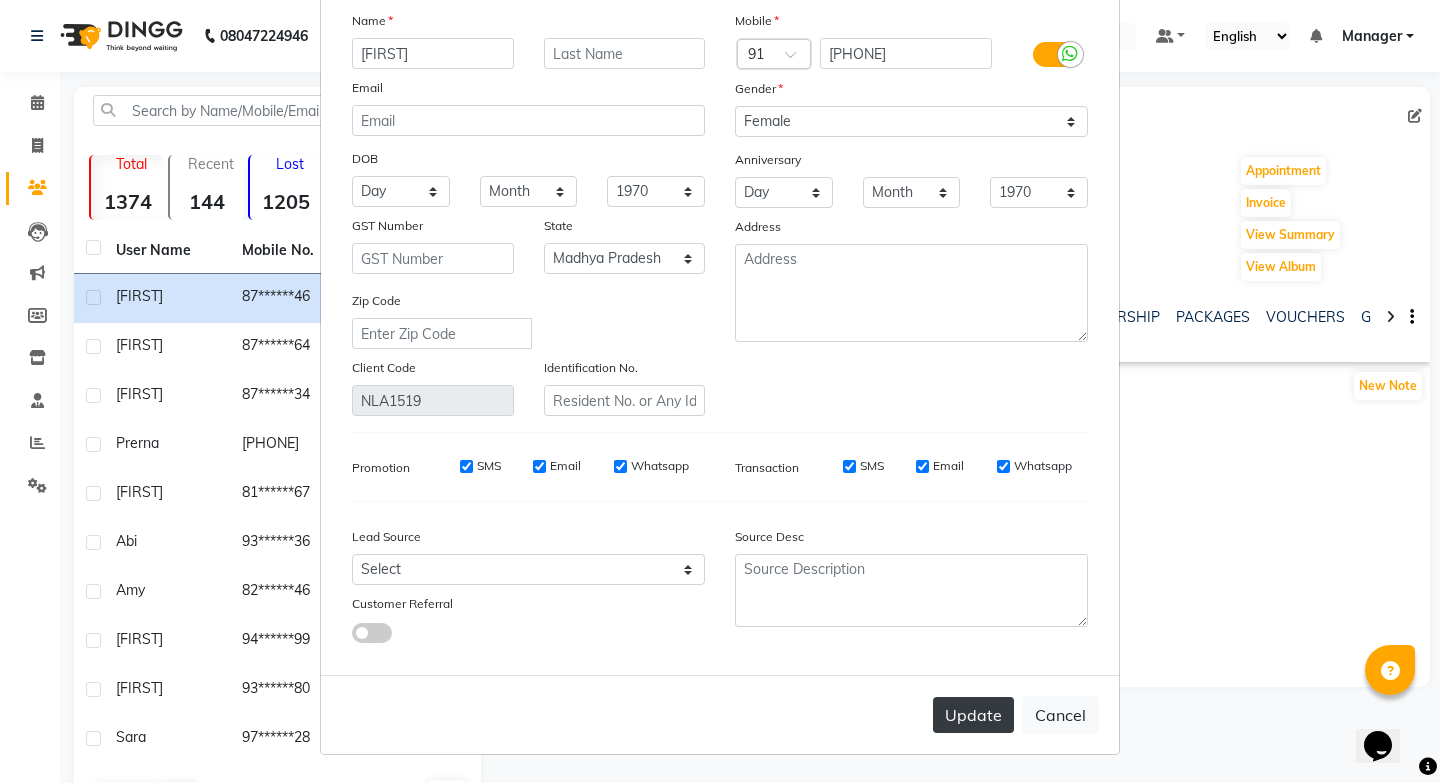 click on "Update" at bounding box center (973, 715) 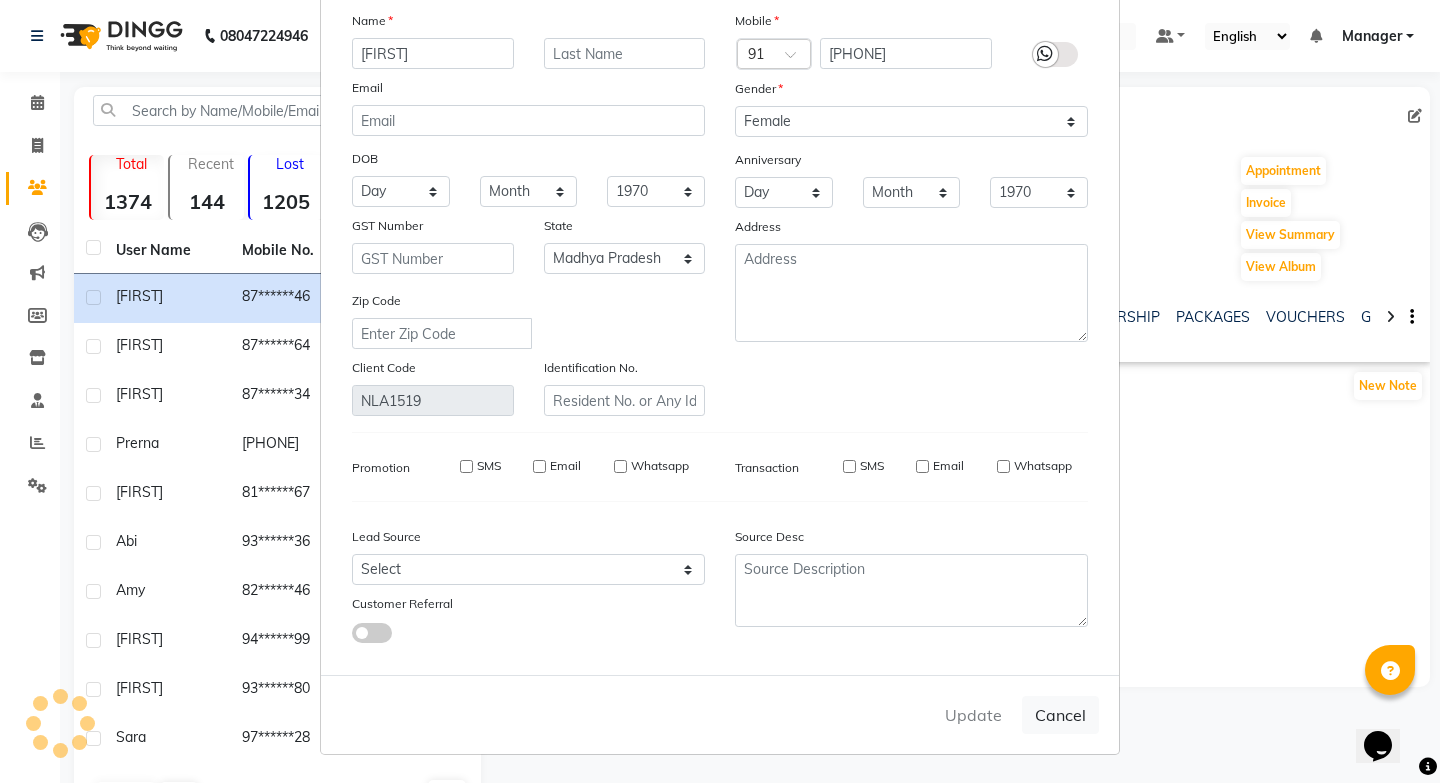 type 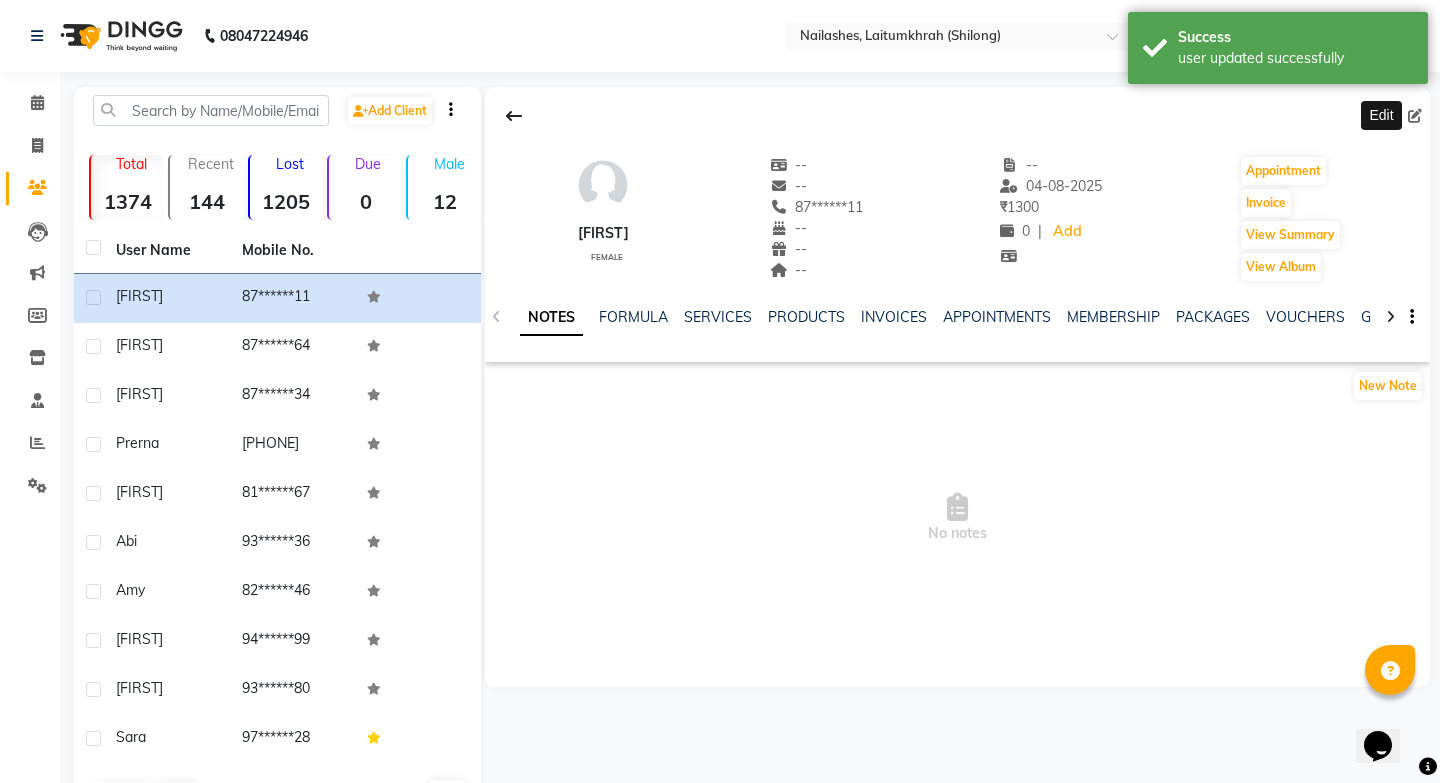 click 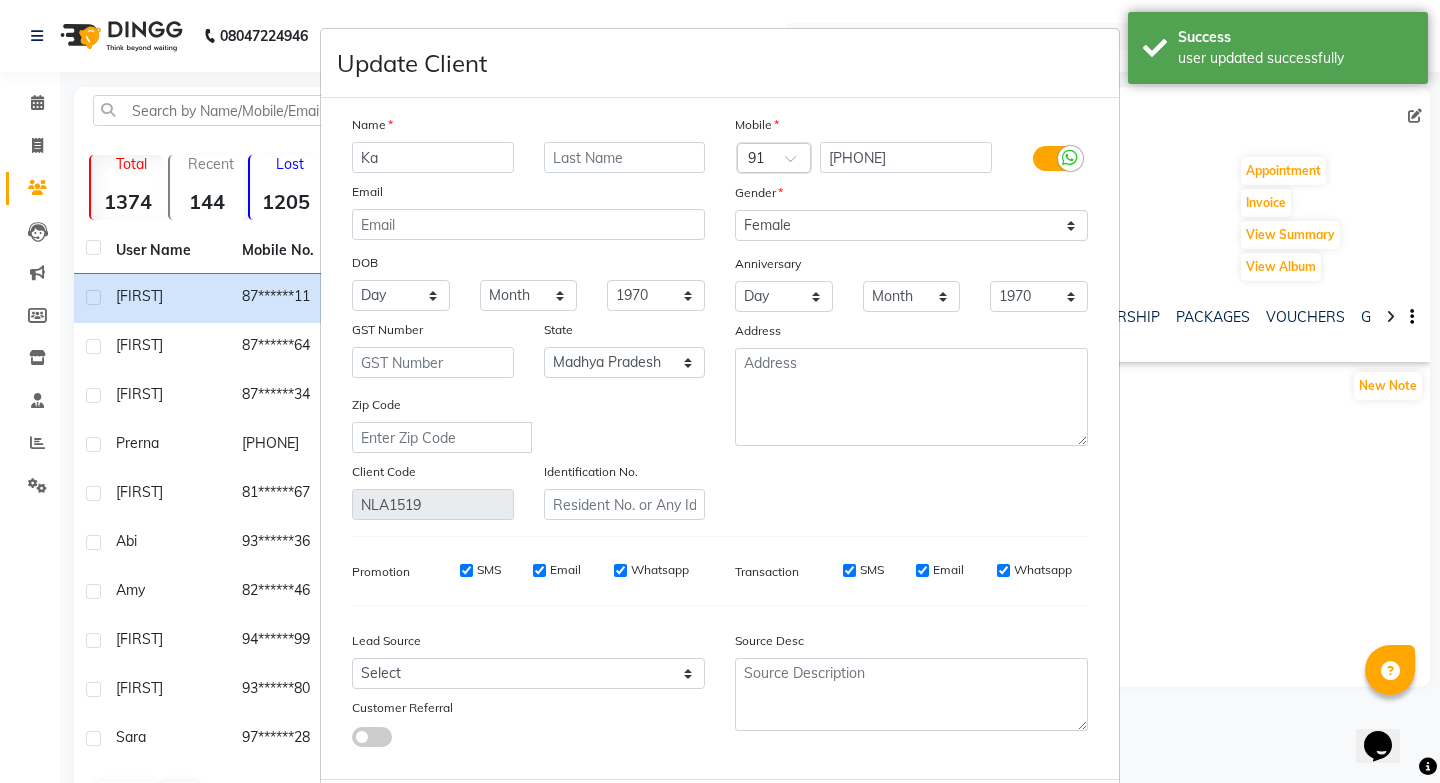 type on "K" 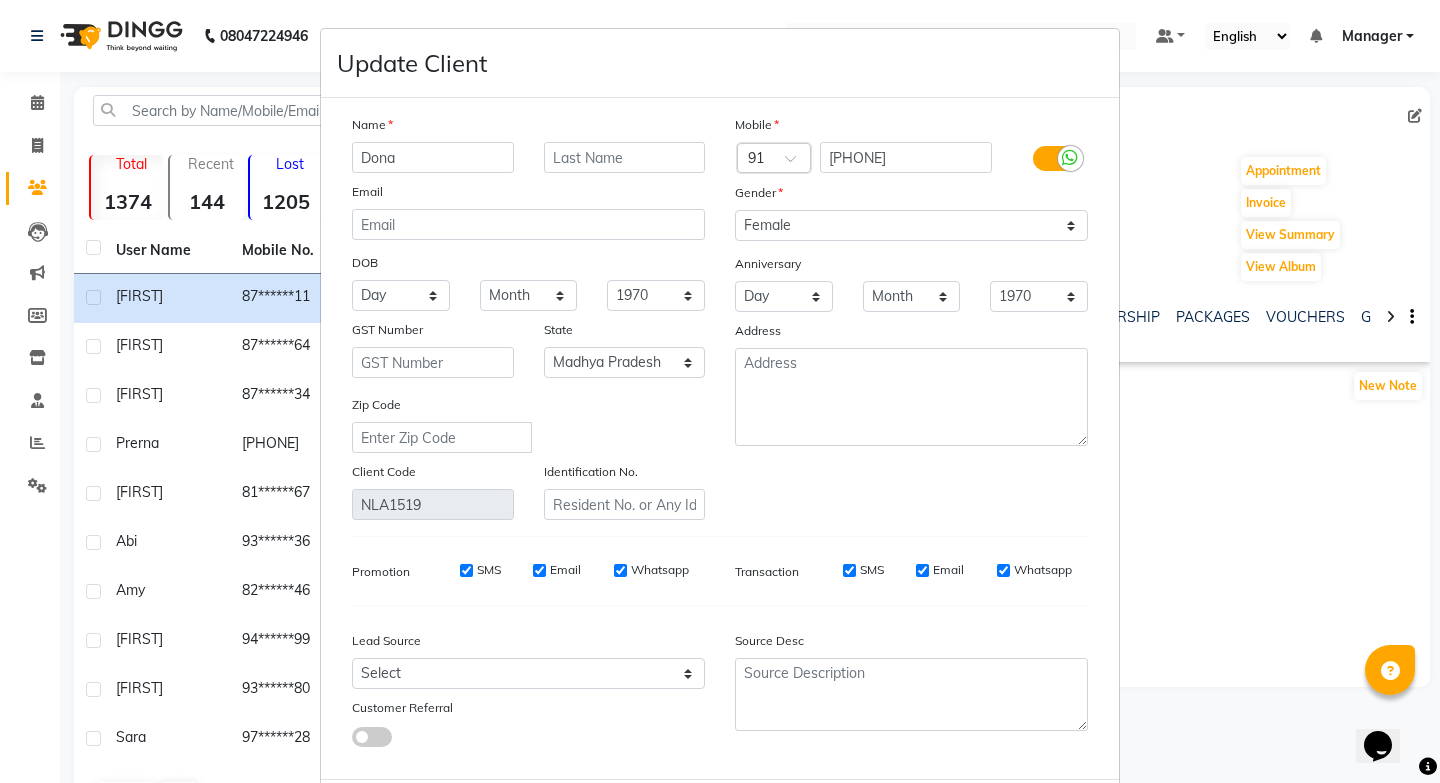 scroll, scrollTop: 104, scrollLeft: 0, axis: vertical 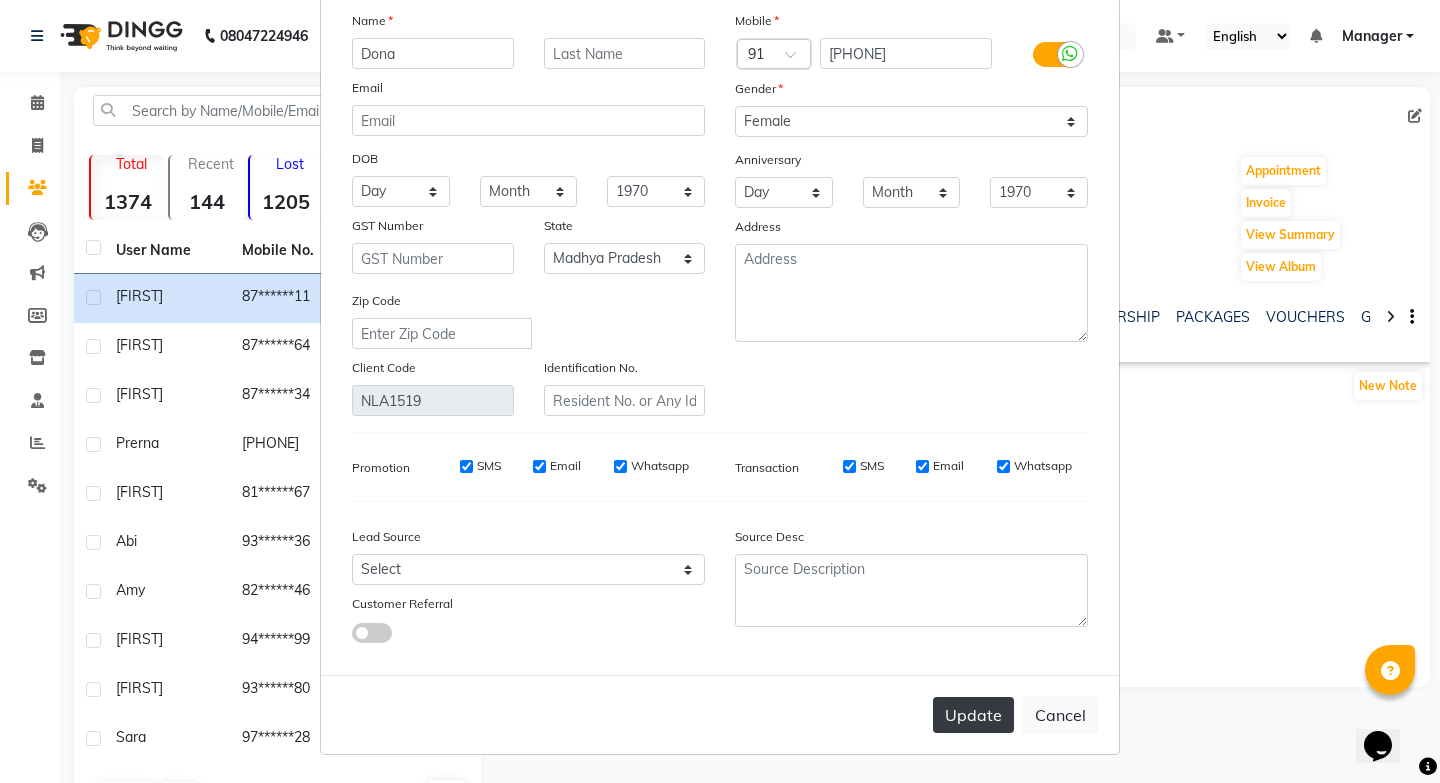 type on "Dona" 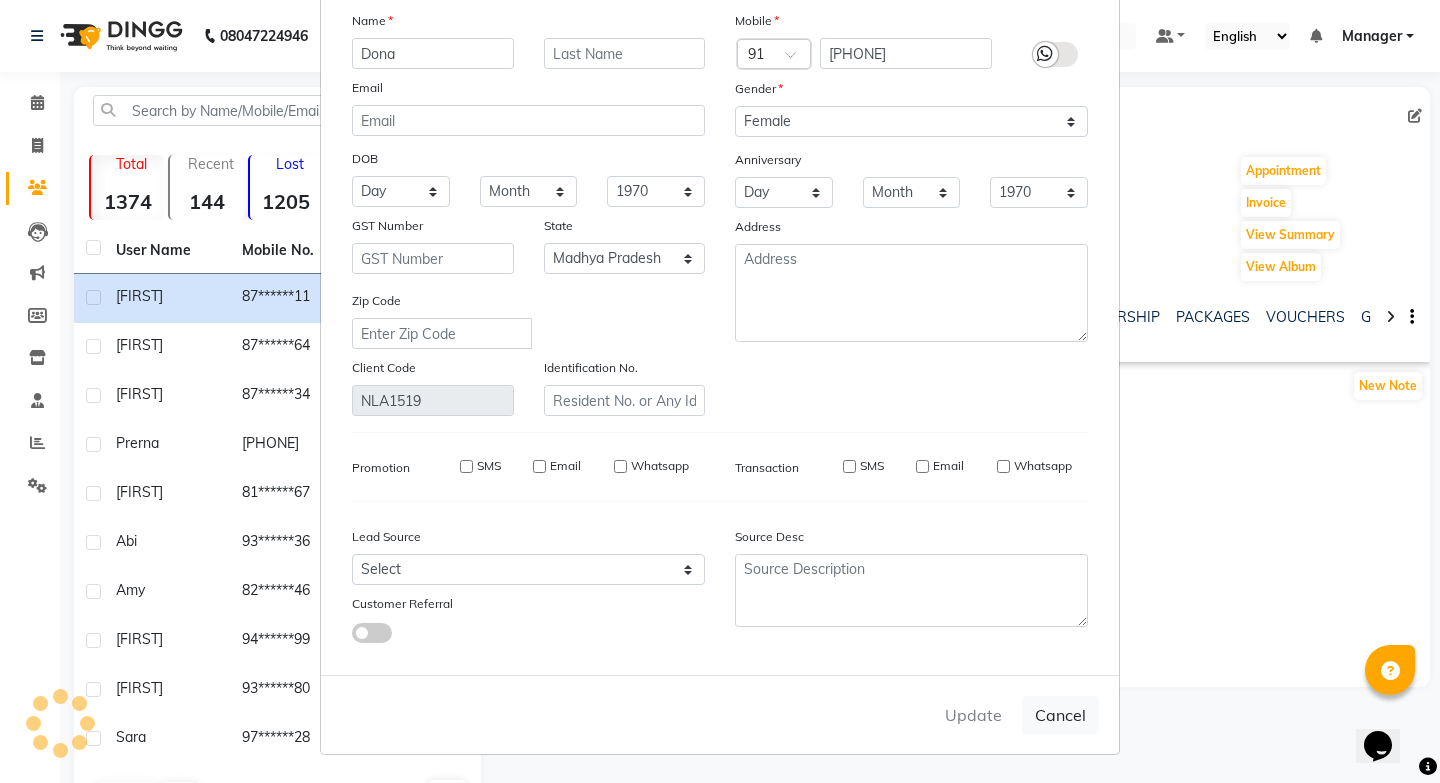 type 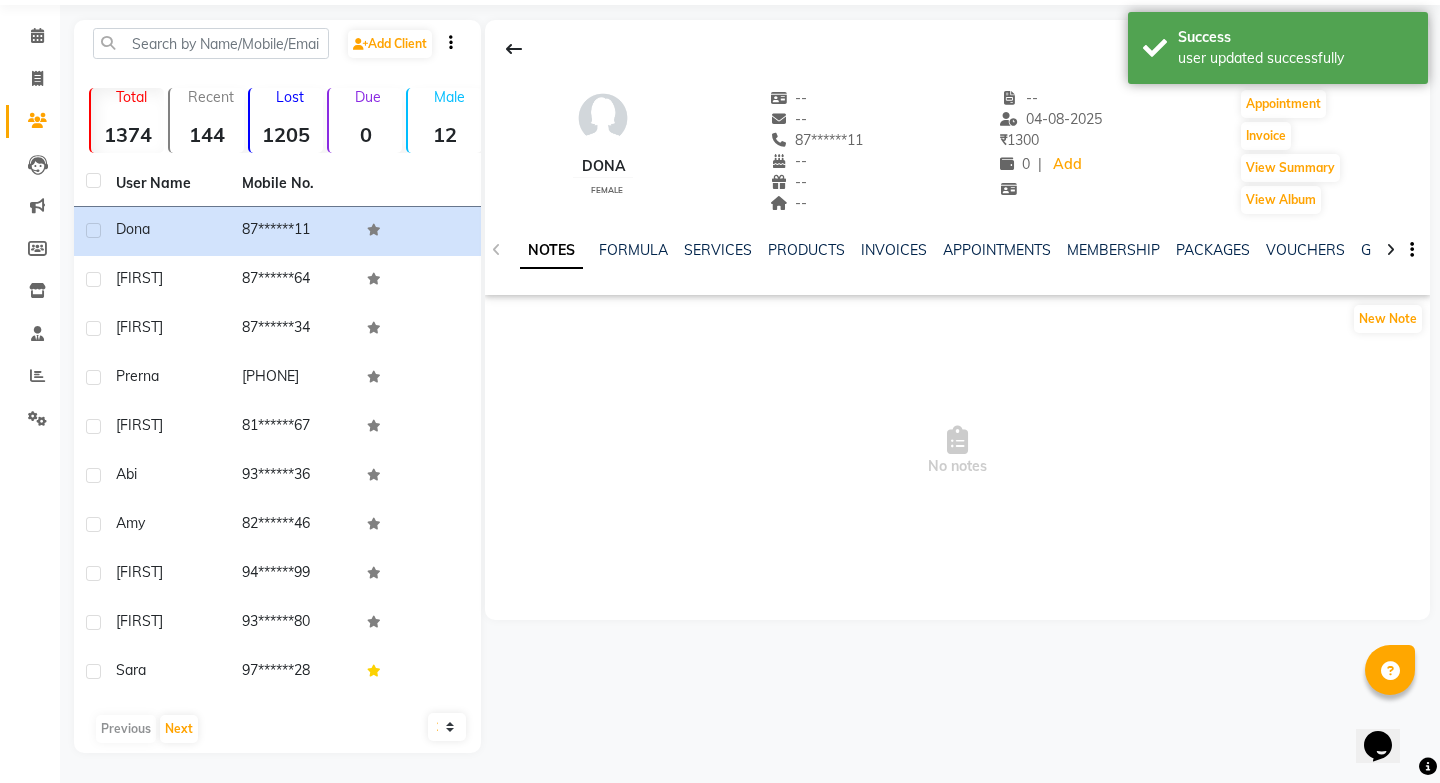 scroll, scrollTop: 0, scrollLeft: 0, axis: both 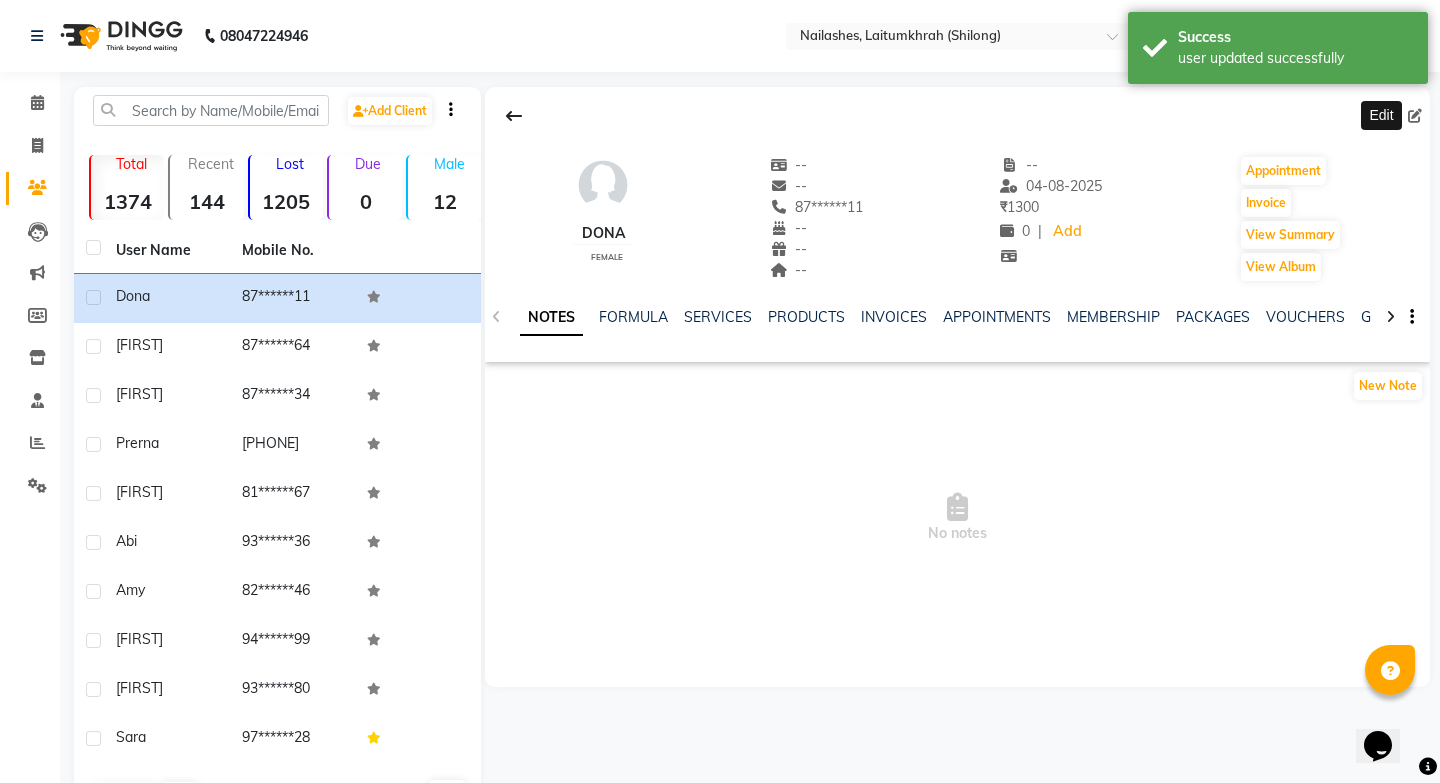 click 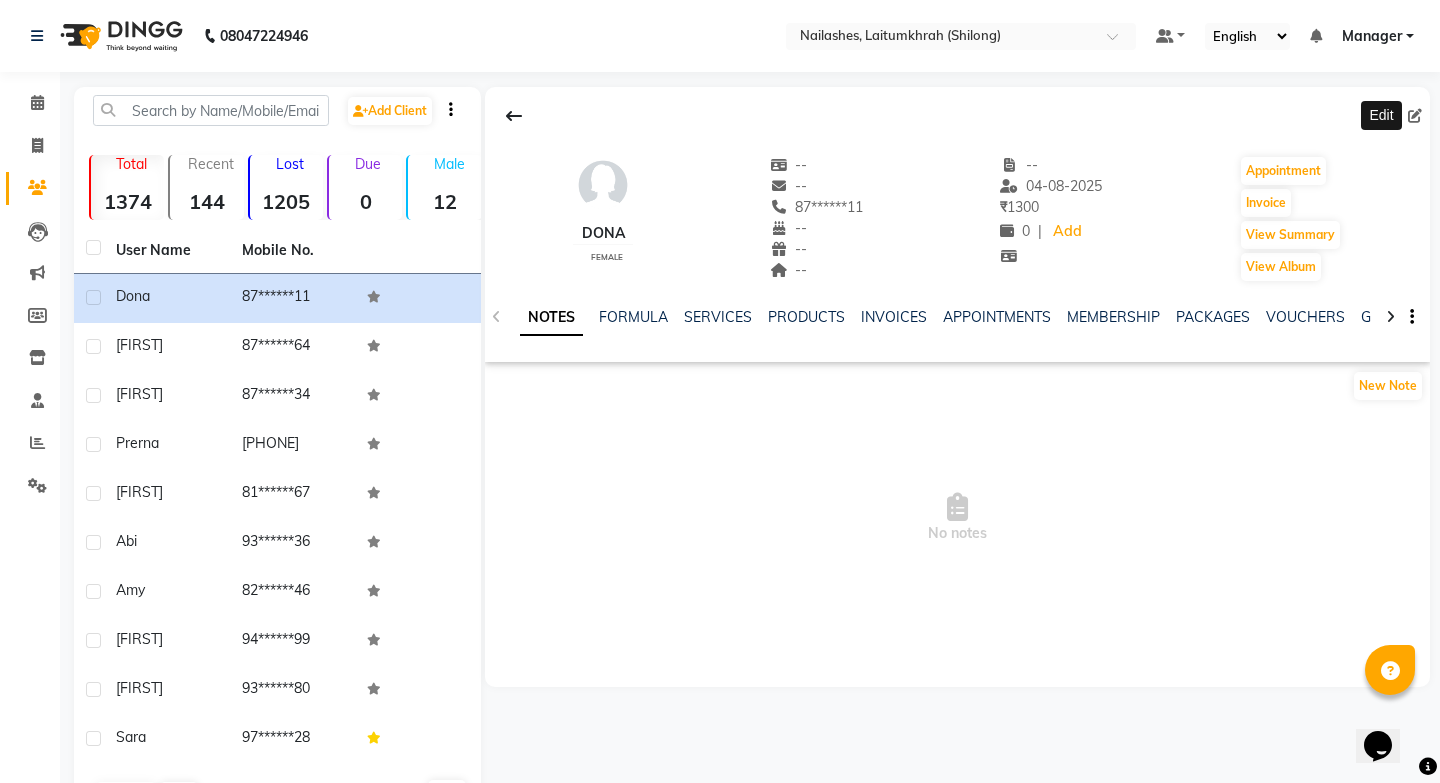 select on "21" 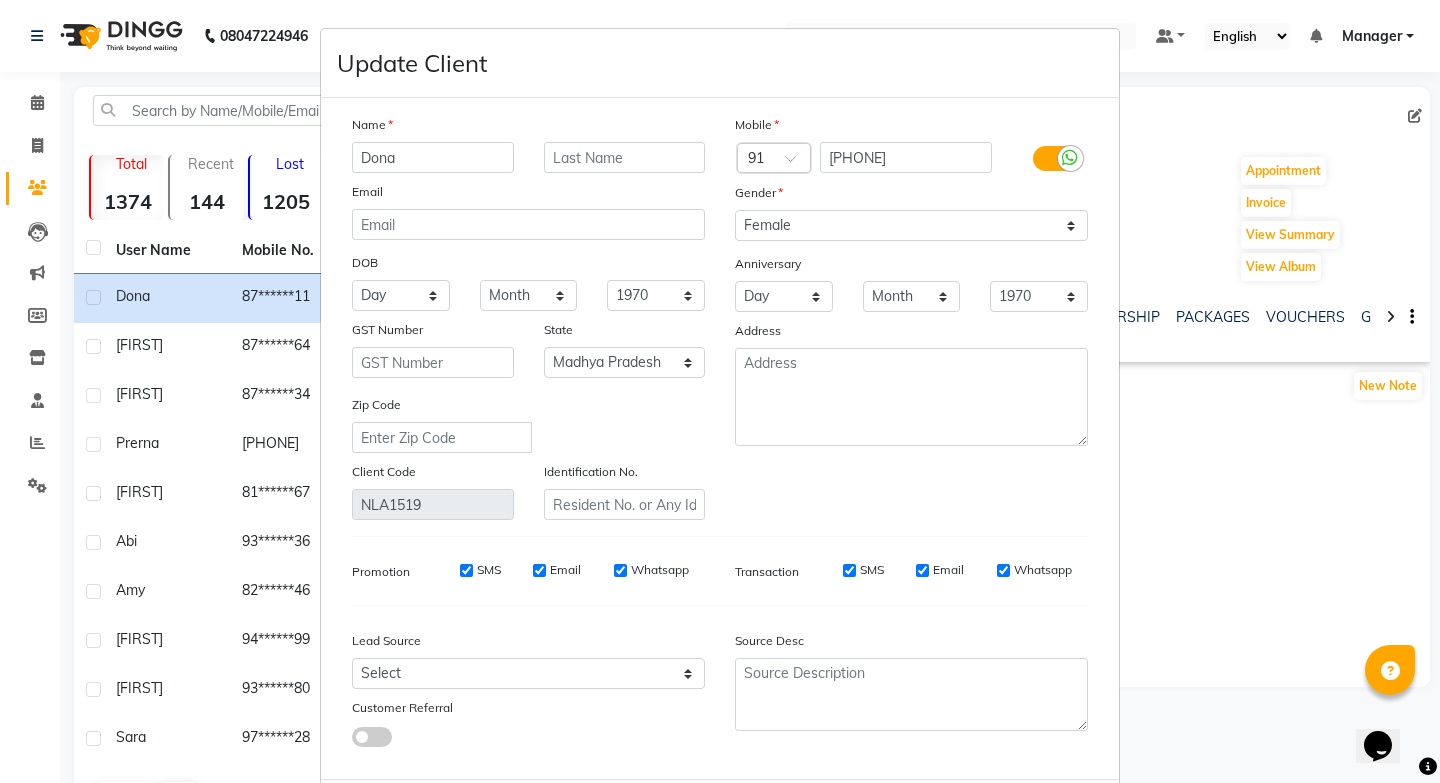 click on "Update Client Name Dona Email DOB Day 01 02 03 04 05 06 07 08 09 10 11 12 13 14 15 16 17 18 19 20 21 22 23 24 25 26 27 28 29 30 31 Month January February March April May June July August September October November December 1940 1941 1942 1943 1944 1945 1946 1947 1948 1949 1950 1951 1952 1953 1954 1955 1956 1957 1958 1959 1960 1961 1962 1963 1964 1965 1966 1967 1968 1969 1970 1971 1972 1973 1974 1975 1976 1977 1978 1979 1980 1981 1982 1983 1984 1985 1986 1987 1988 1989 1990 1991 1992 1993 1994 1995 1996 1997 1998 1999 2000 2001 2002 2003 2004 2005 2006 2007 2008 2009 2010 2011 2012 2013 2014 2015 2016 2017 2018 2019 2020 2021 2022 2023 2024 GST Number State Select Andaman and Nicobar Islands Andhra Pradesh Arunachal Pradesh Assam Bihar Chandigarh Chhattisgarh Dadra and Nagar Haveli Daman and Diu Delhi Goa Gujarat Haryana Himachal Pradesh Jammu and Kashmir Jharkhand Karnataka Kerala Lakshadweep Madhya Pradesh Maharashtra Manipur Meghalaya Mizoram Nagaland Odisha Pondicherry Punjab Rajasthan Sikkim Tamil Nadu ×" at bounding box center [720, 391] 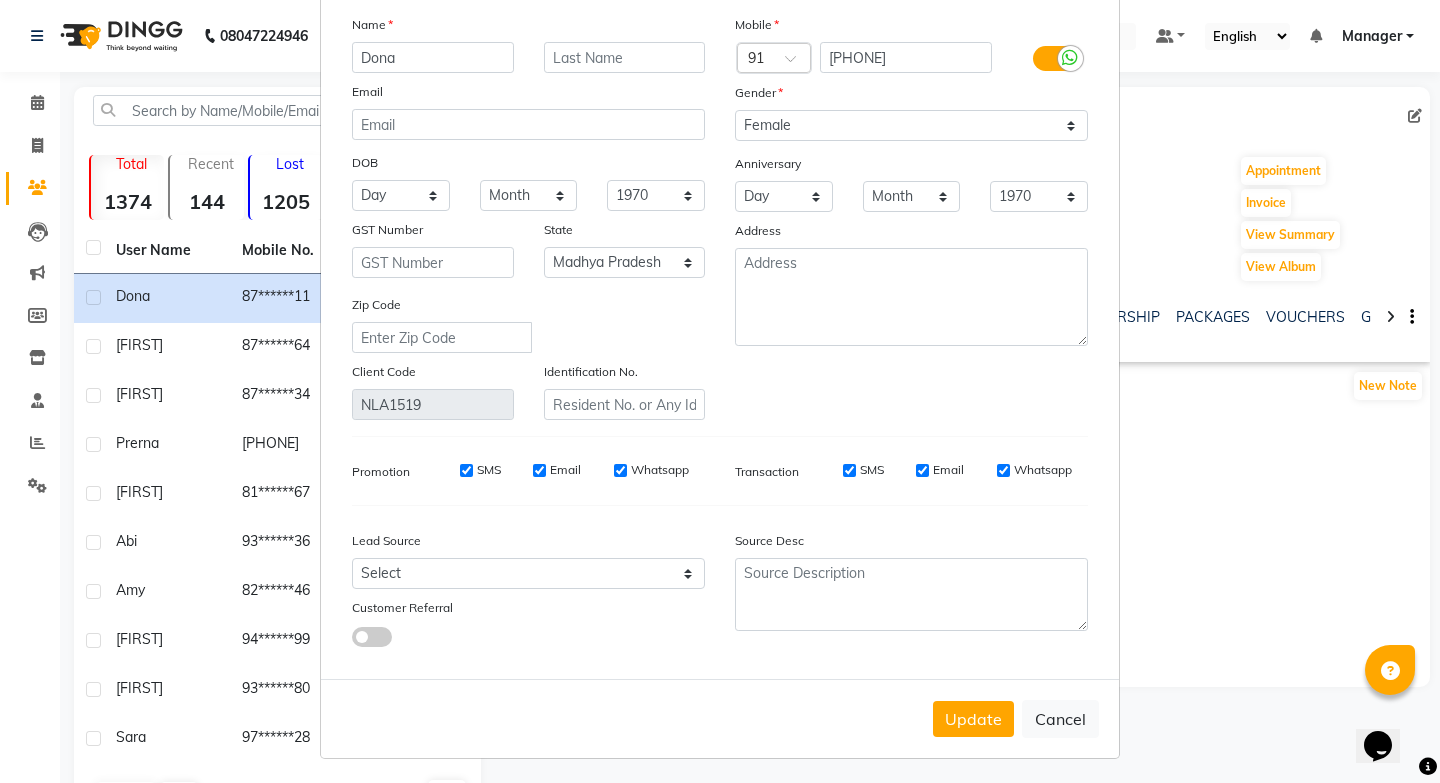 scroll, scrollTop: 104, scrollLeft: 0, axis: vertical 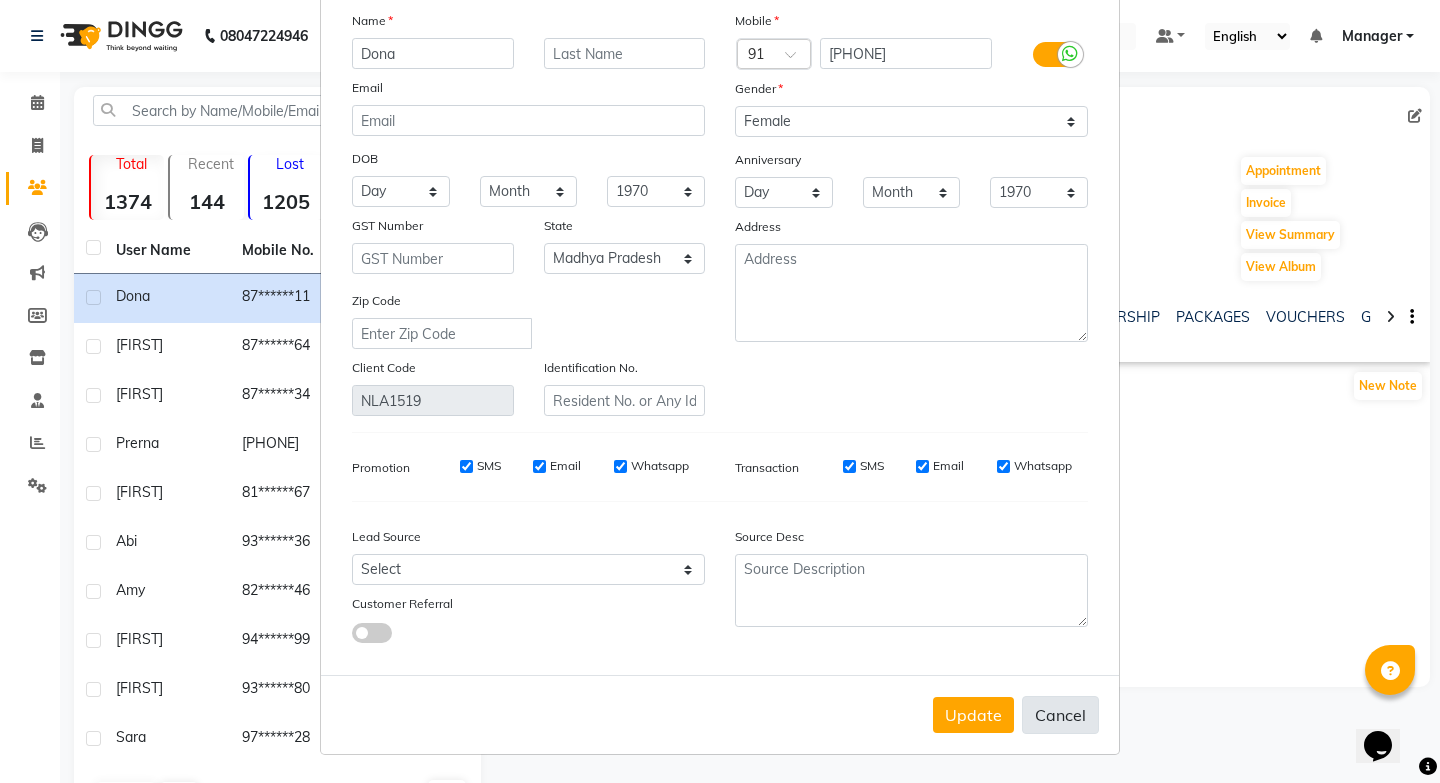 click on "Cancel" at bounding box center [1060, 715] 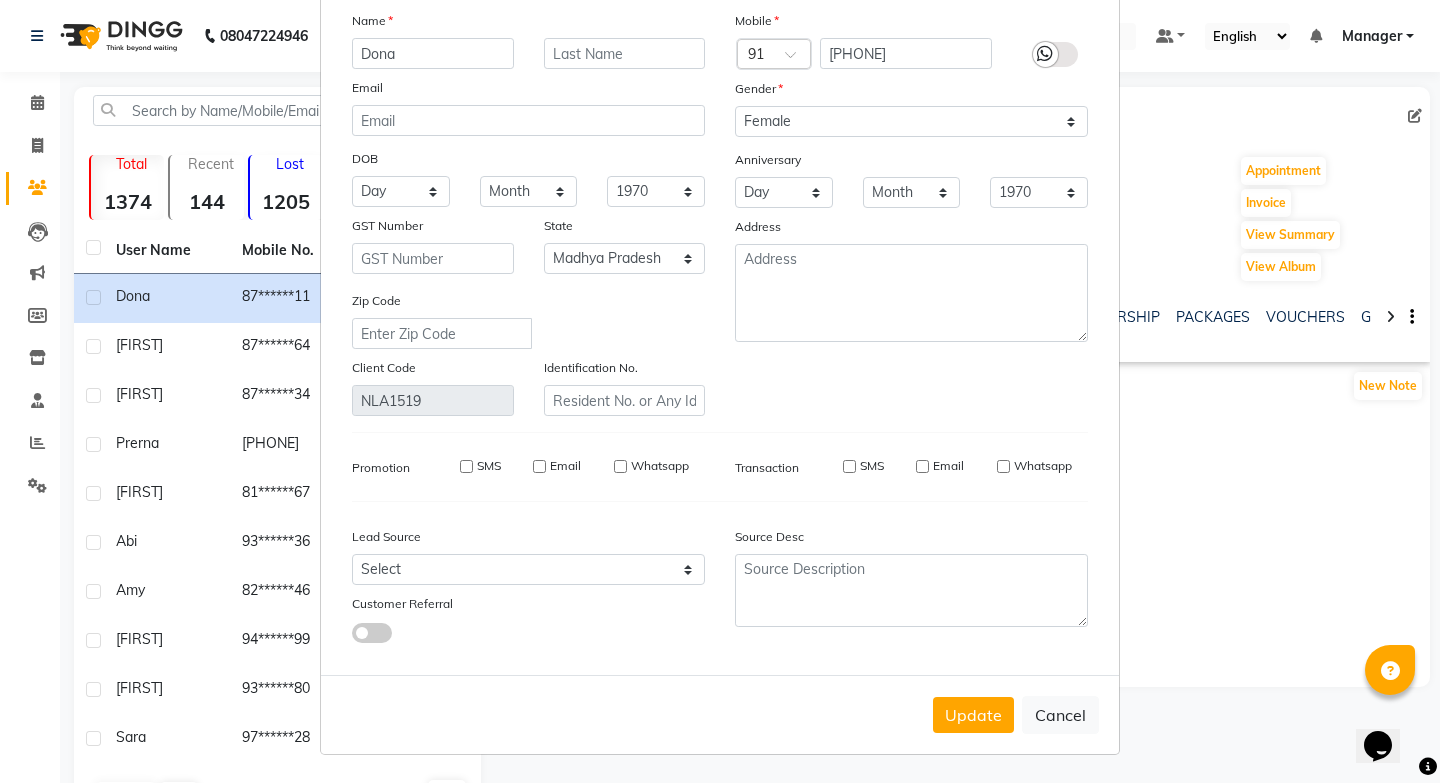 type 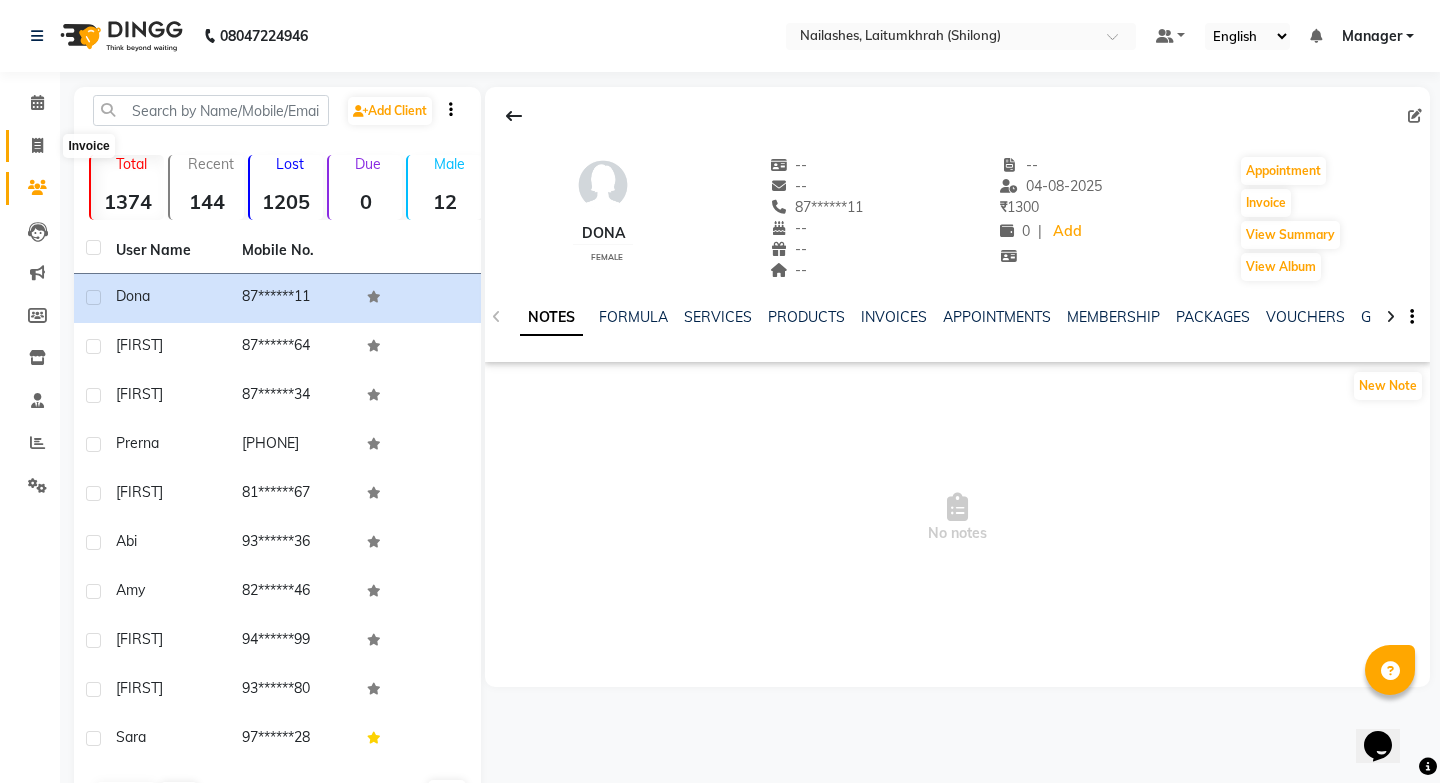 click 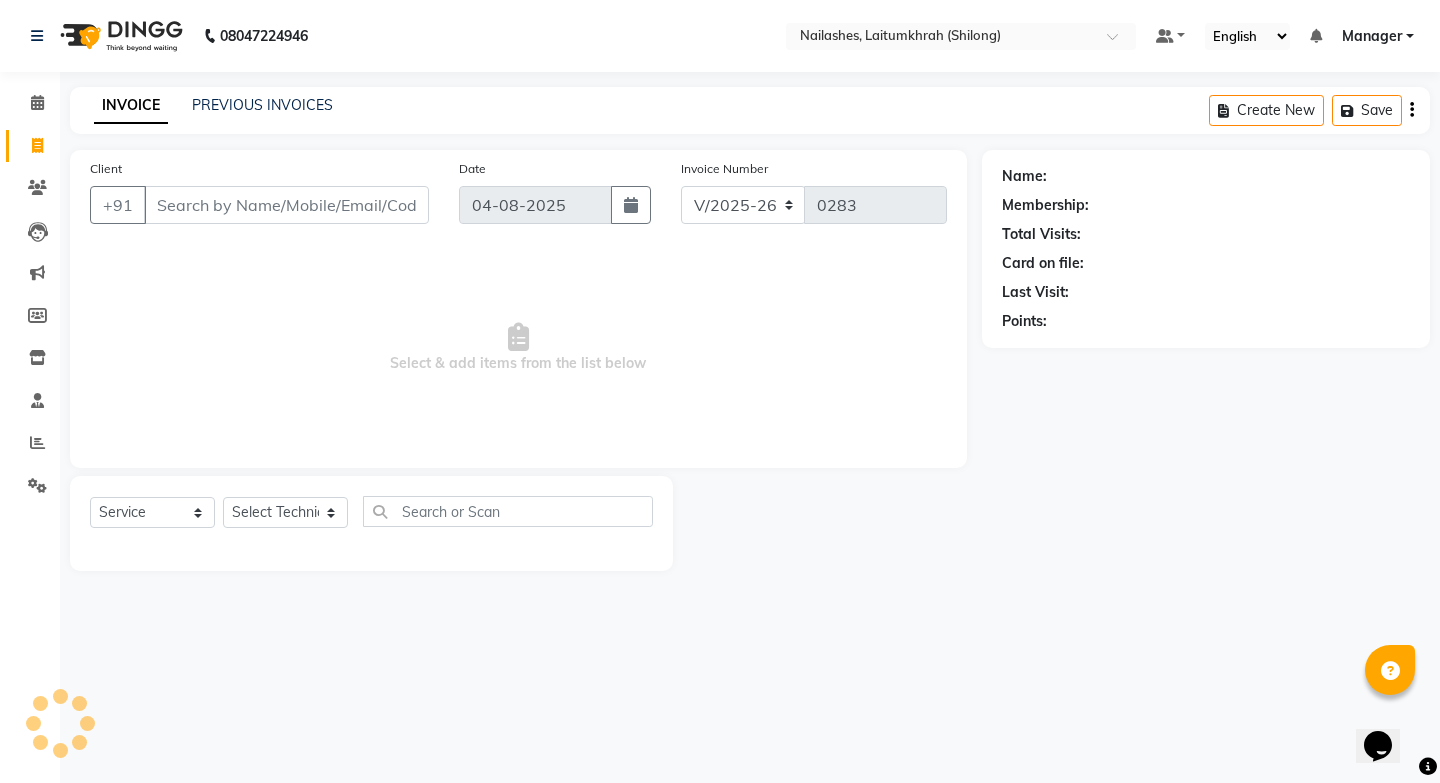 click on "08047224946 Select Location × Nailashes, Laitumkhrah (Shilong) Default Panel My Panel English ENGLISH Español العربية मराठी हिंदी ગુજરાતી தமிழ் 中文 Notifications nothing to show Manager Manage Profile Change Password Sign out  Version:3.16.0  ☀ Nailashes, Laitumkhrah (Shilong)  Calendar  Invoice  Clients  Leads   Marketing  Members  Inventory  Staff  Reports  Settings Completed InProgress Upcoming Dropped Tentative Check-In Confirm Bookings Segments Page Builder INVOICE PREVIOUS INVOICES Create New   Save  Client +91 Date 04-08-2025 Invoice Number V/2025 V/2025-26 0283  Select & add items from the list below  Select  Service  Product  Membership  Package Voucher Prepaid Gift Card  Select Technician Name: Membership: Total Visits: Card on file: Last Visit:  Points:" at bounding box center [720, 391] 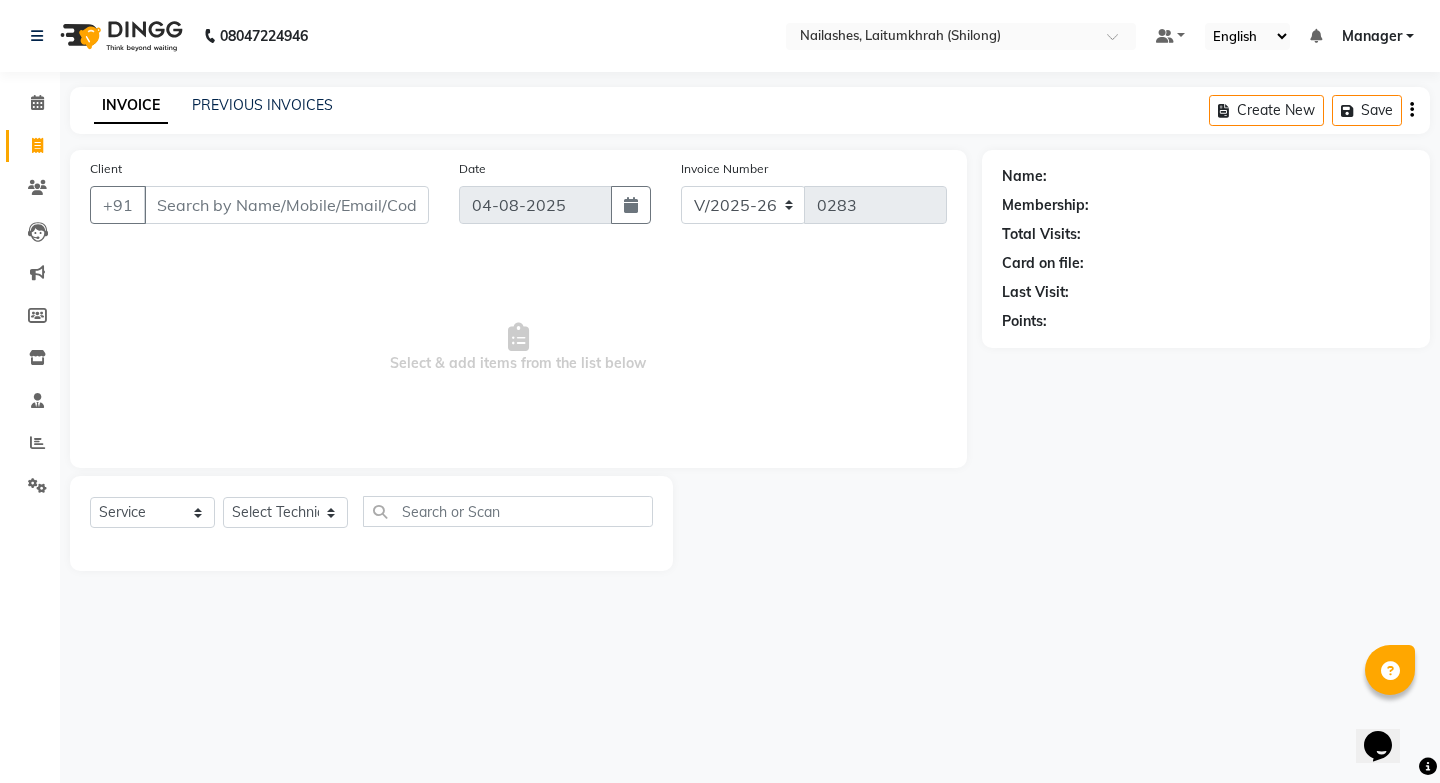 click on "PREVIOUS INVOICES" 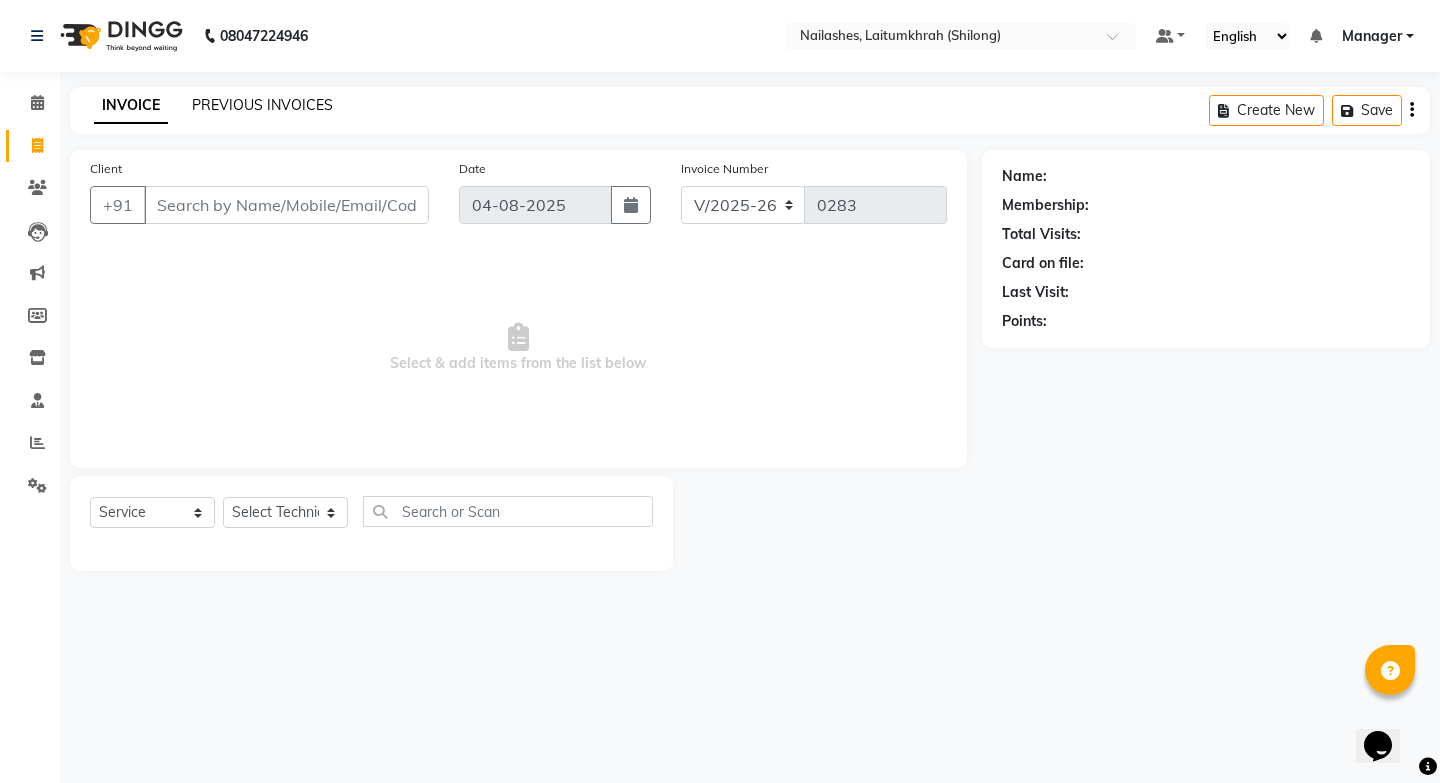 click on "PREVIOUS INVOICES" 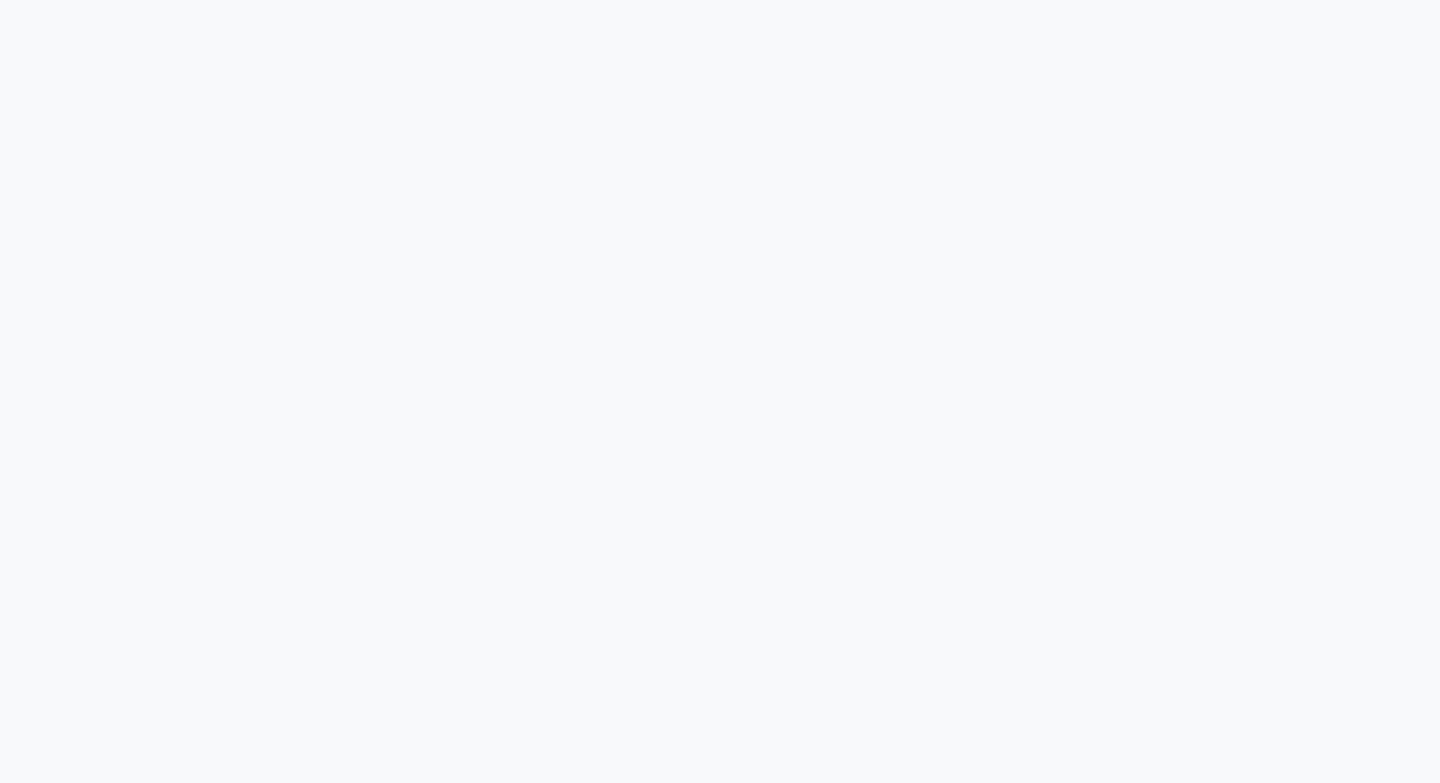 scroll, scrollTop: 0, scrollLeft: 0, axis: both 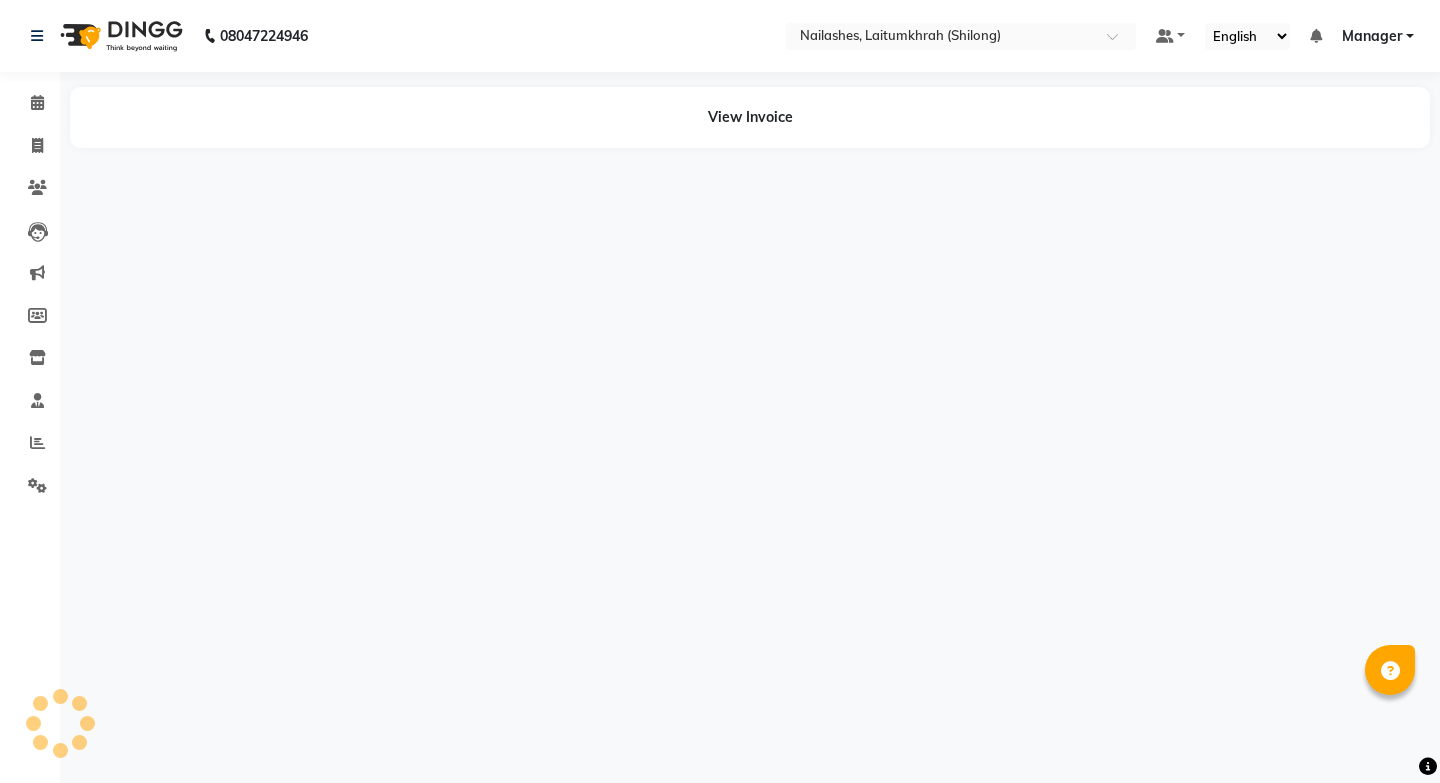 select on "en" 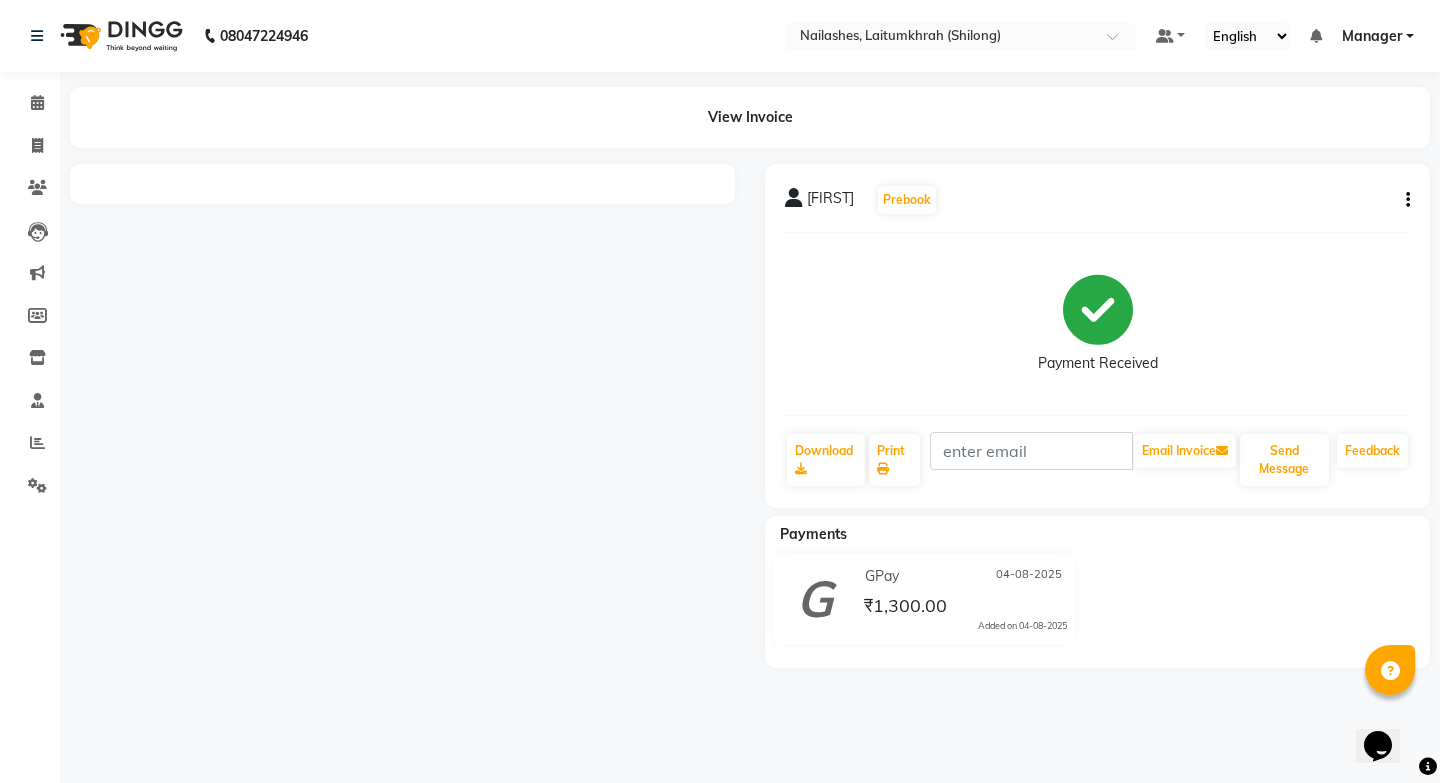 scroll, scrollTop: 0, scrollLeft: 0, axis: both 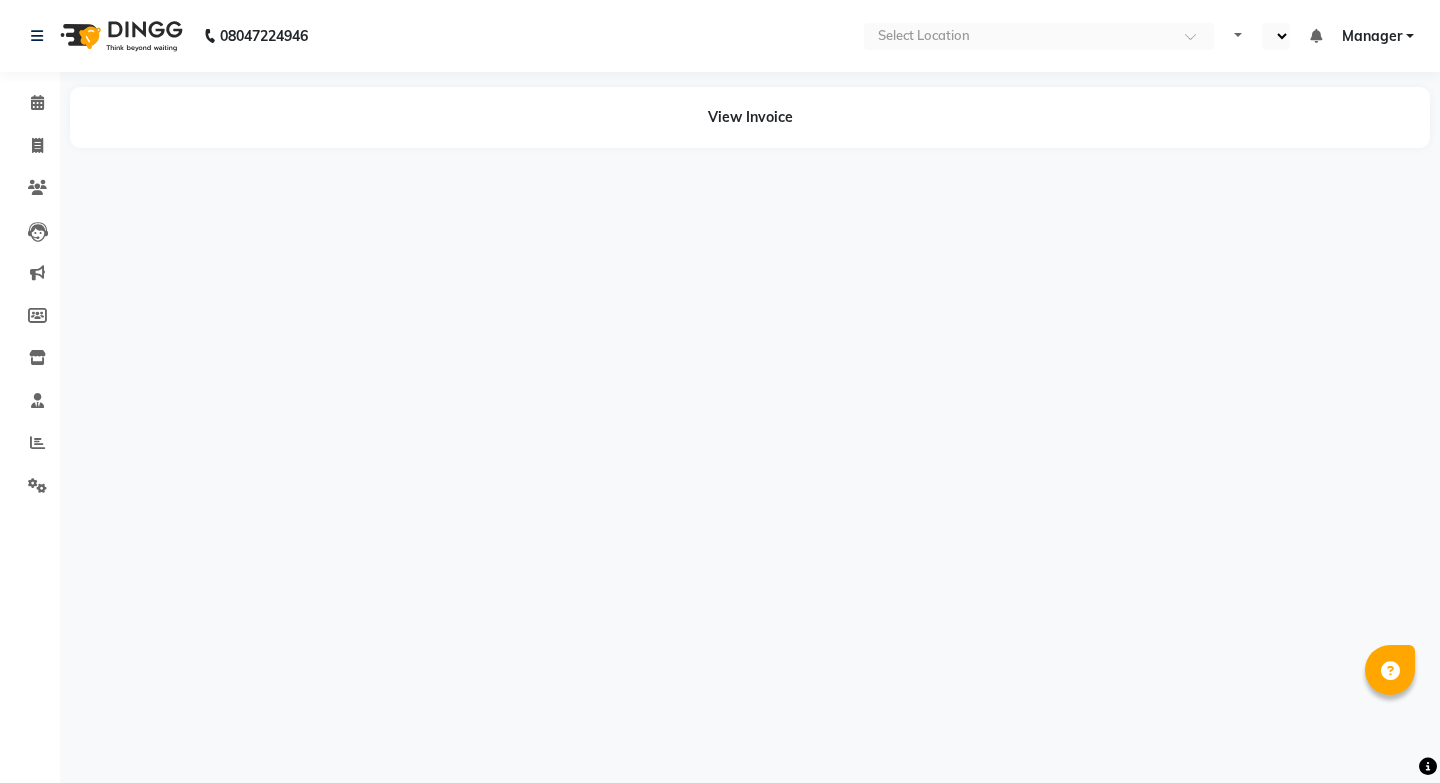 select on "en" 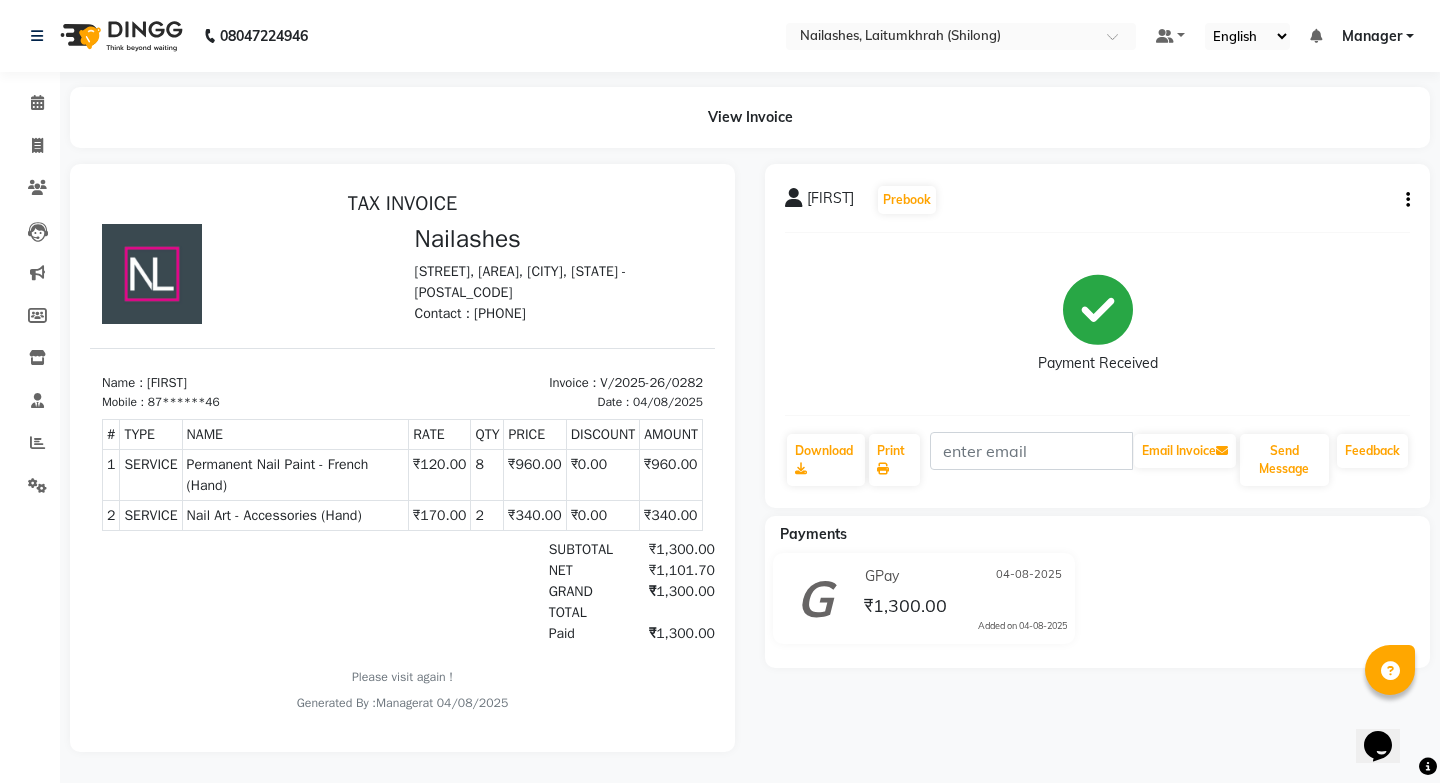 scroll, scrollTop: 0, scrollLeft: 0, axis: both 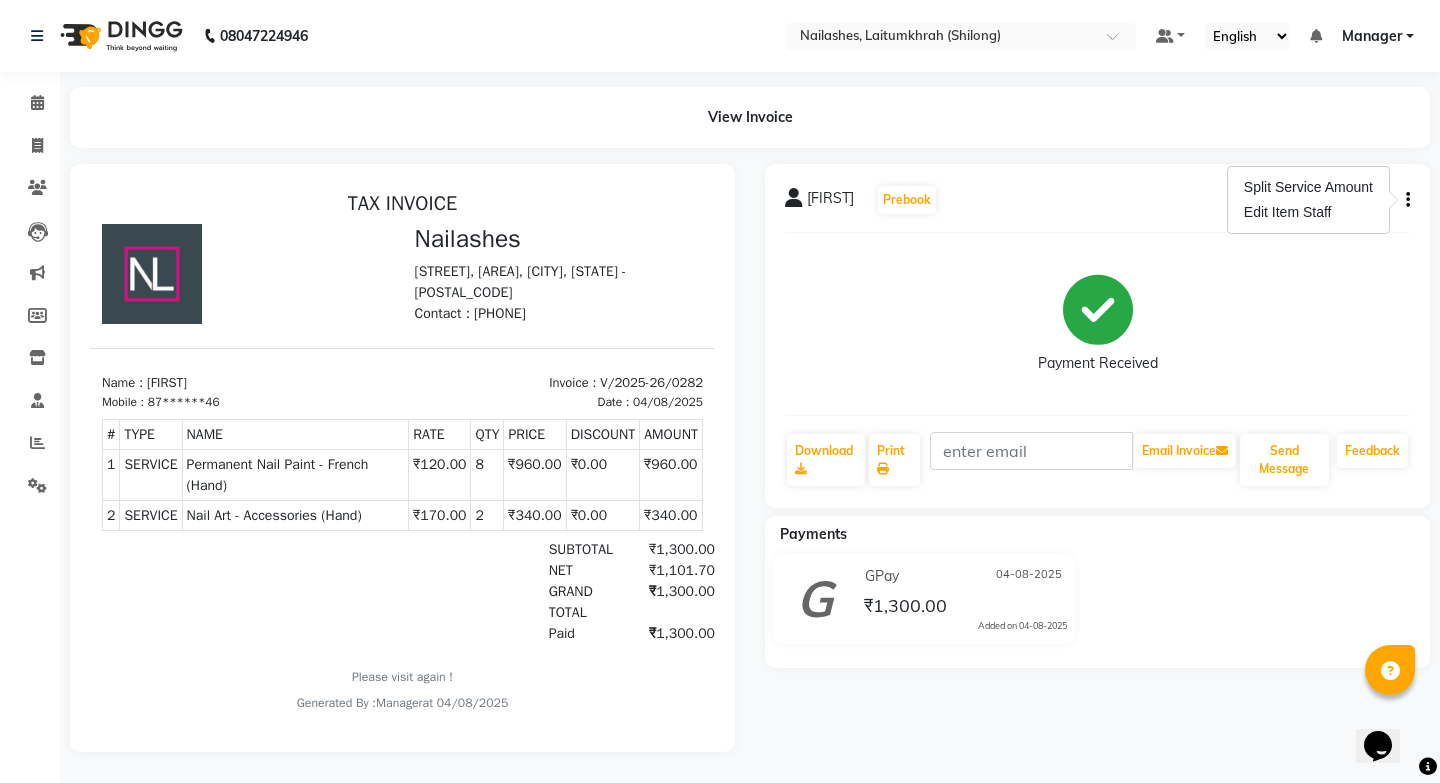click on "Payment Received" 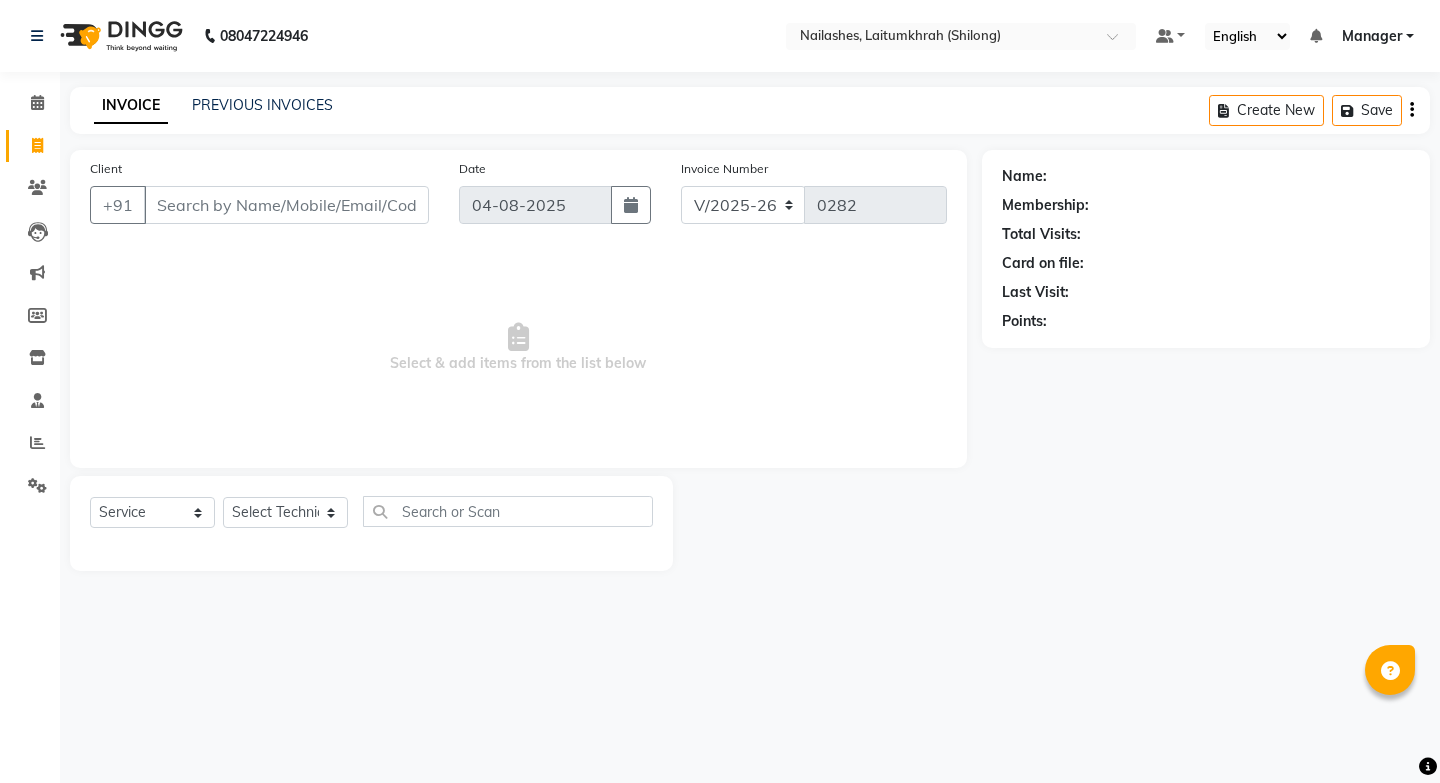 select on "3812" 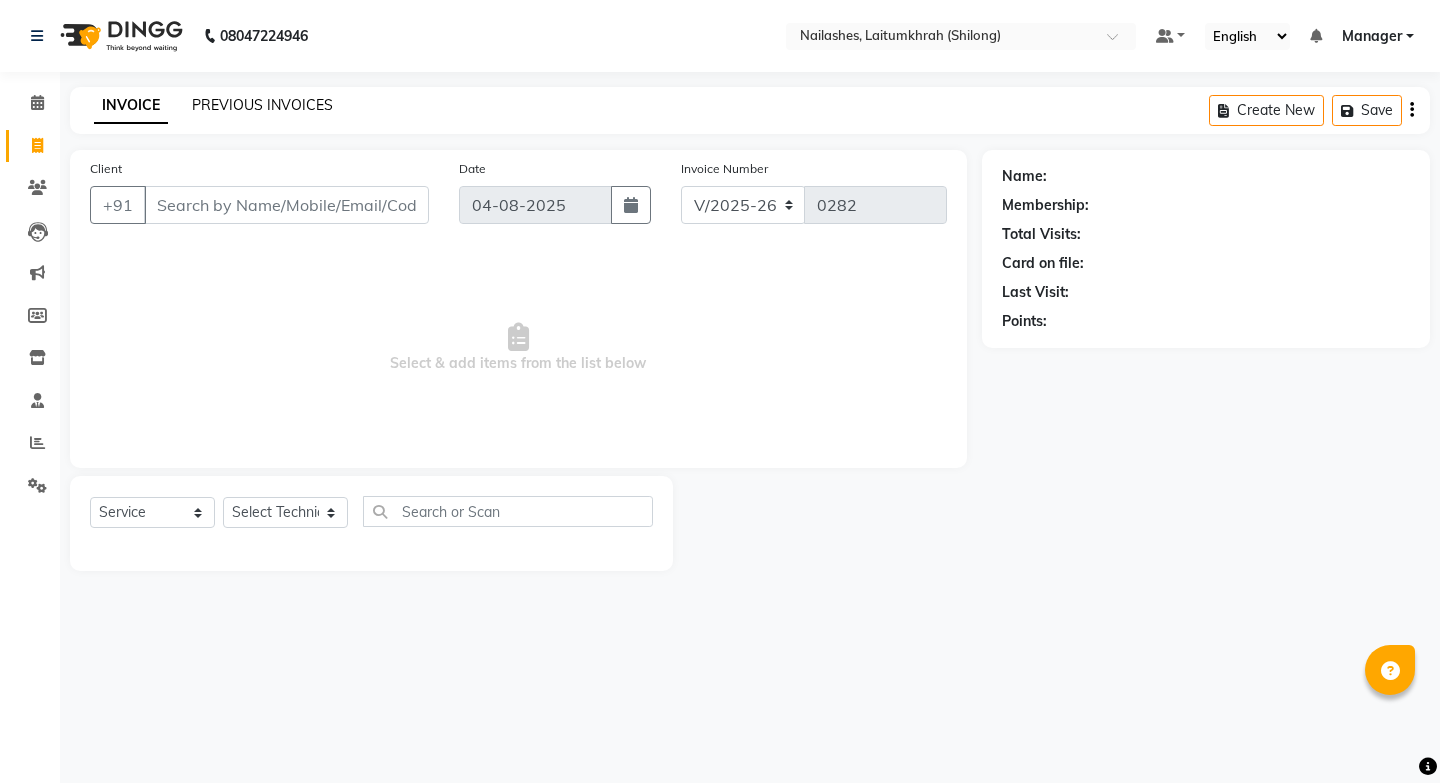 scroll, scrollTop: 0, scrollLeft: 0, axis: both 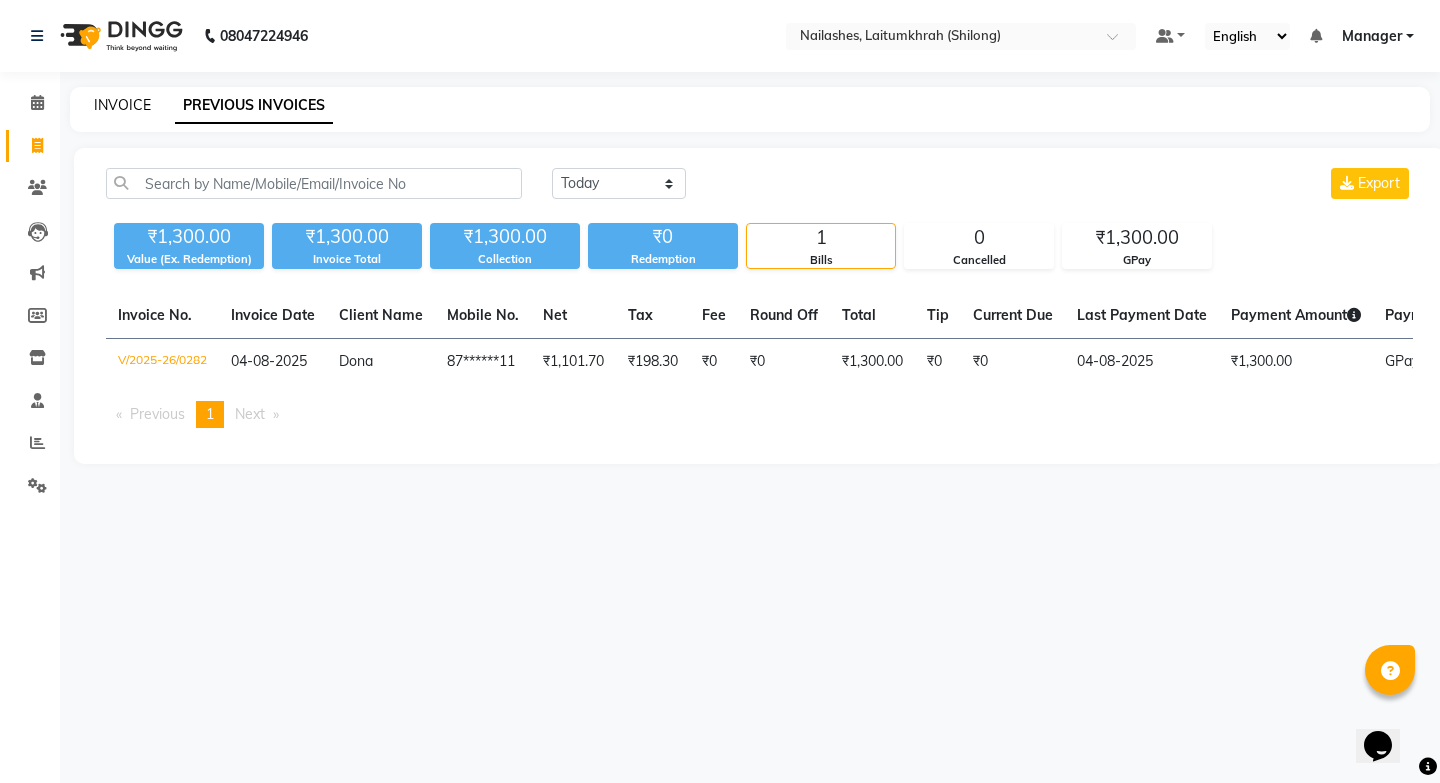 click on "INVOICE" 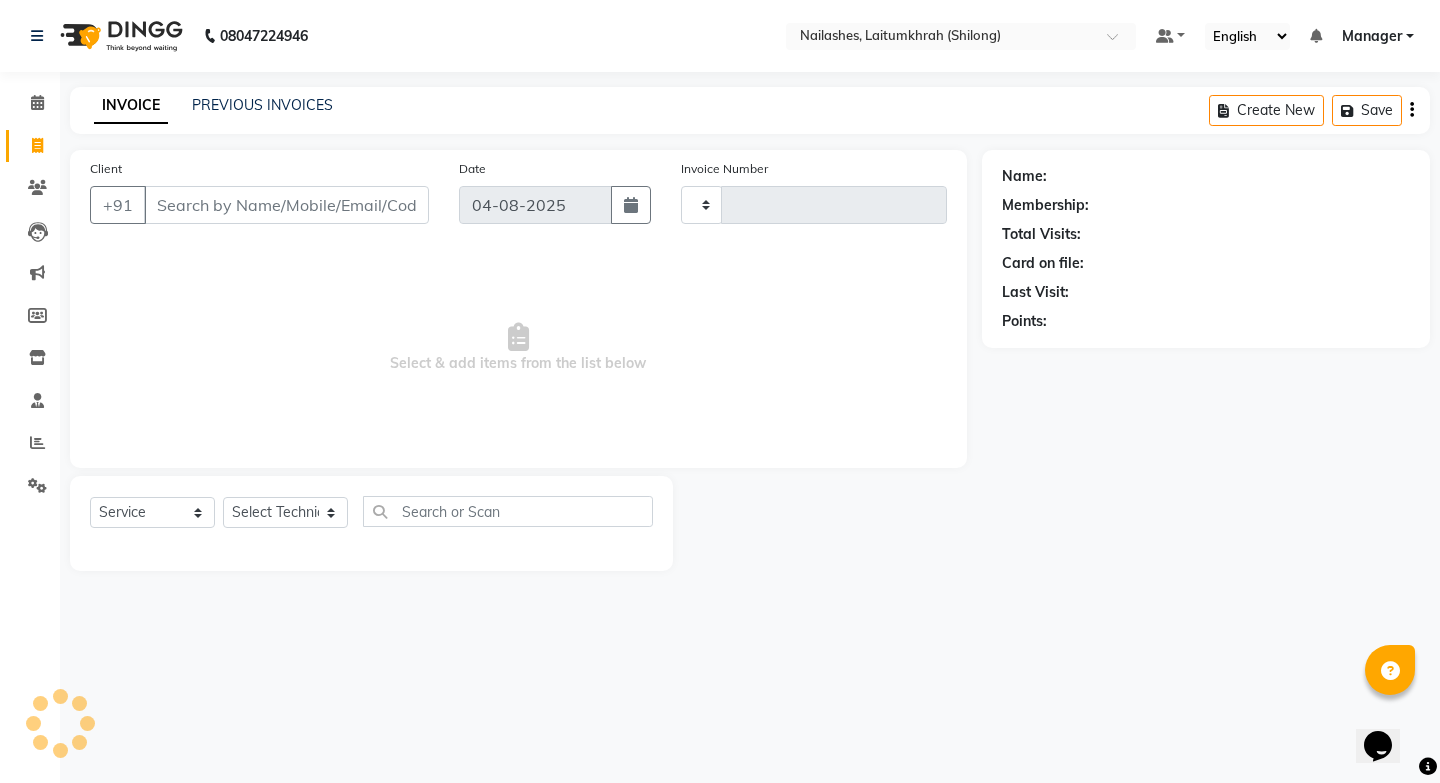 type on "0283" 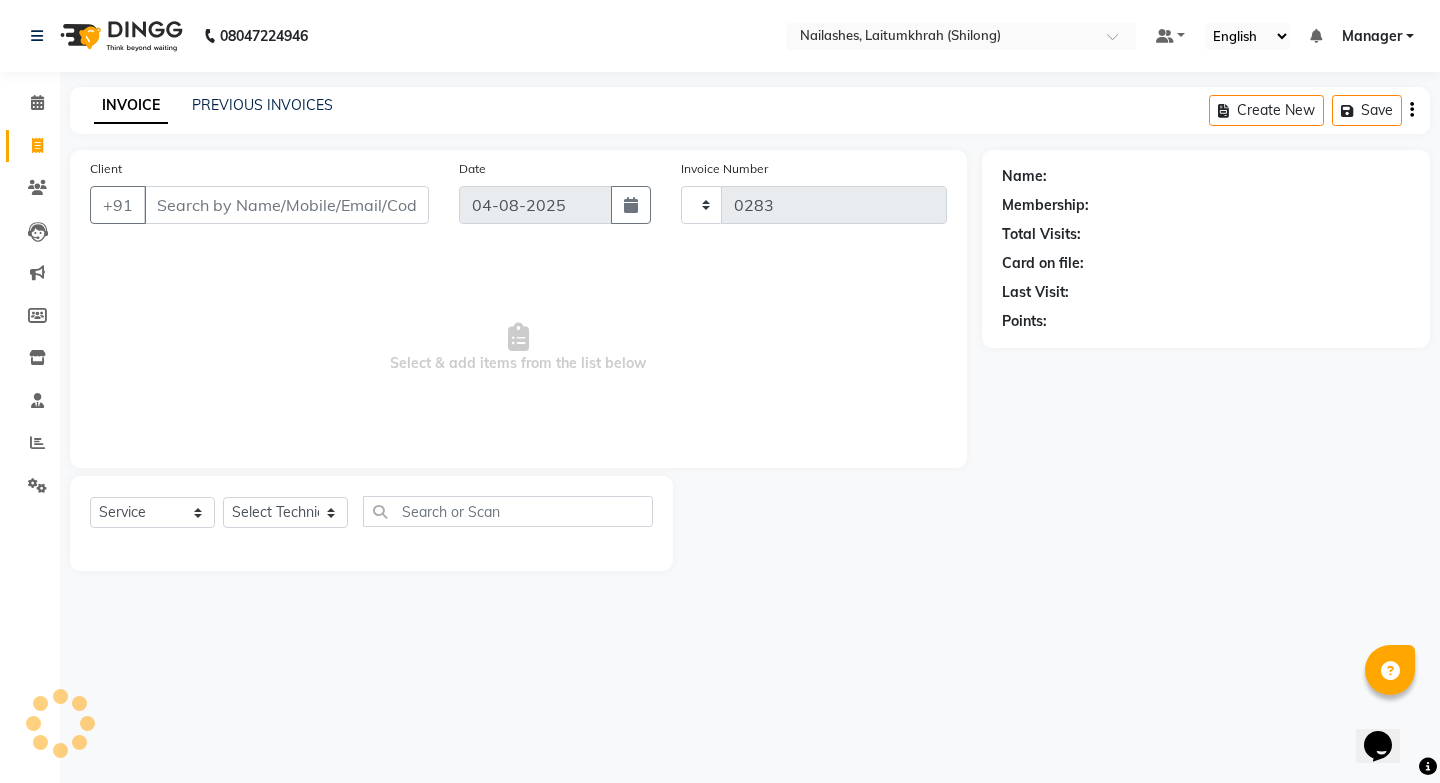 select on "3812" 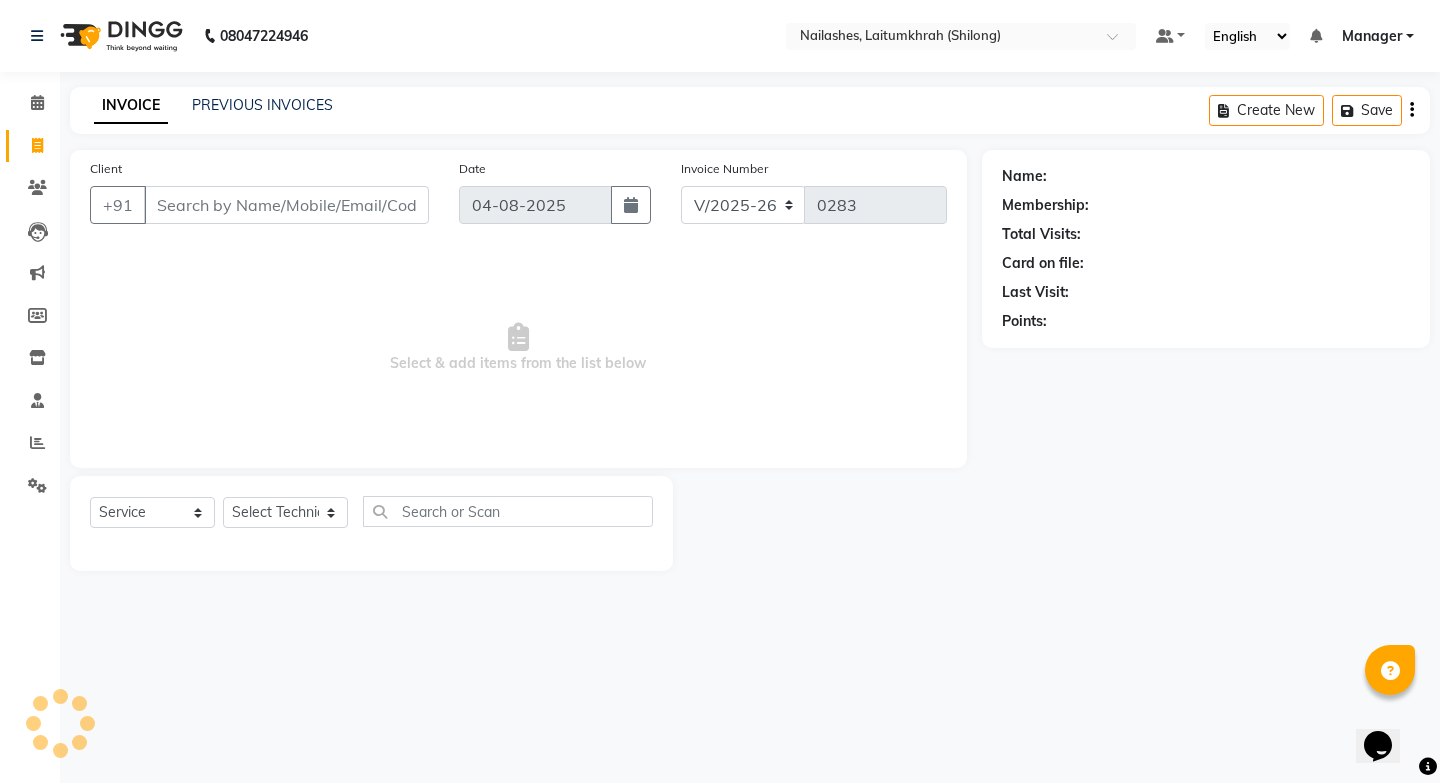 click on "Client" at bounding box center (286, 205) 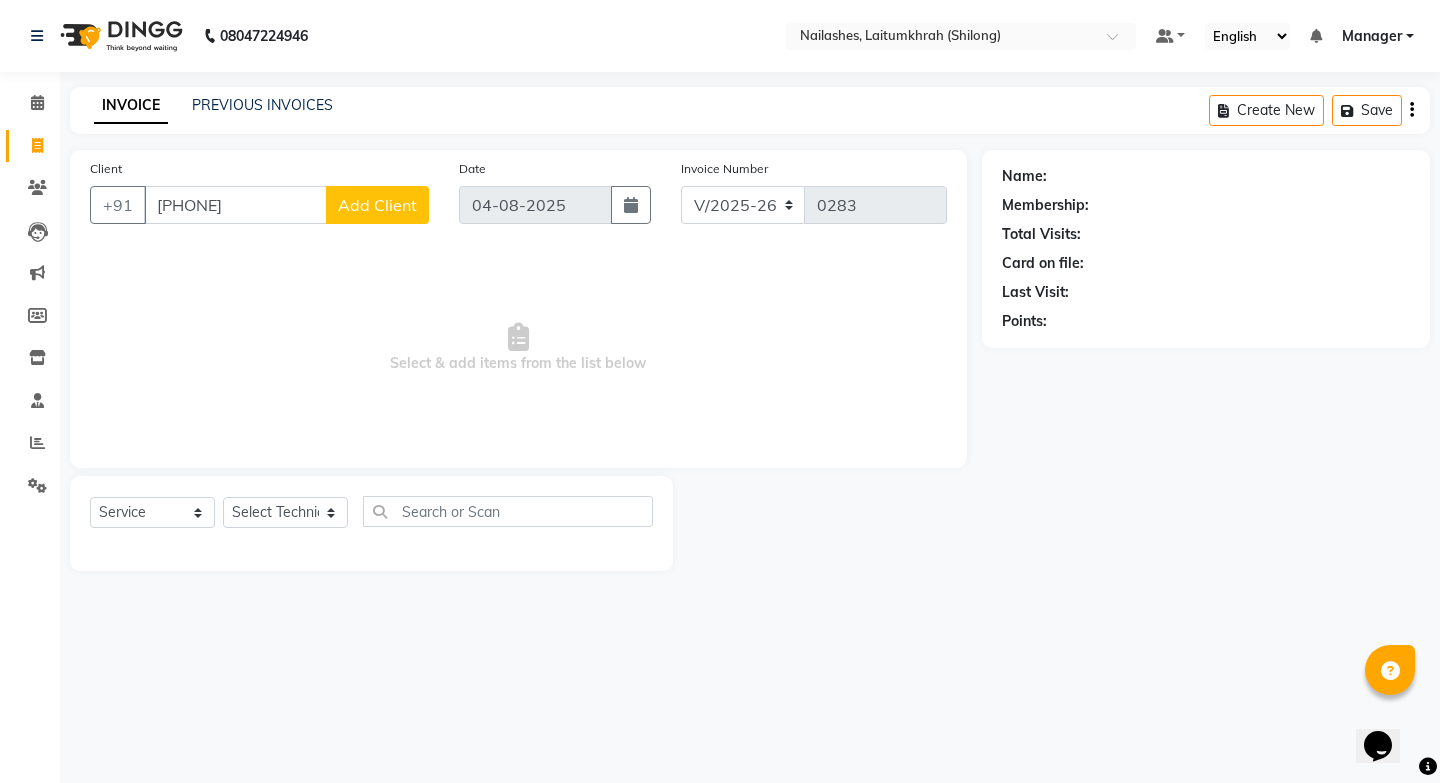 type on "[PHONE]" 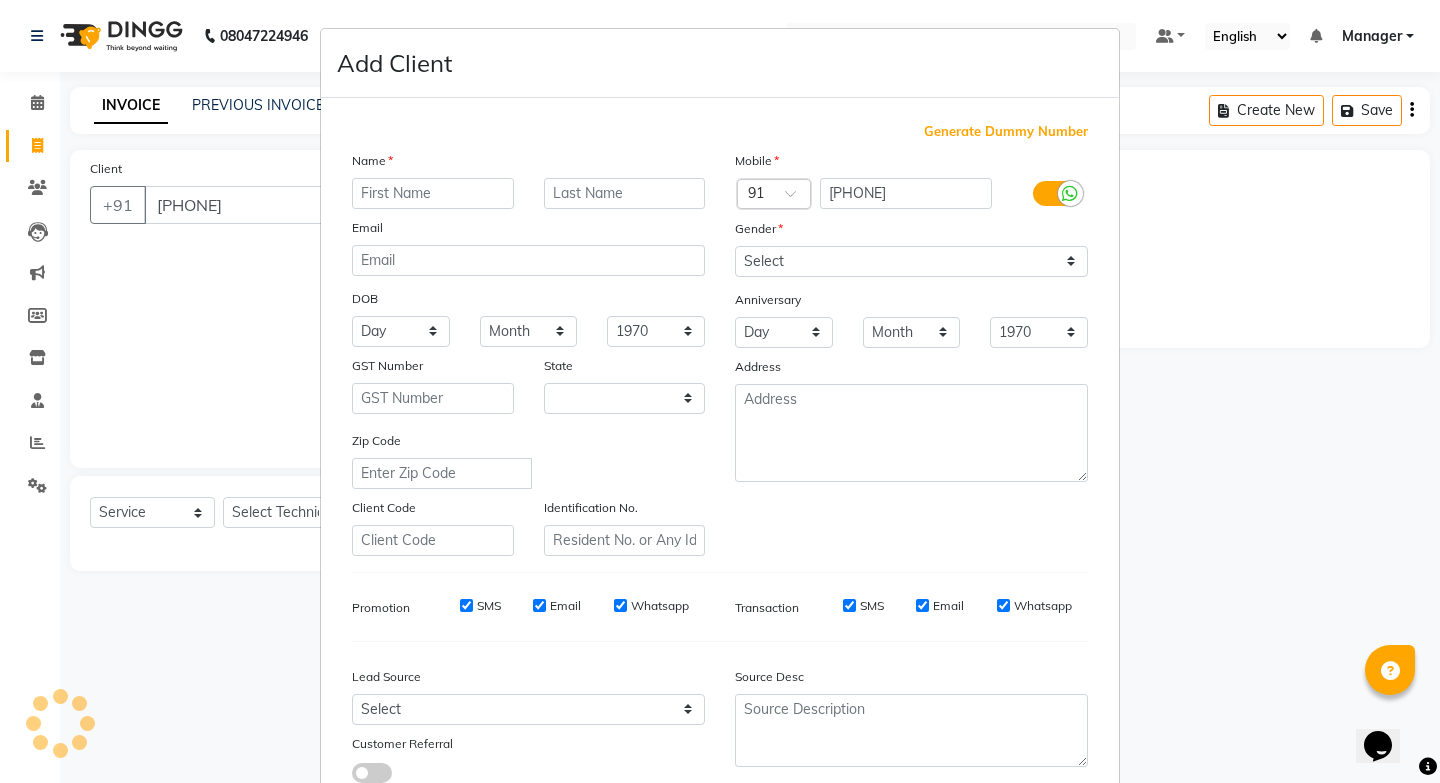 select on "21" 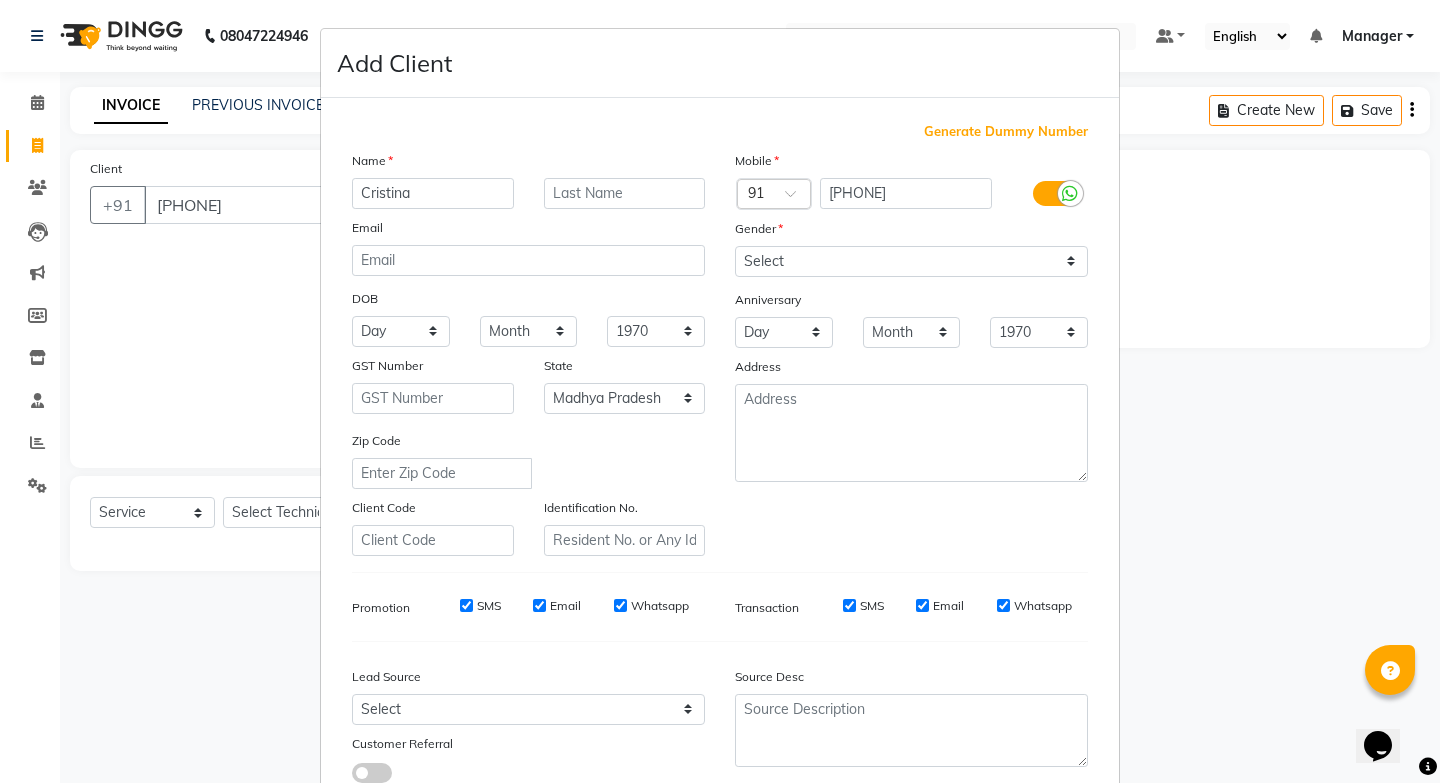 type on "Cristina" 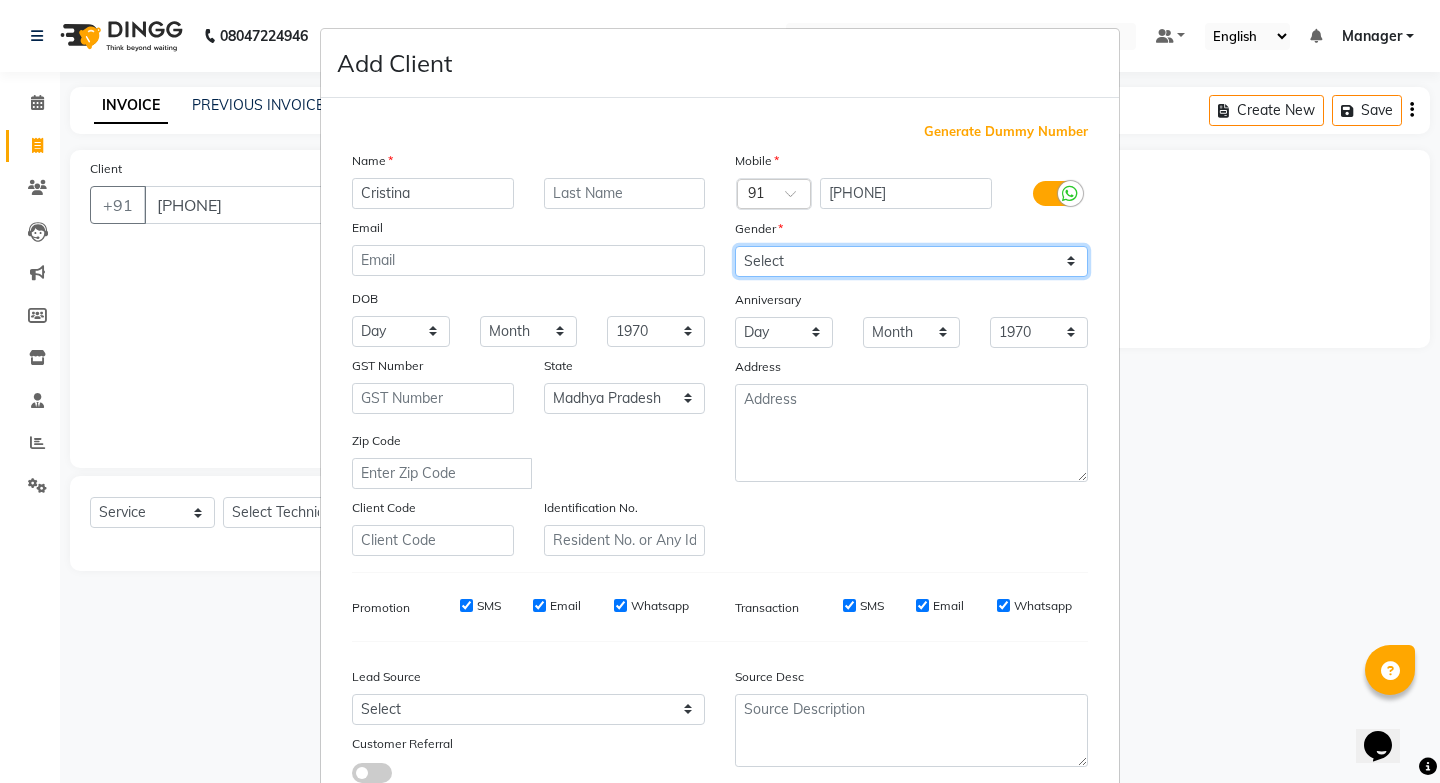 click on "Select Male Female Other Prefer Not To Say" at bounding box center (911, 261) 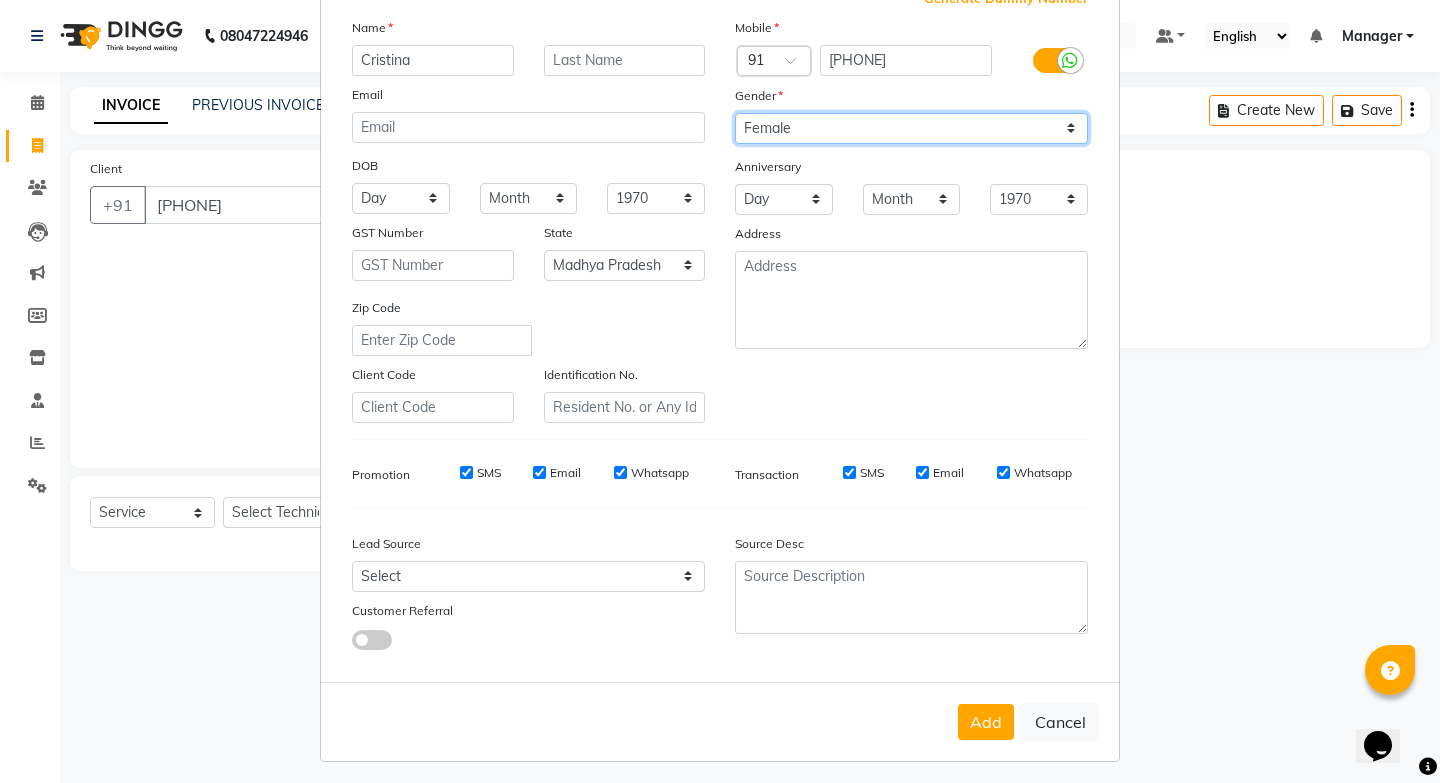scroll, scrollTop: 140, scrollLeft: 0, axis: vertical 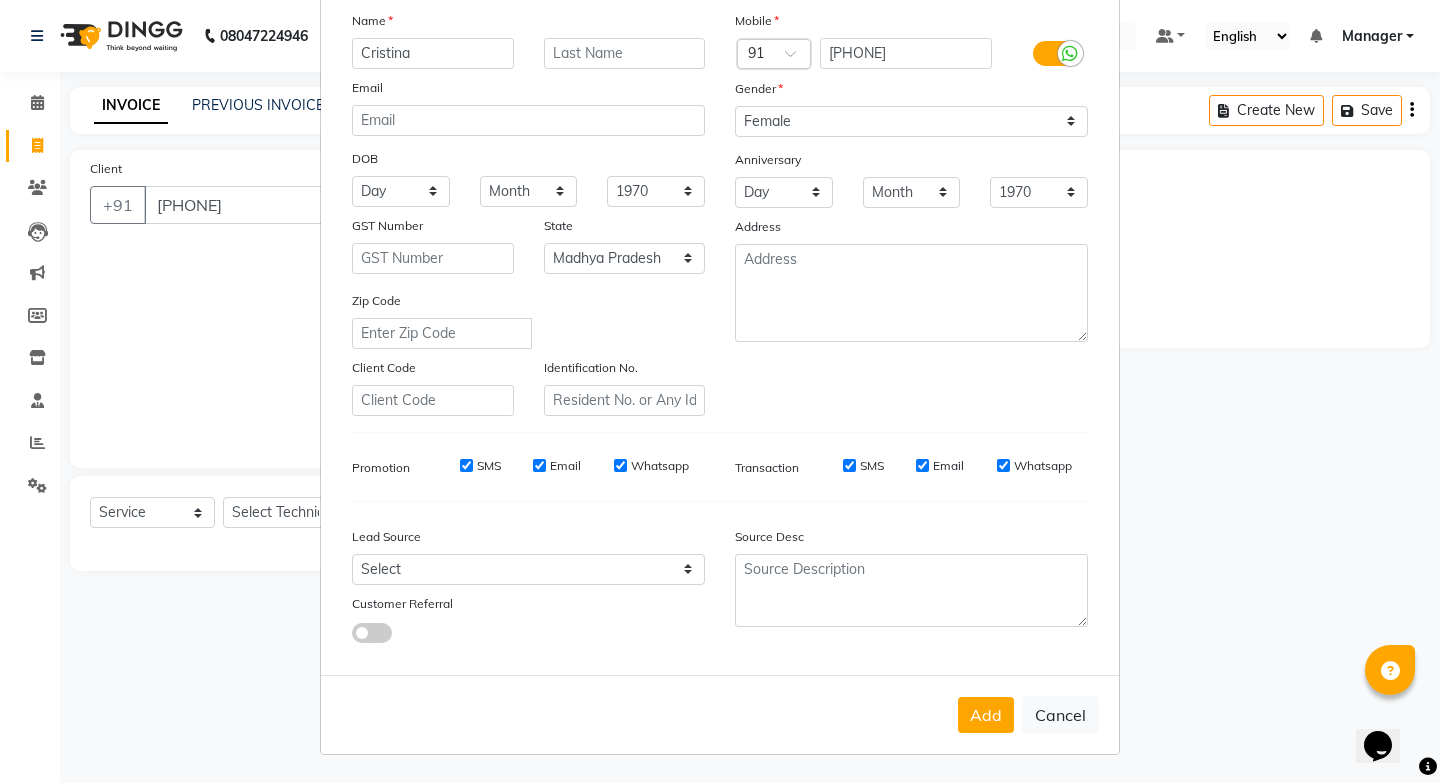 click on "Add" at bounding box center [986, 715] 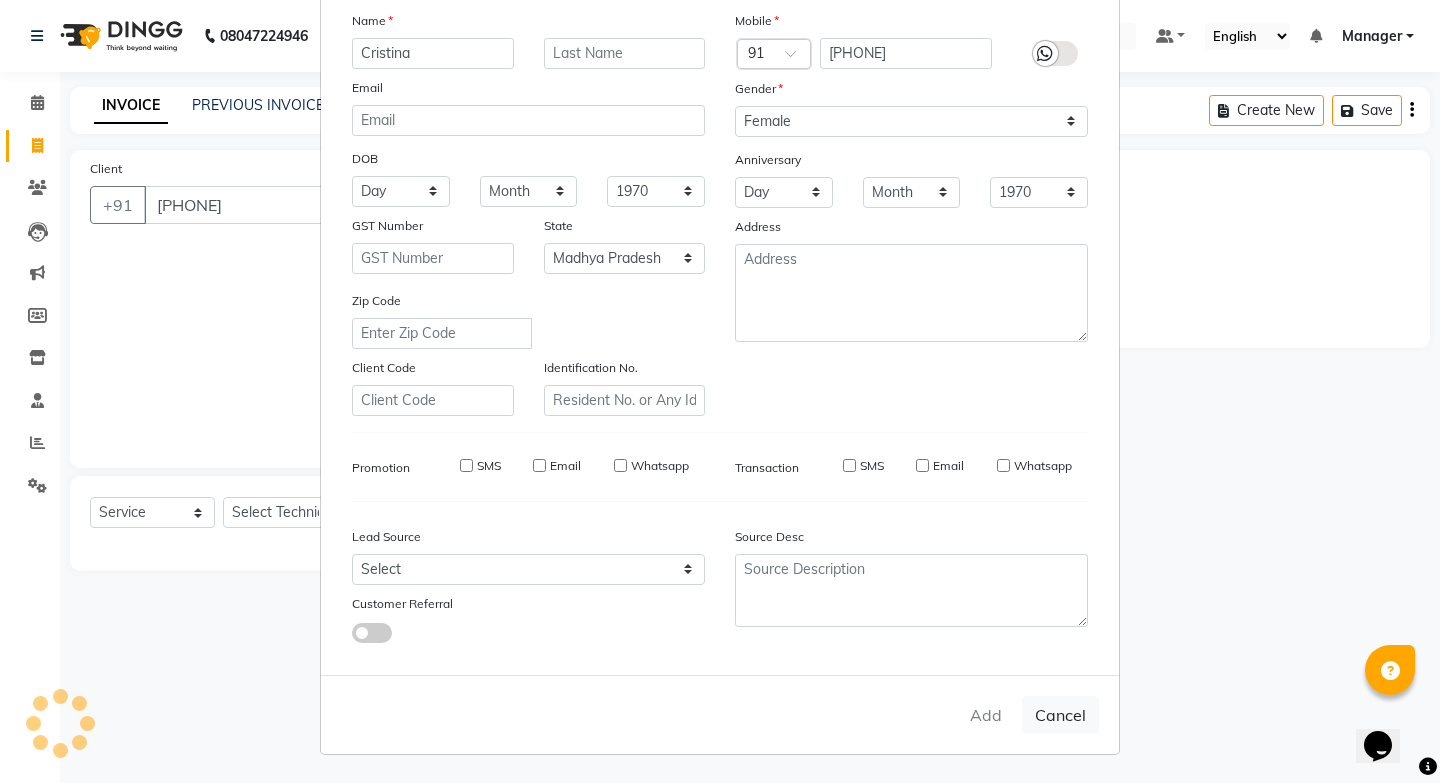 type on "98******24" 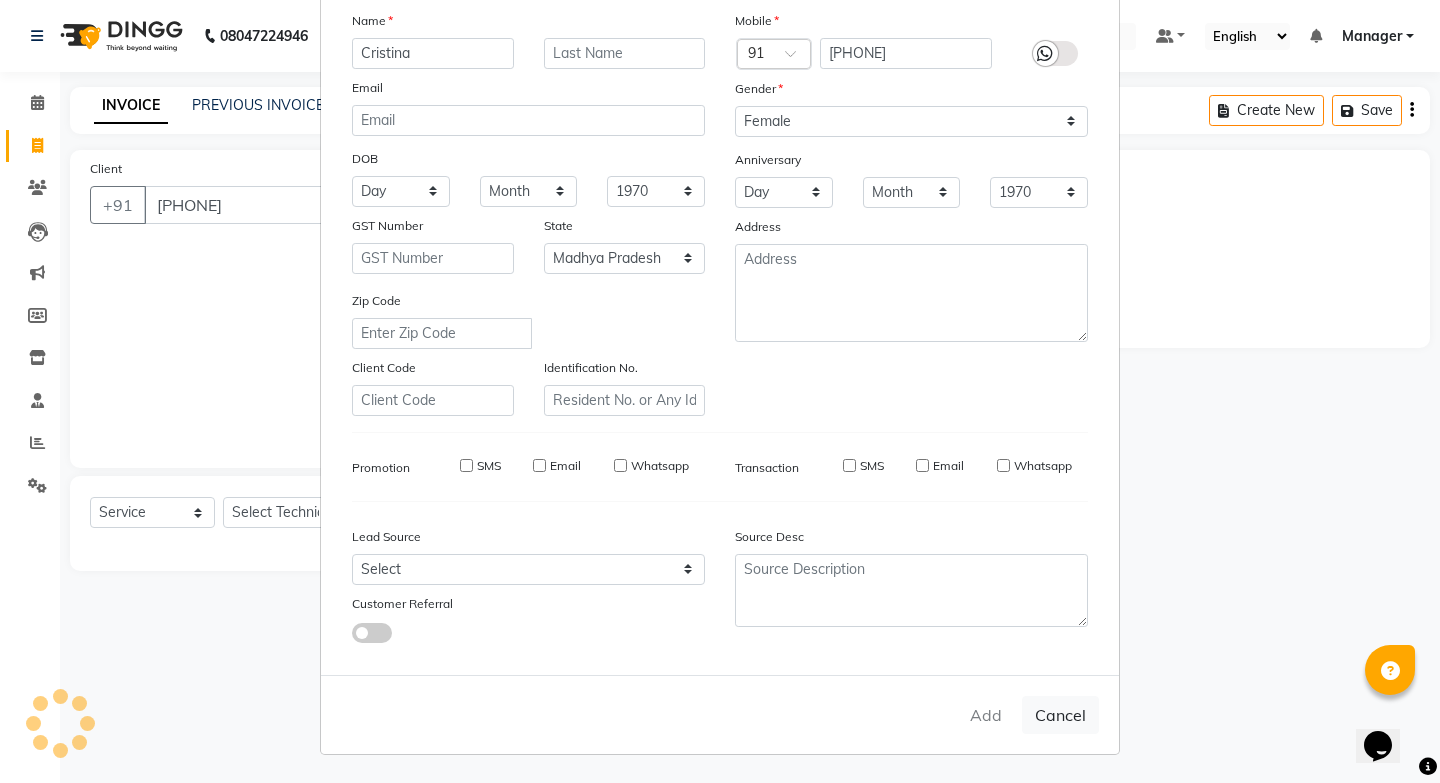 select 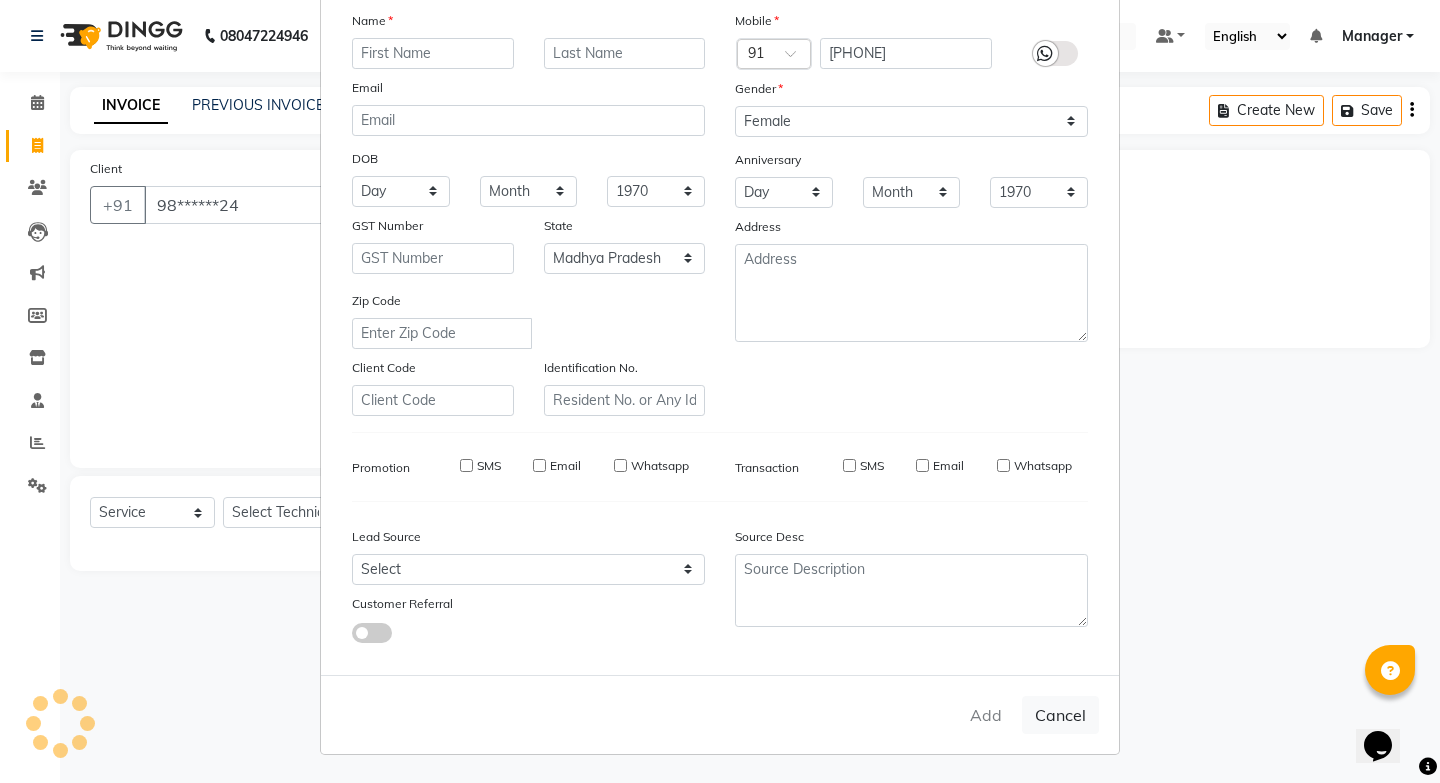 select 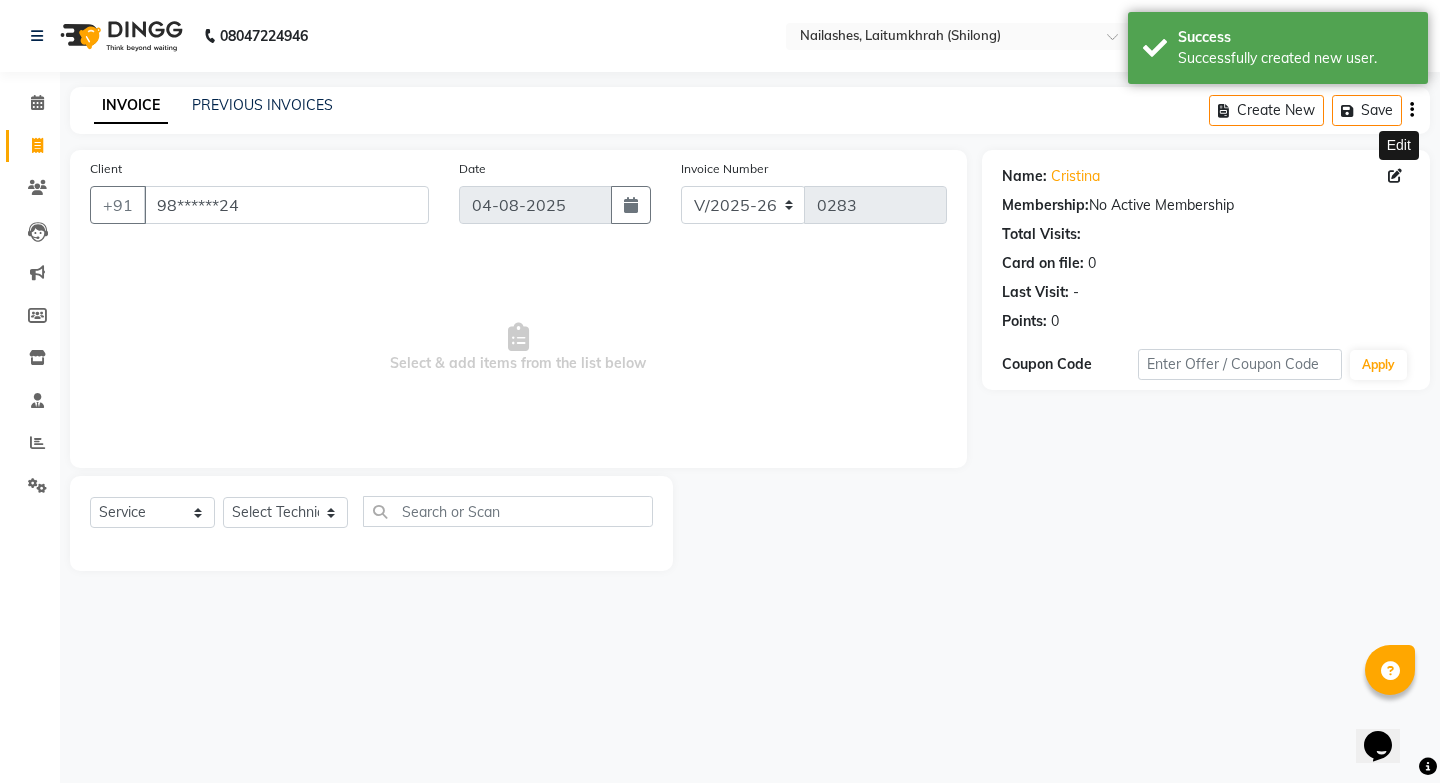 click 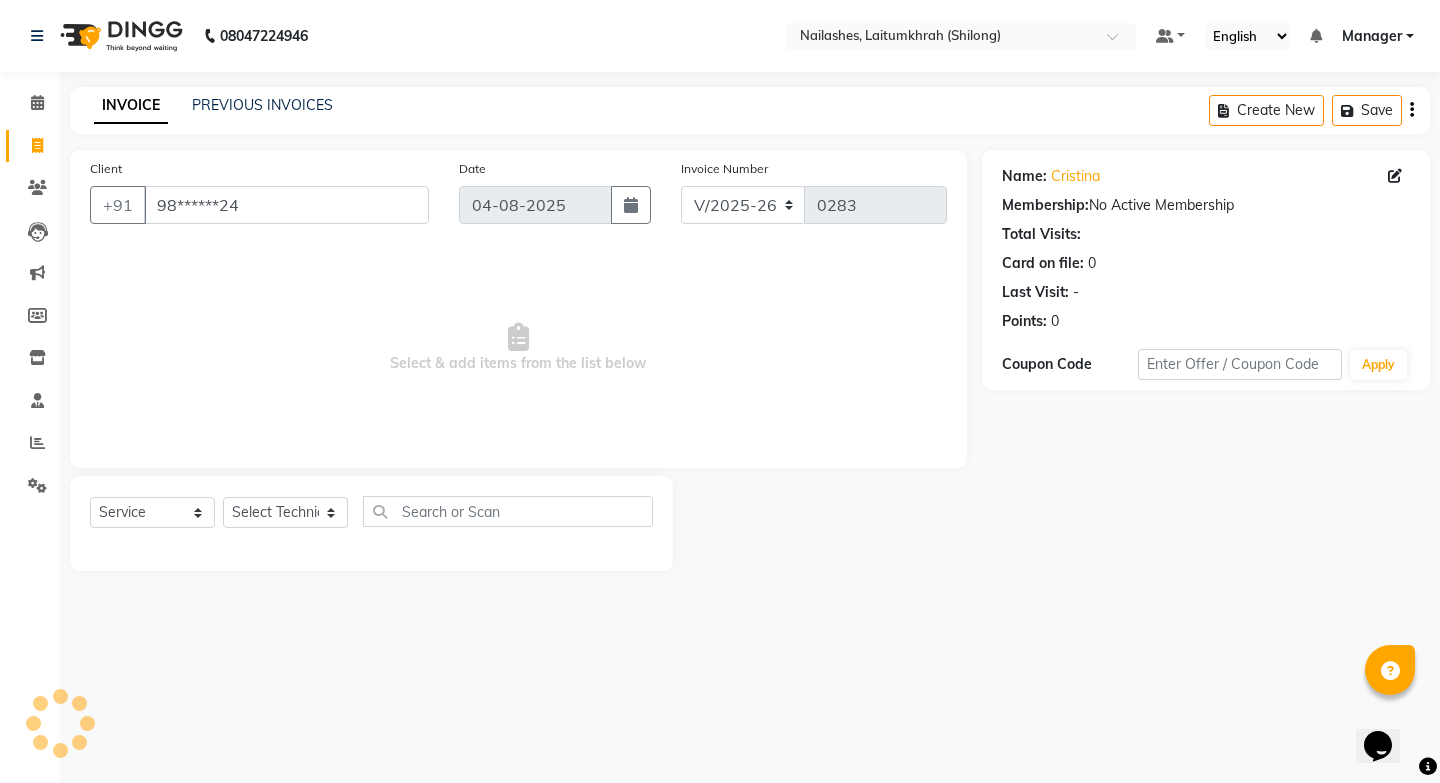 select on "21" 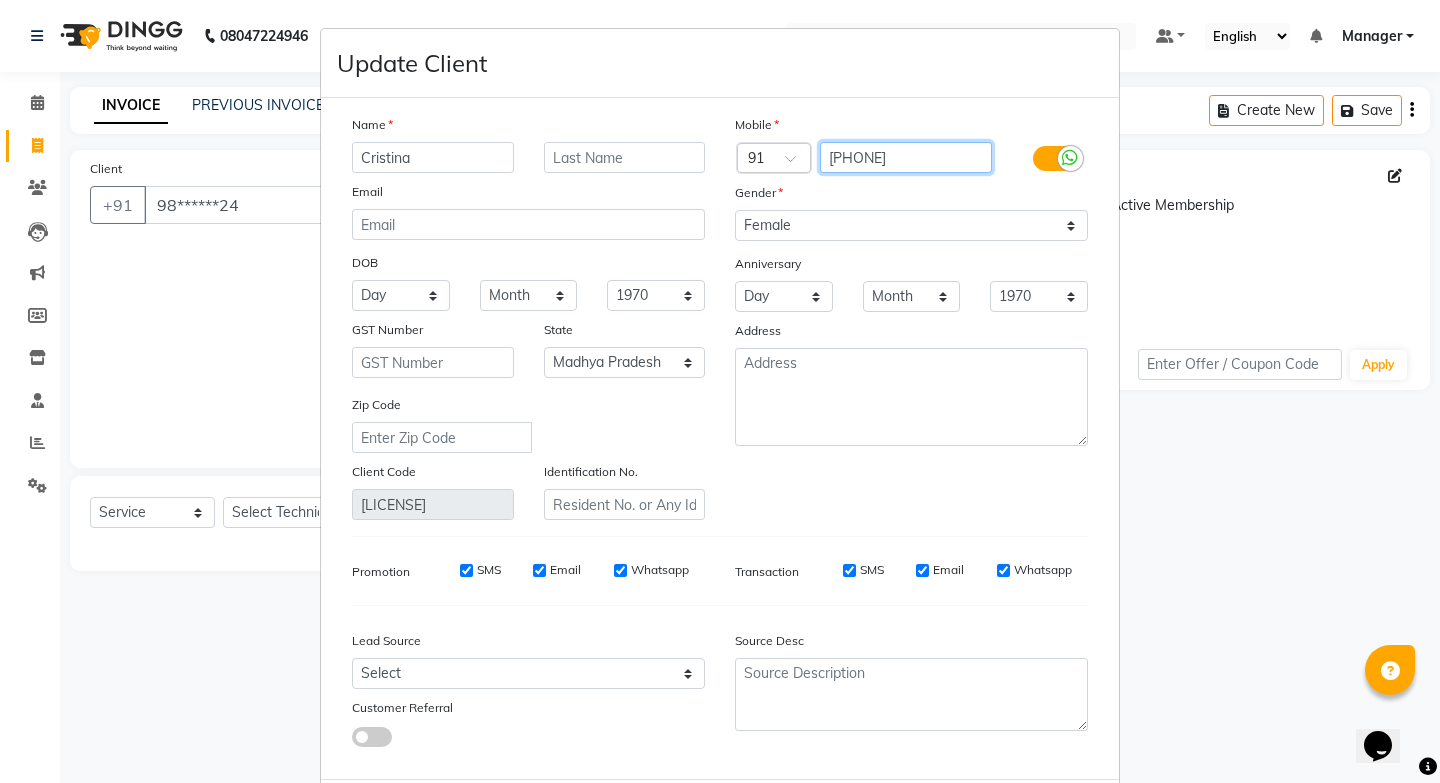 click on "[PHONE]" at bounding box center (906, 157) 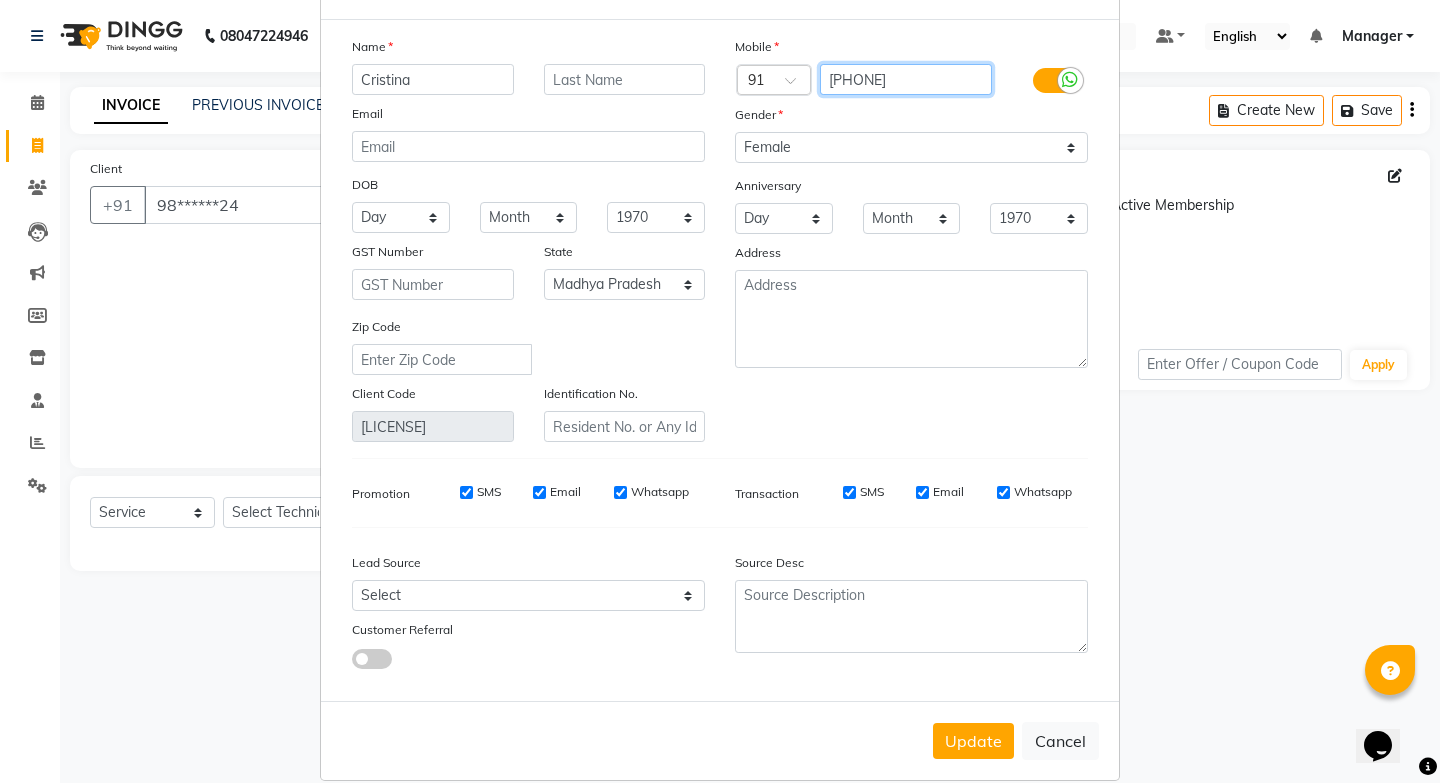 scroll, scrollTop: 104, scrollLeft: 0, axis: vertical 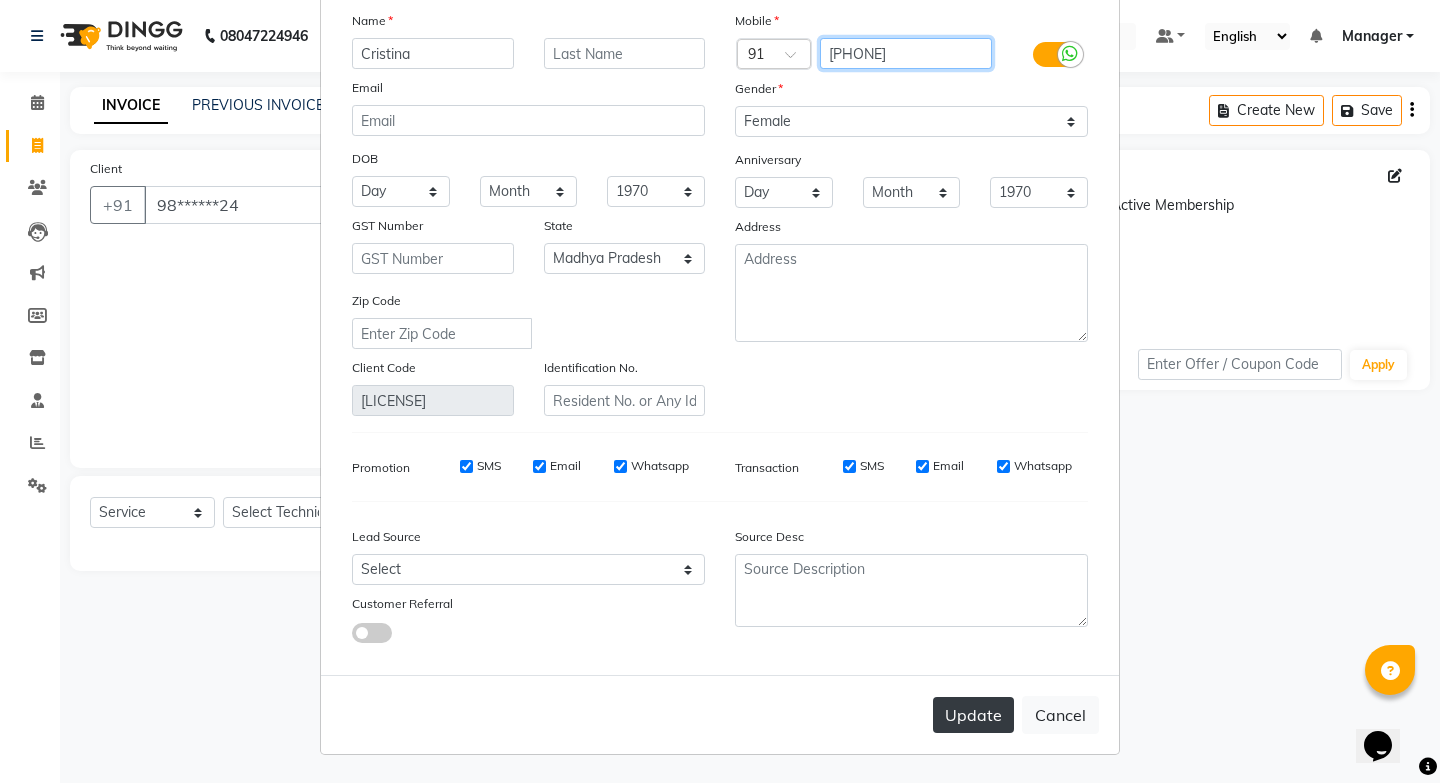 type on "[PHONE]" 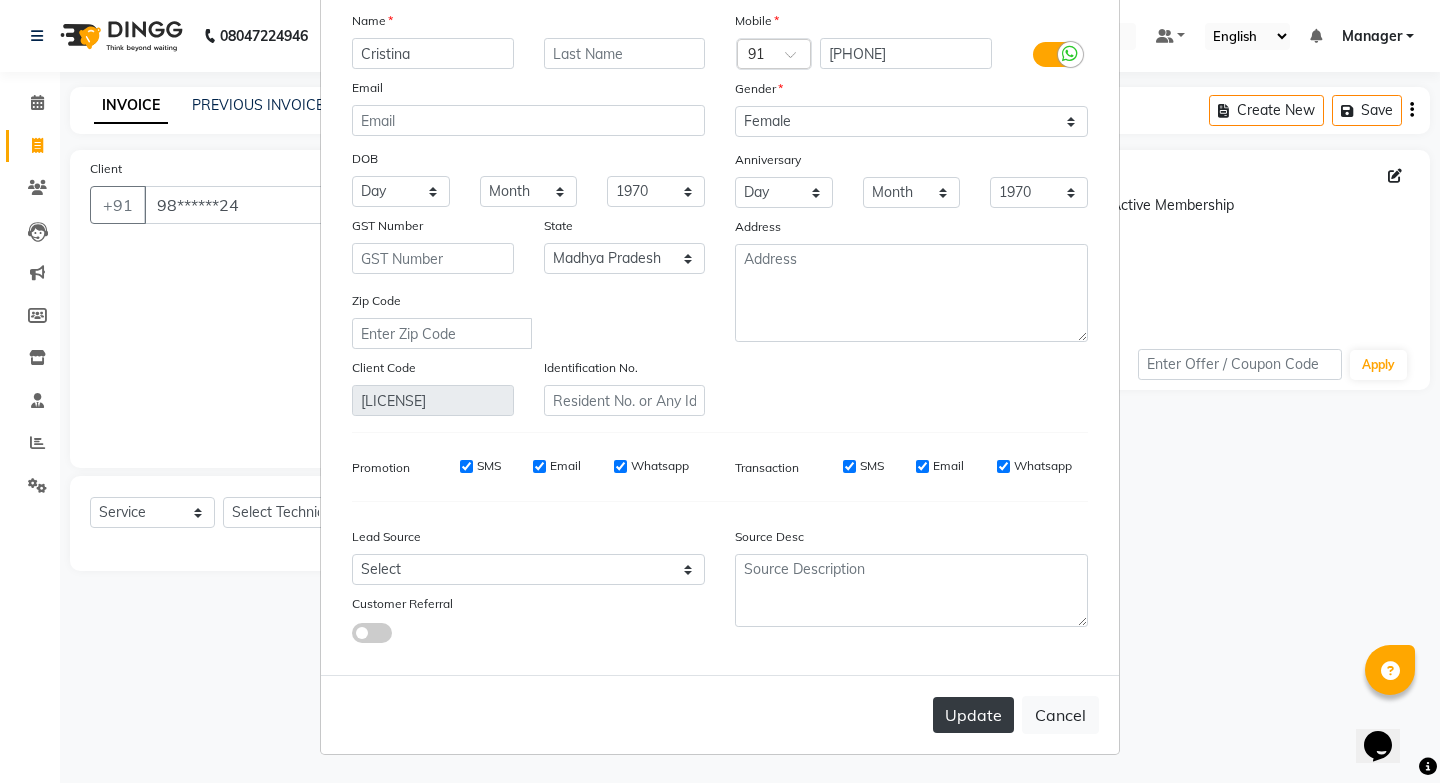 click on "Update" at bounding box center [973, 715] 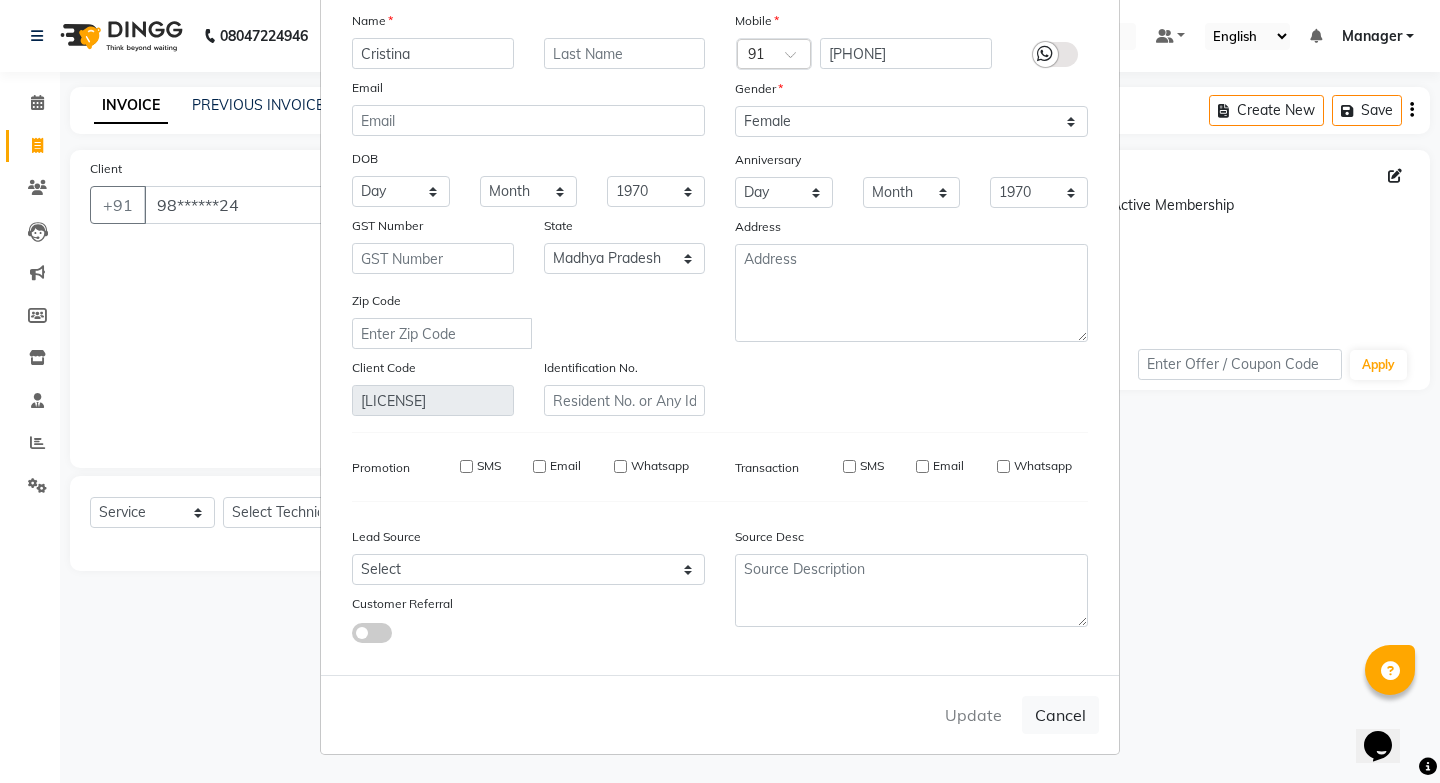 type on "98******25" 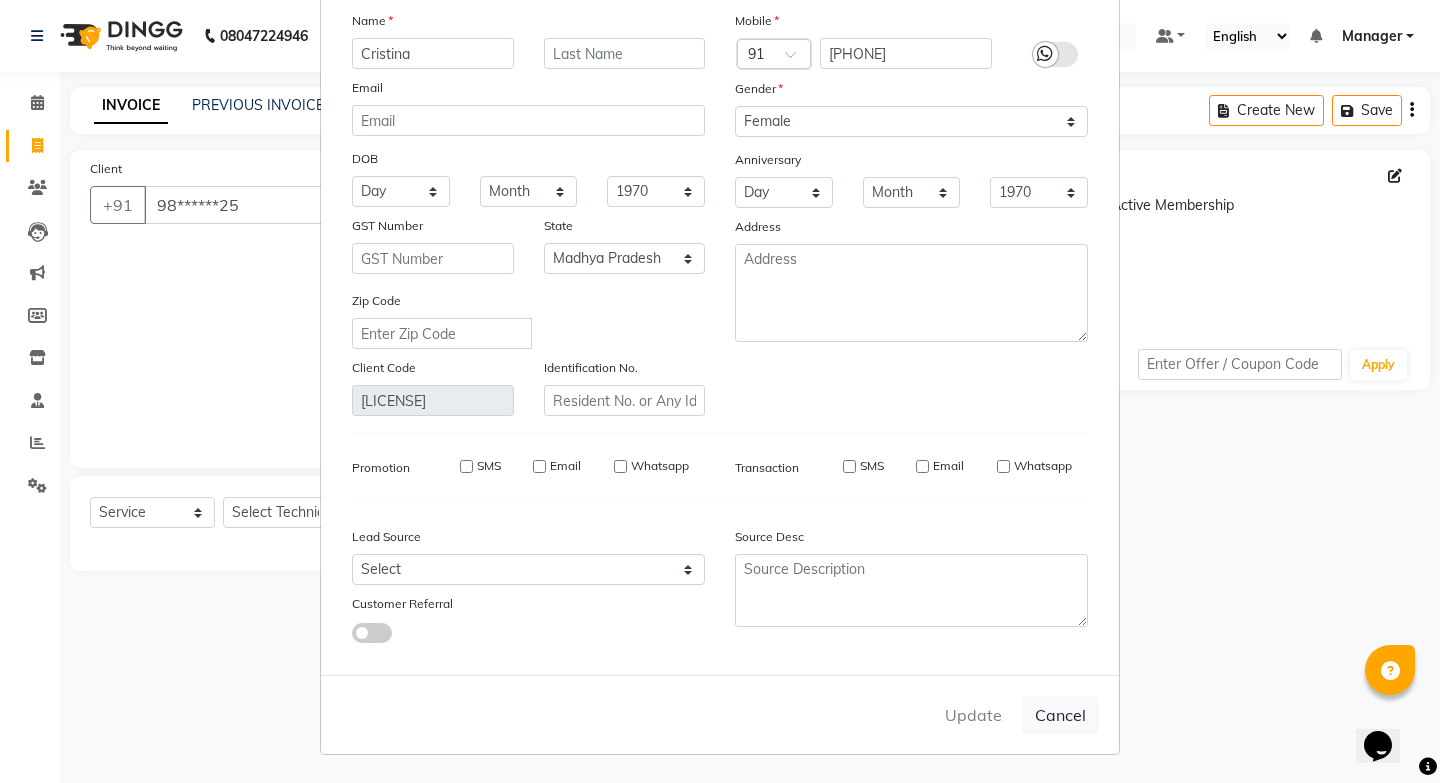 type 